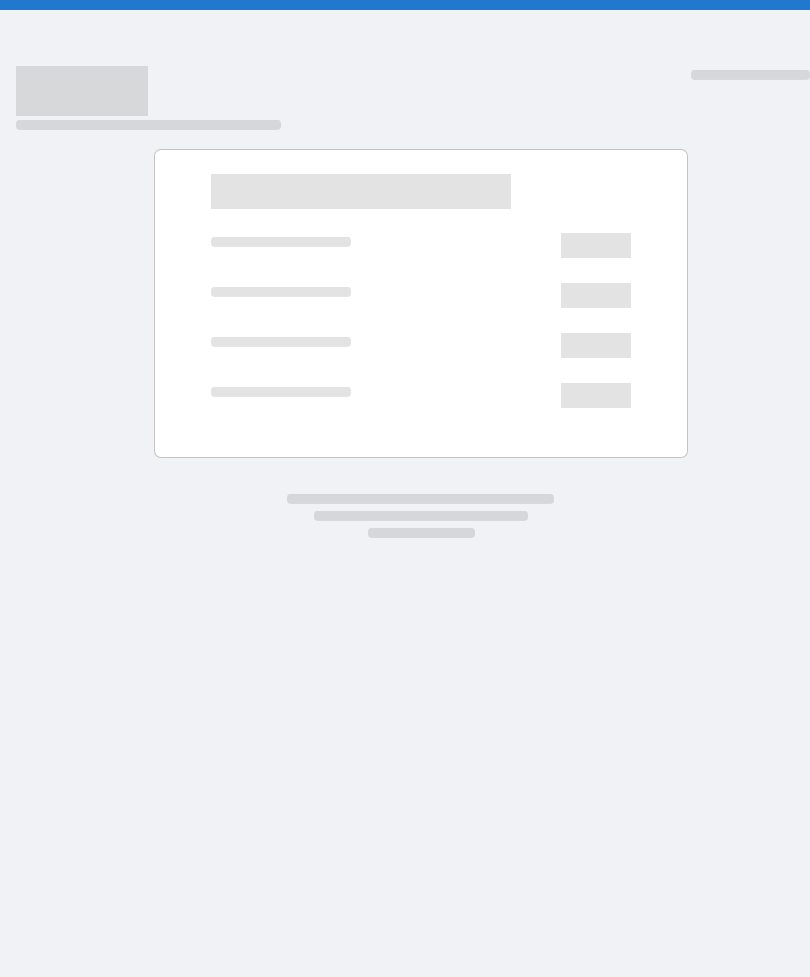 scroll, scrollTop: 0, scrollLeft: 0, axis: both 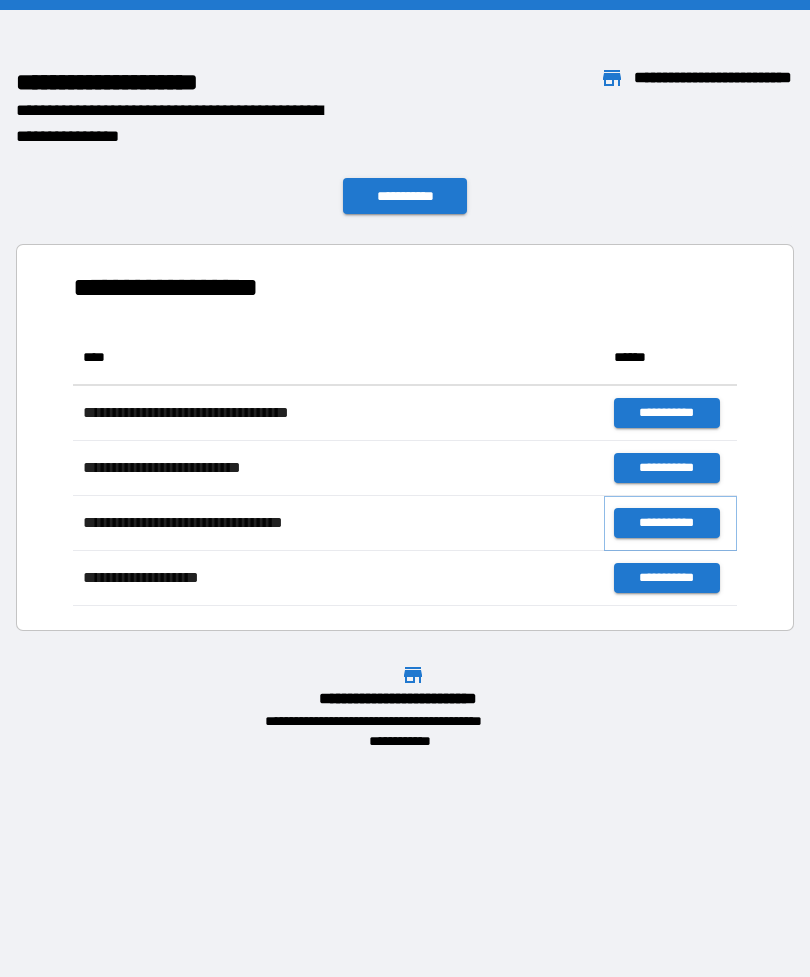 click on "**********" at bounding box center [666, 523] 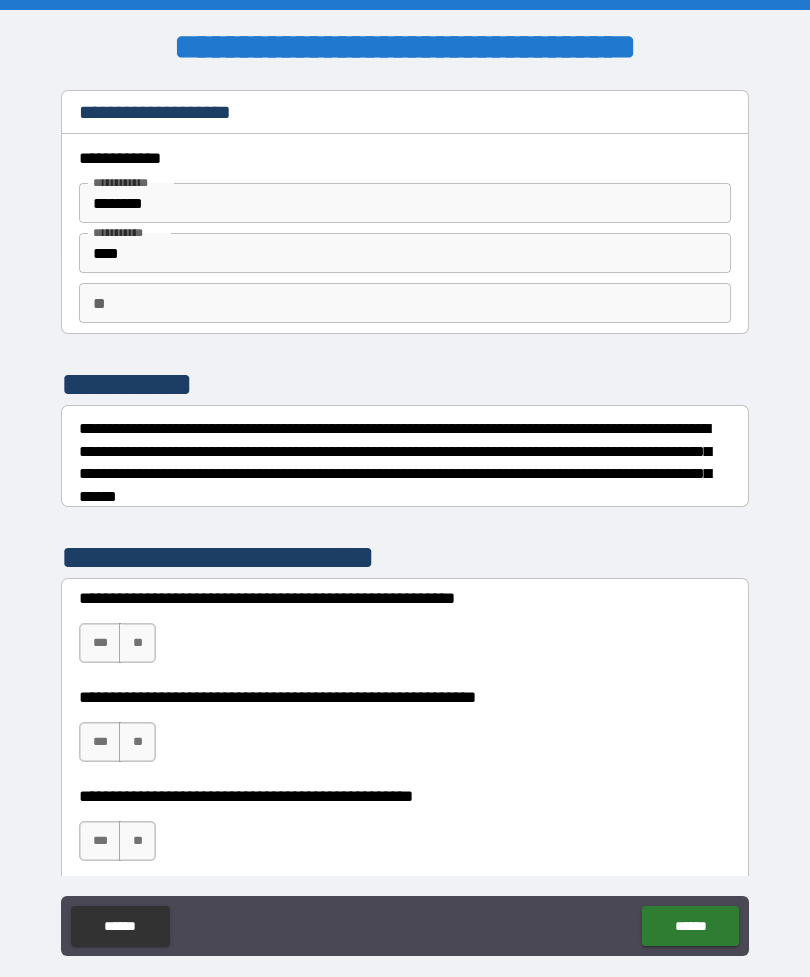 click on "***" at bounding box center [100, 643] 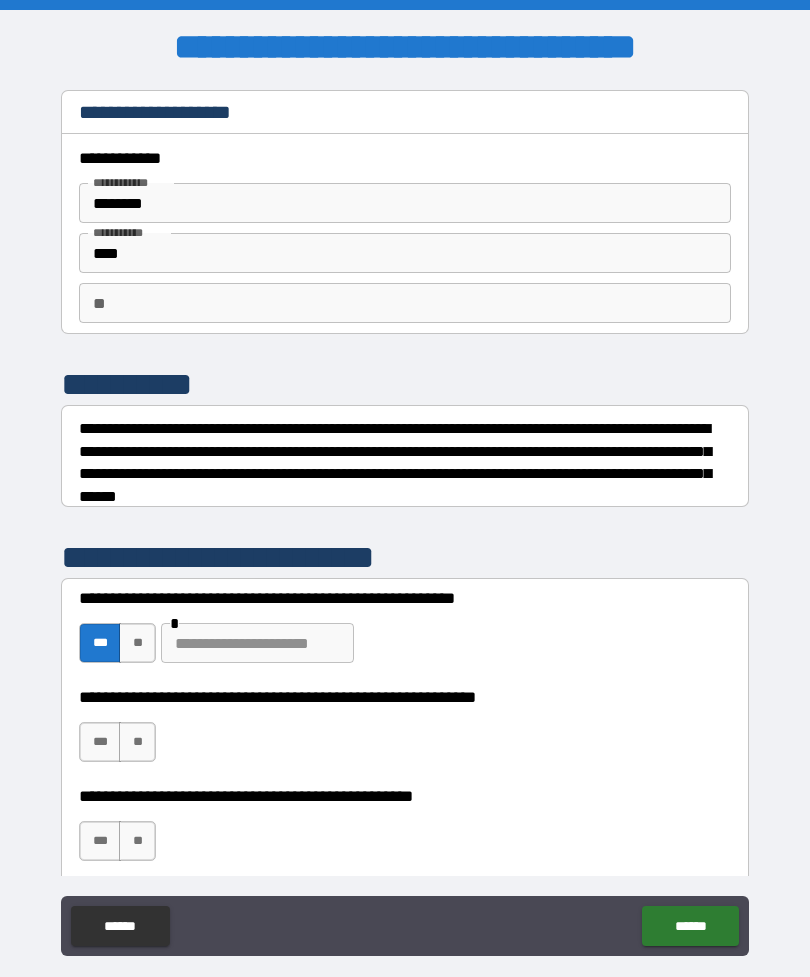 click on "**" at bounding box center (137, 742) 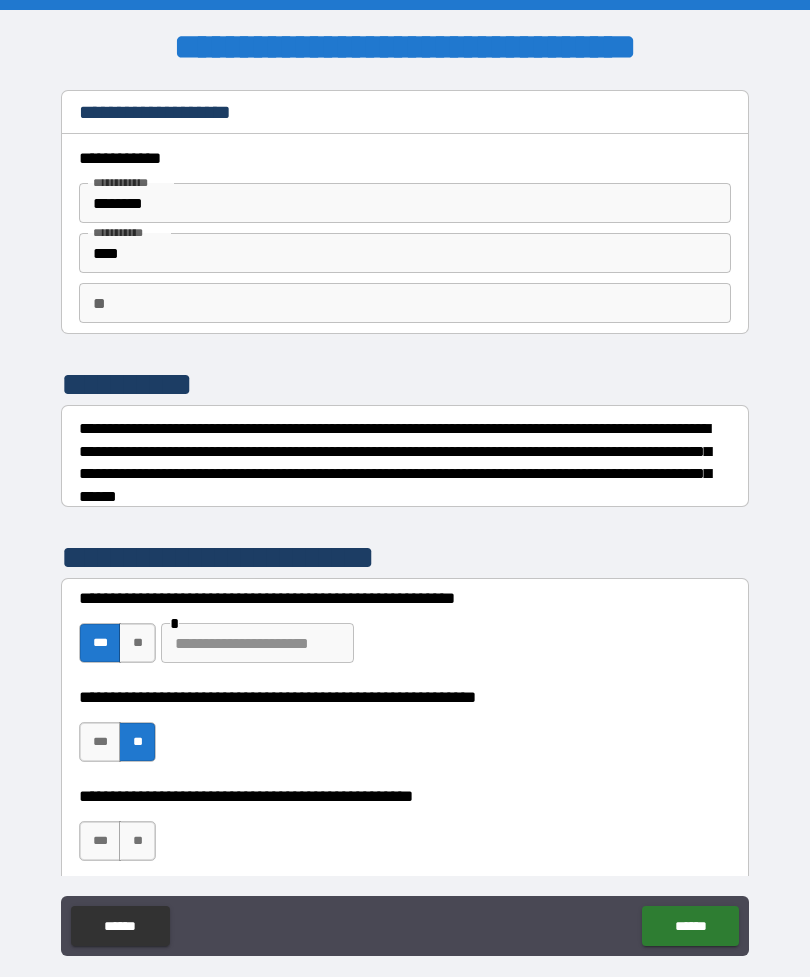 click on "**" at bounding box center [137, 841] 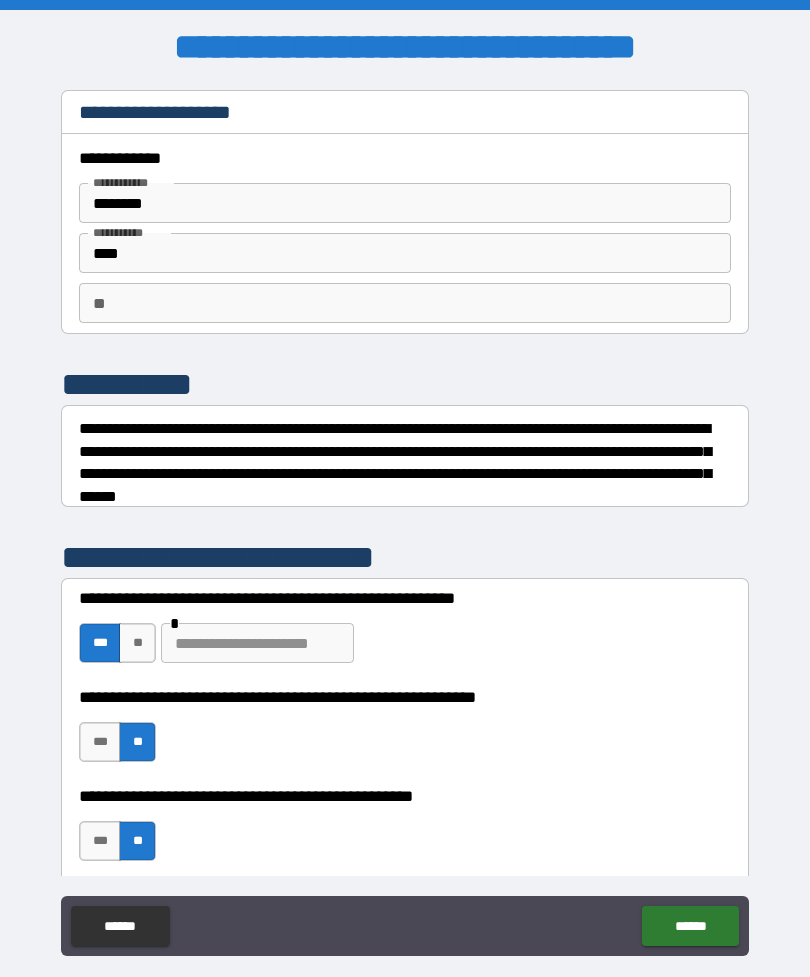 click on "******" at bounding box center (690, 926) 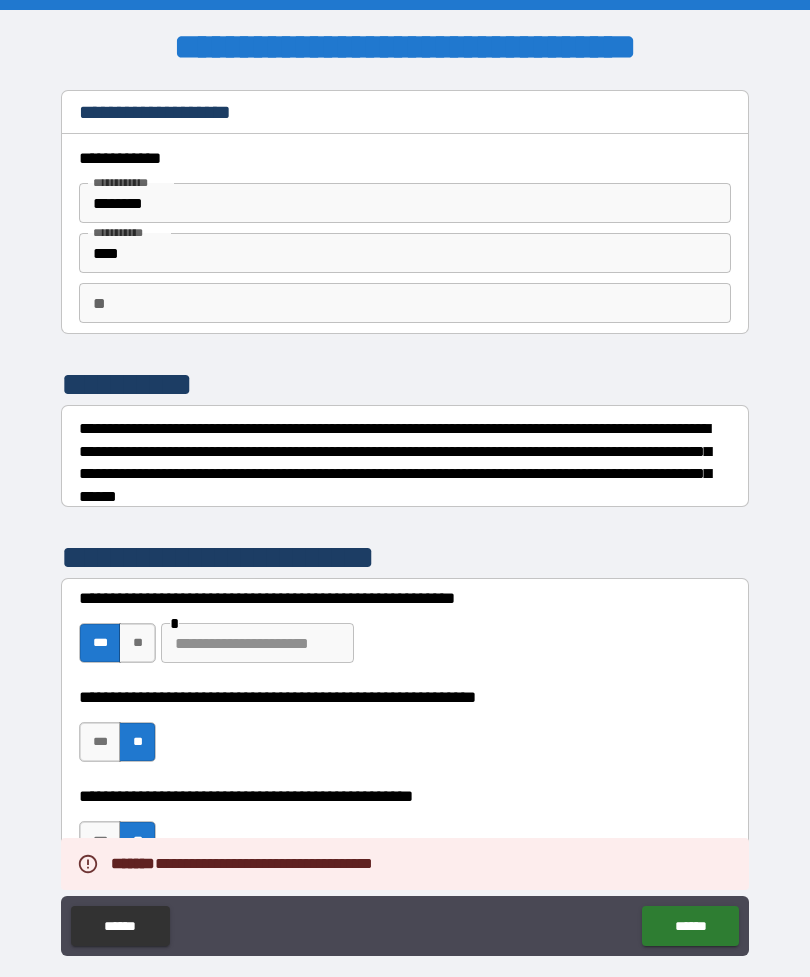 click on "******" at bounding box center [690, 926] 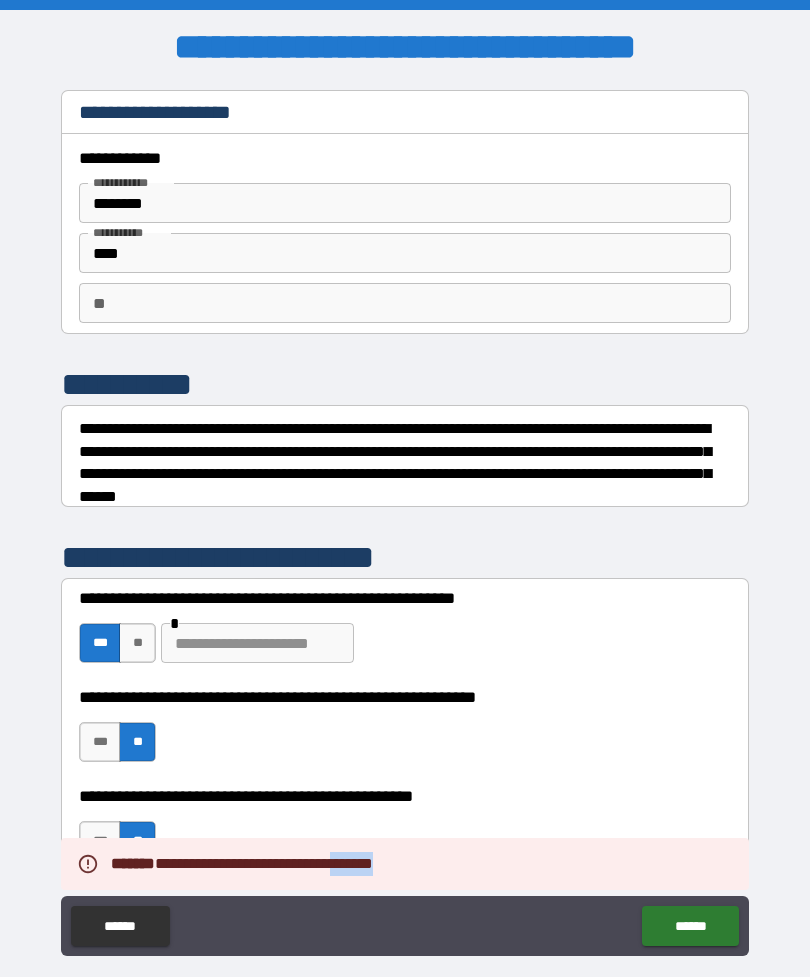 click on "**********" at bounding box center (405, 697) 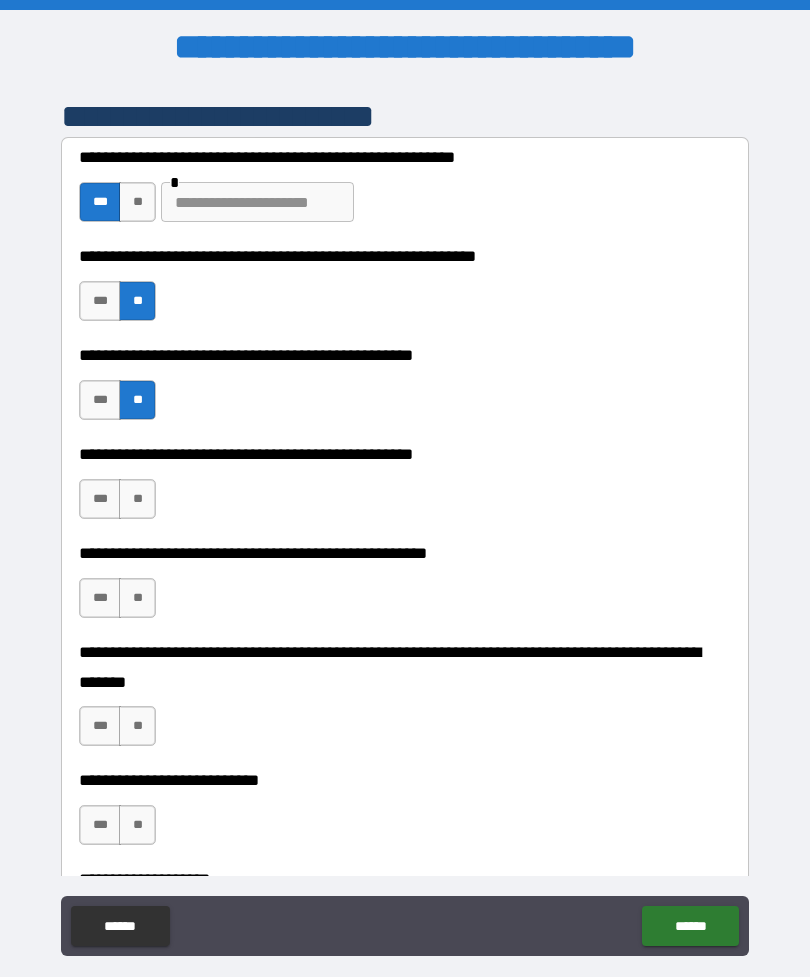 scroll, scrollTop: 442, scrollLeft: 0, axis: vertical 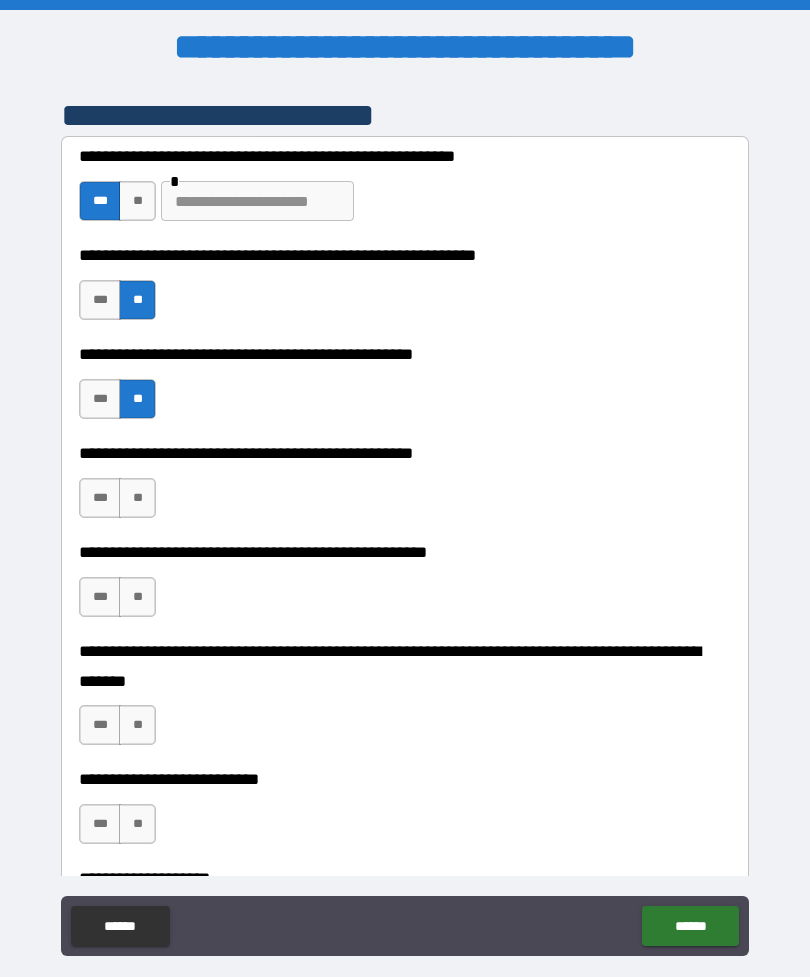 click on "***" at bounding box center (100, 498) 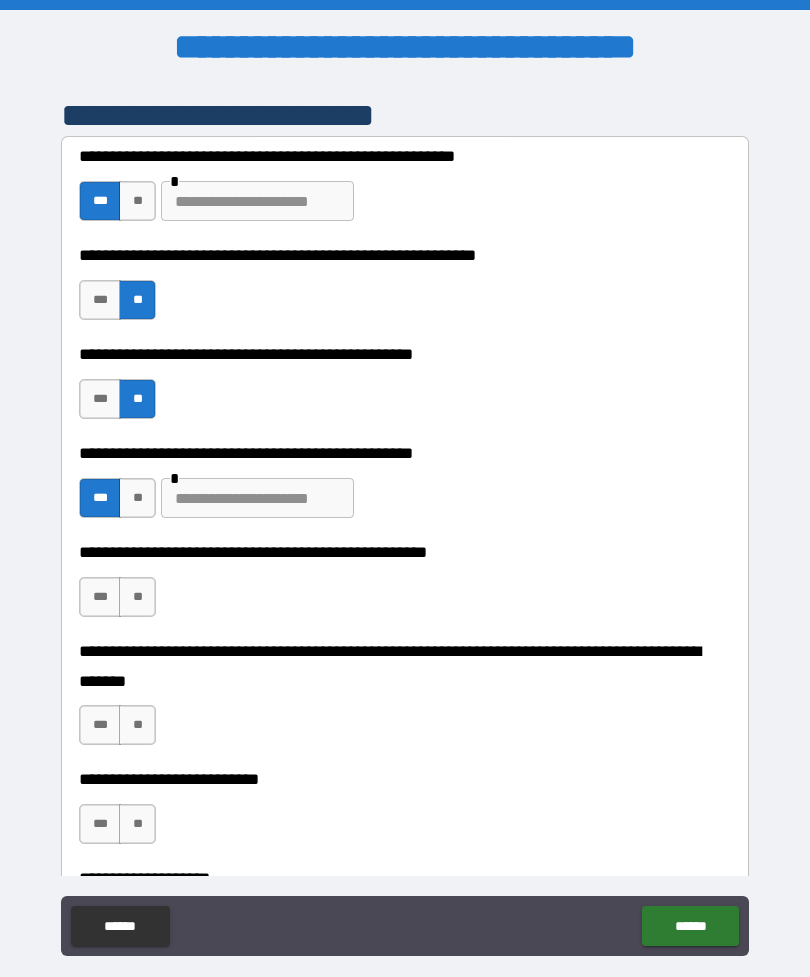 click on "**" at bounding box center [137, 597] 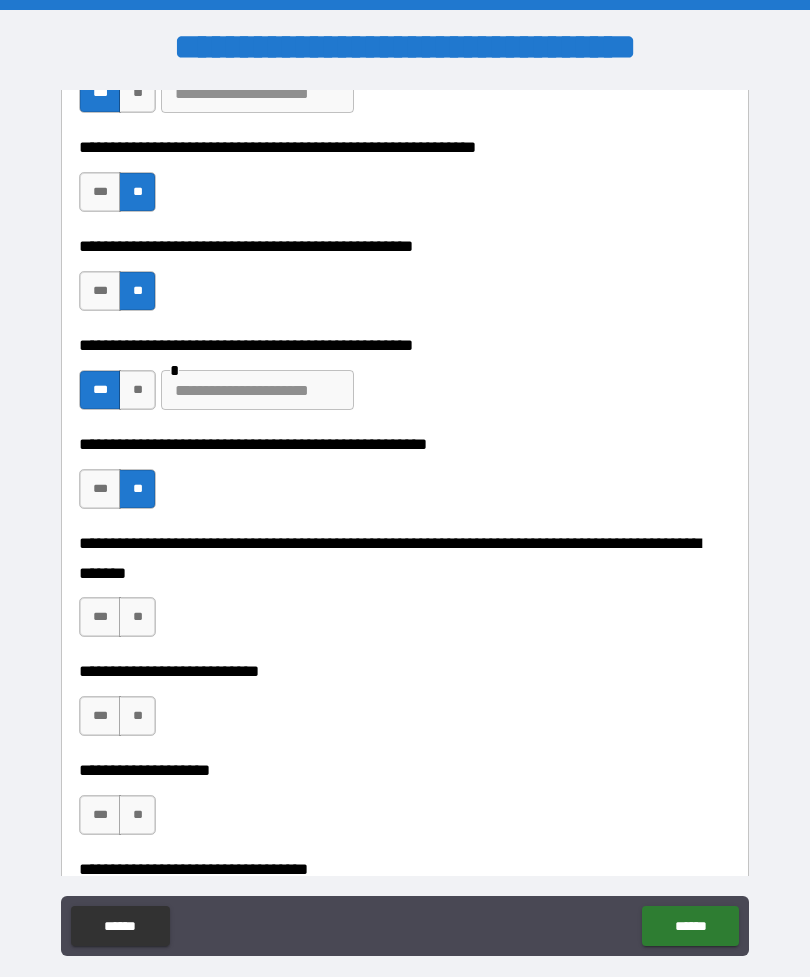 scroll, scrollTop: 552, scrollLeft: 0, axis: vertical 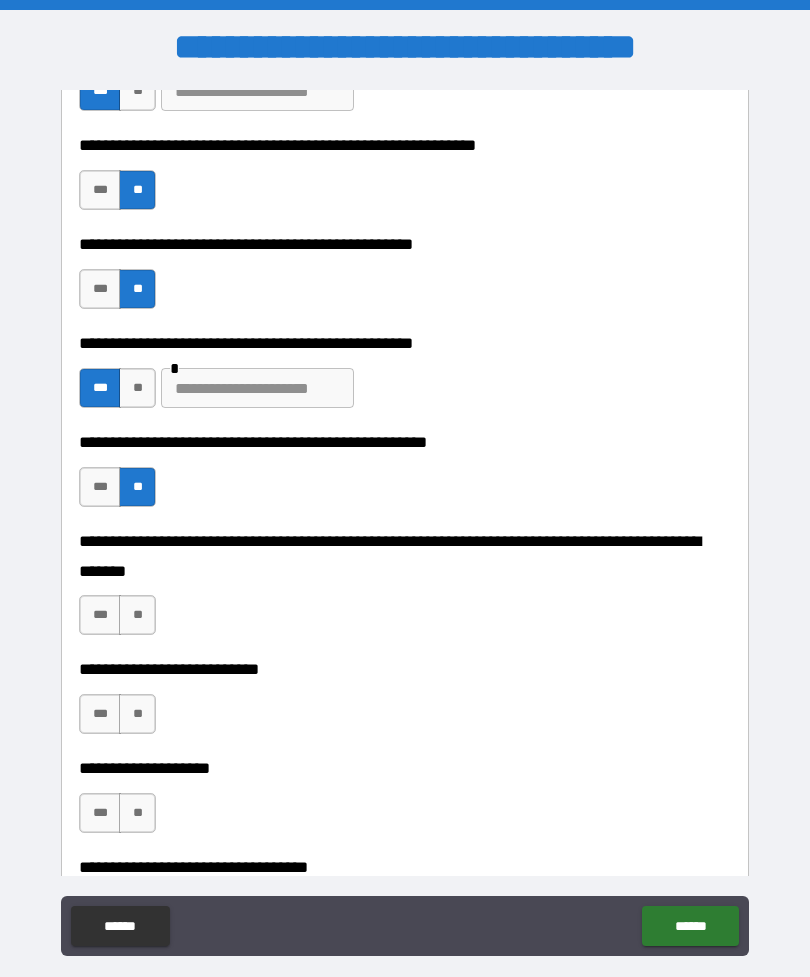 click on "**" at bounding box center (137, 615) 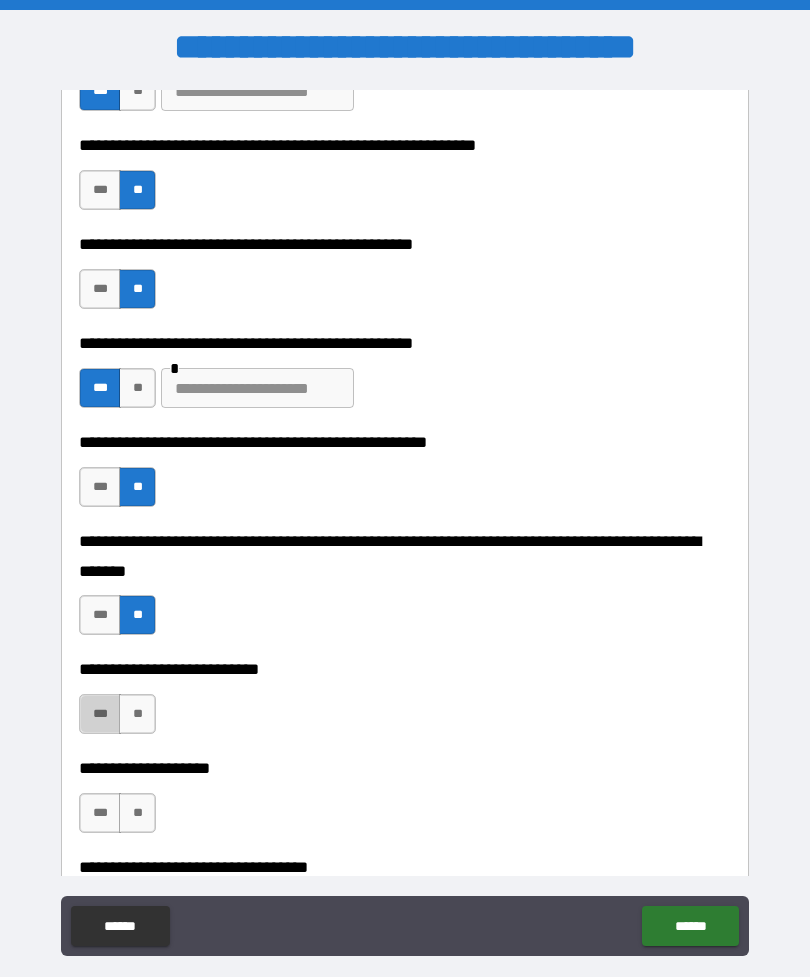 click on "***" at bounding box center (100, 714) 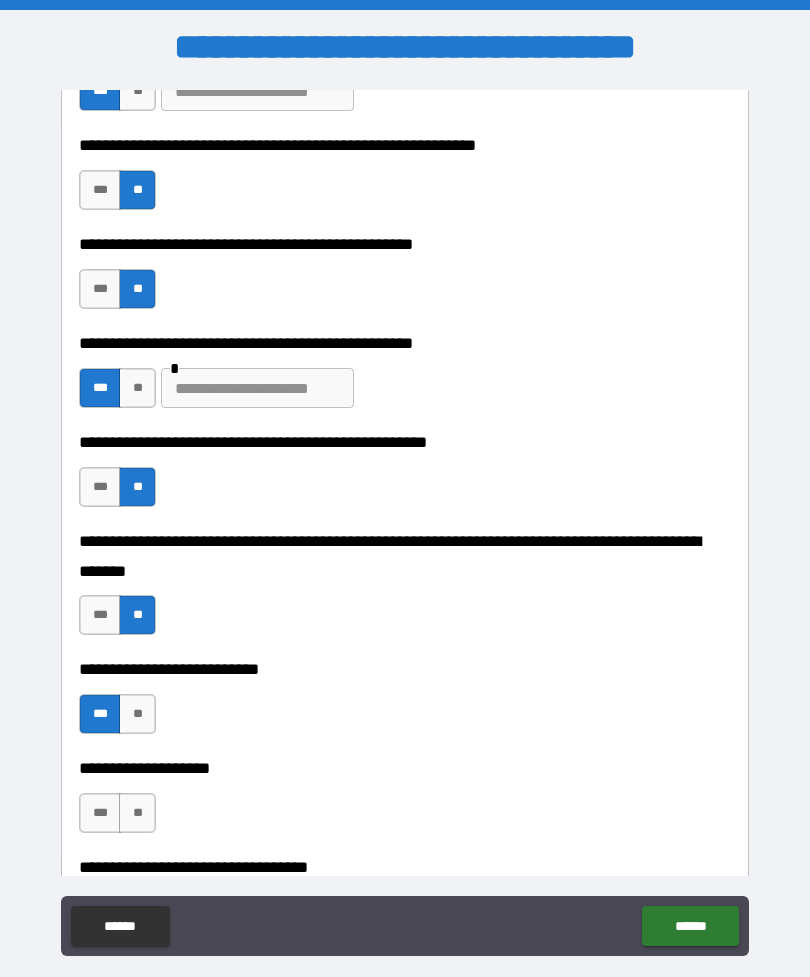 click on "**" at bounding box center (137, 813) 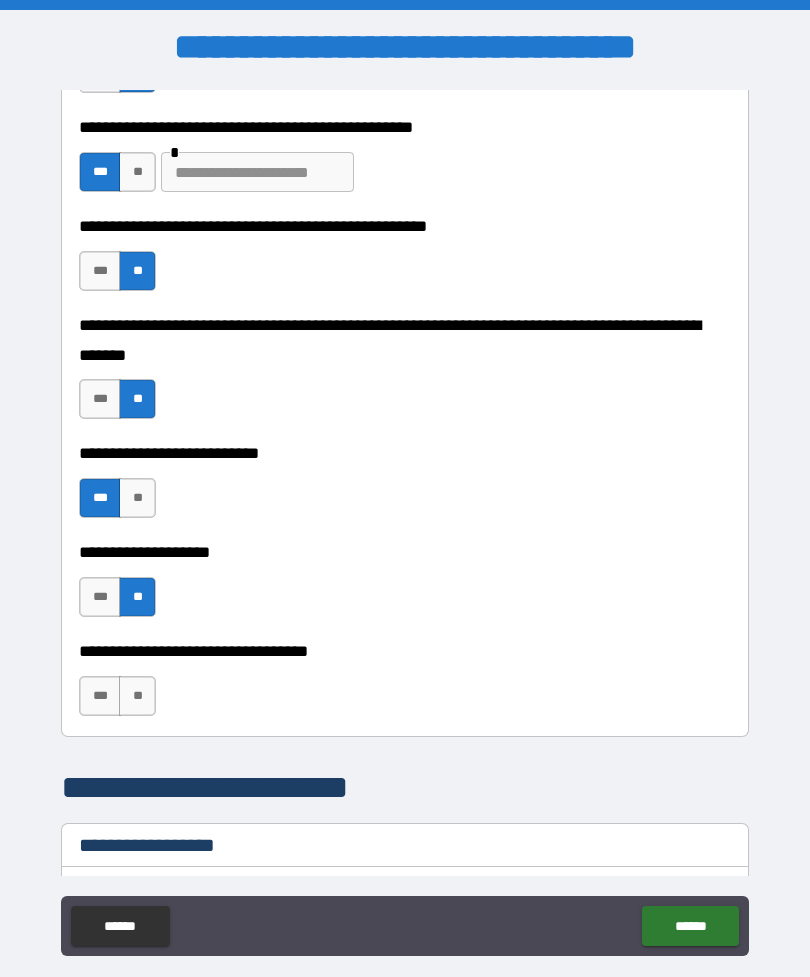 scroll, scrollTop: 811, scrollLeft: 0, axis: vertical 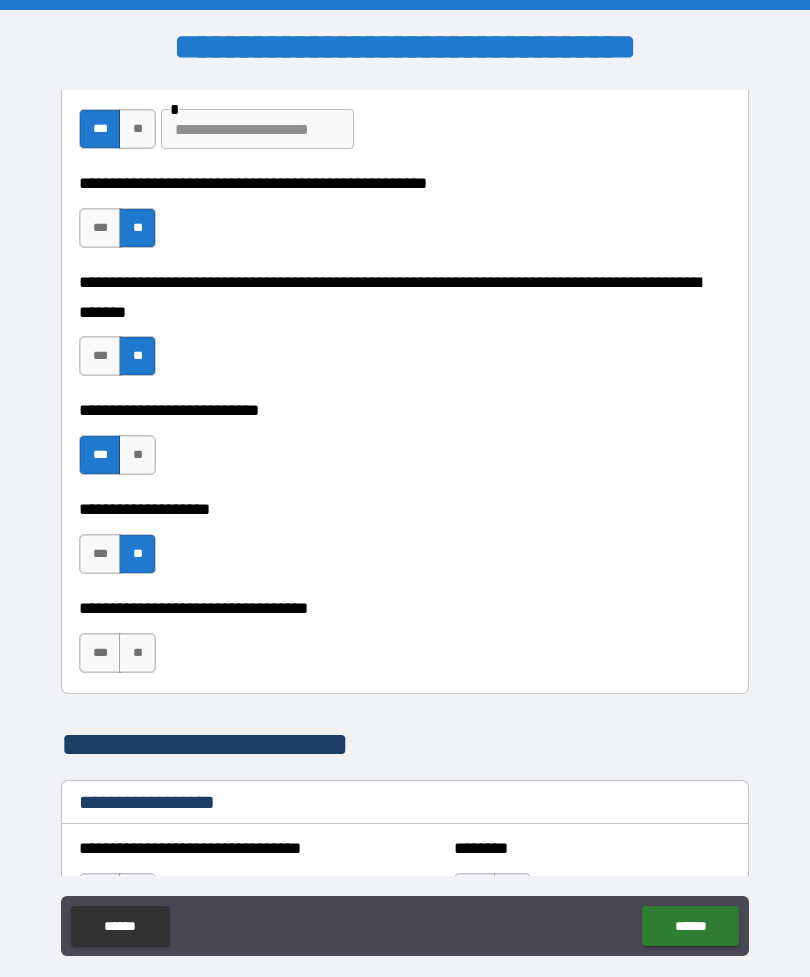 click on "**" at bounding box center [137, 653] 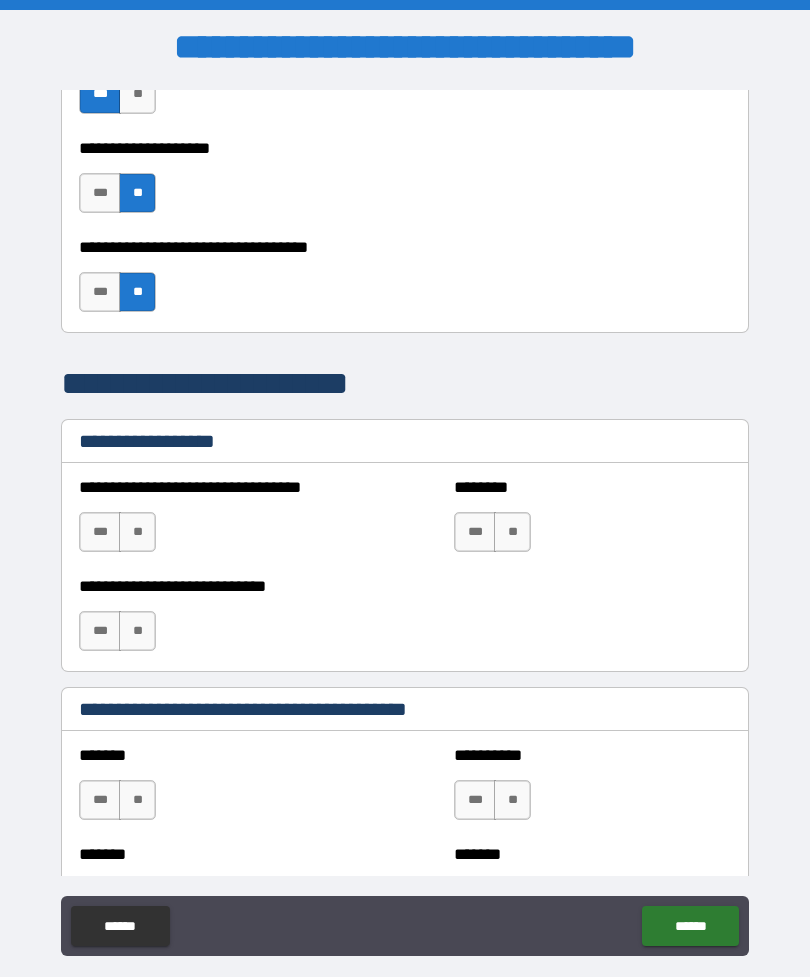 scroll, scrollTop: 1173, scrollLeft: 0, axis: vertical 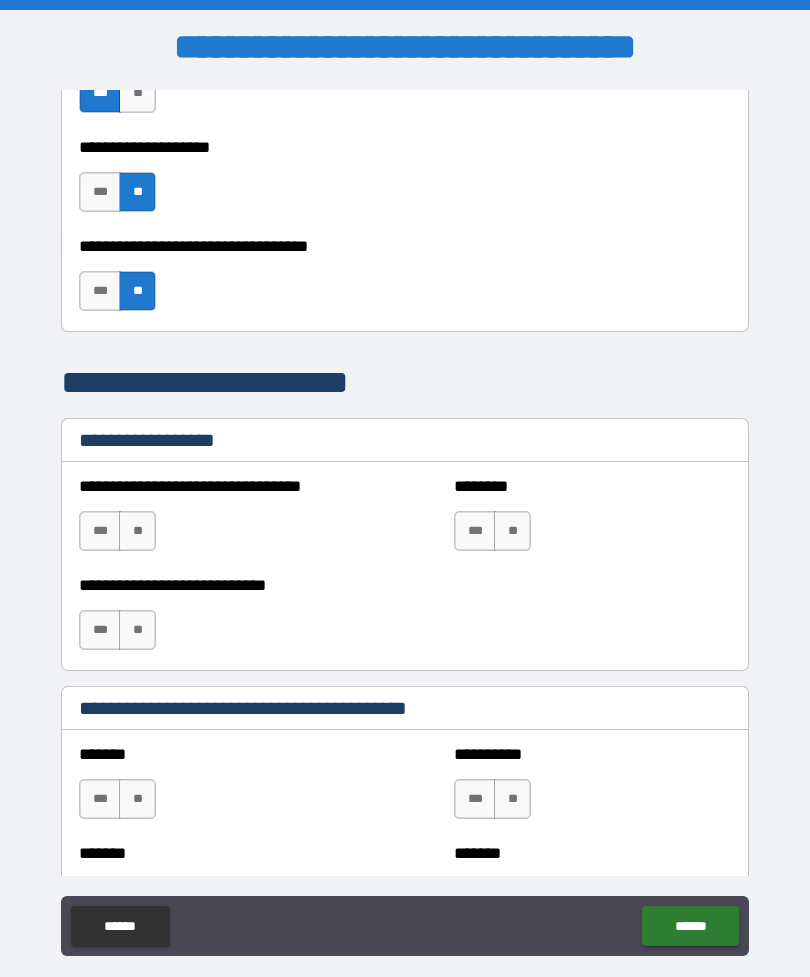 click on "**" at bounding box center [137, 531] 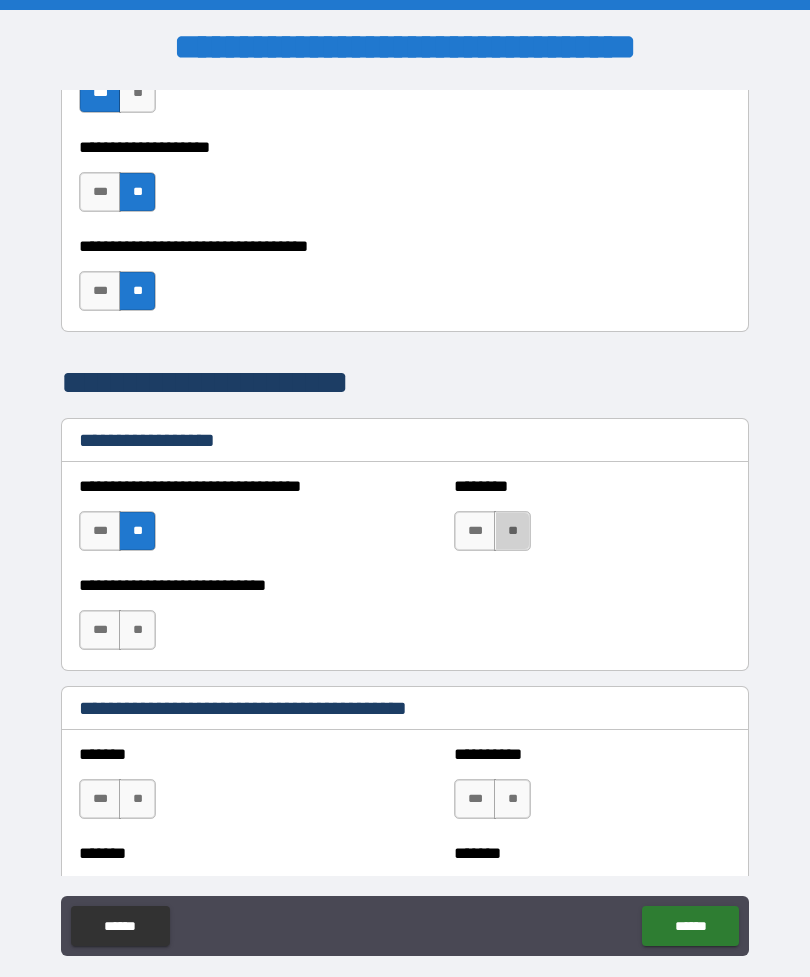 click on "**" at bounding box center [512, 531] 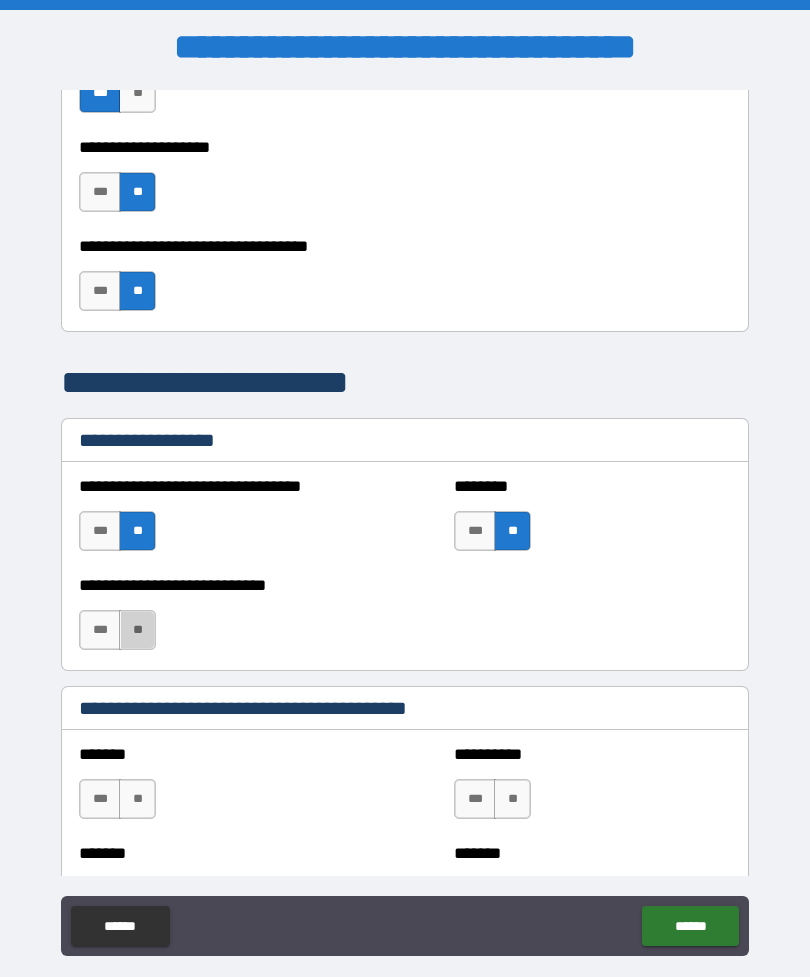 click on "**" at bounding box center (137, 630) 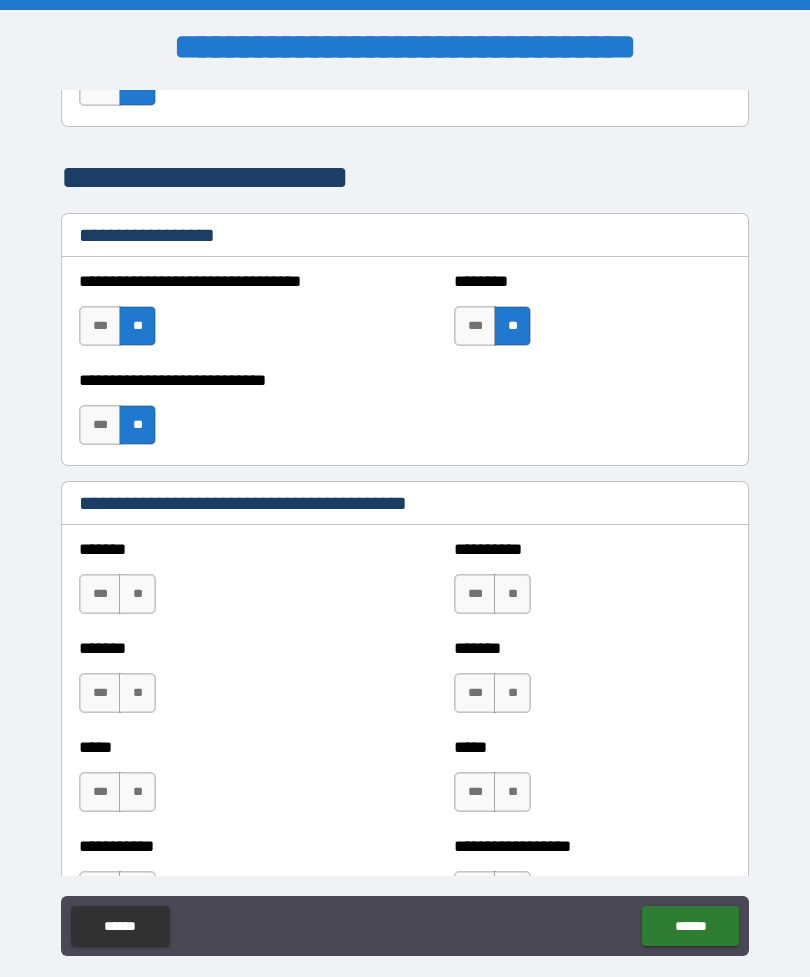 scroll, scrollTop: 1386, scrollLeft: 0, axis: vertical 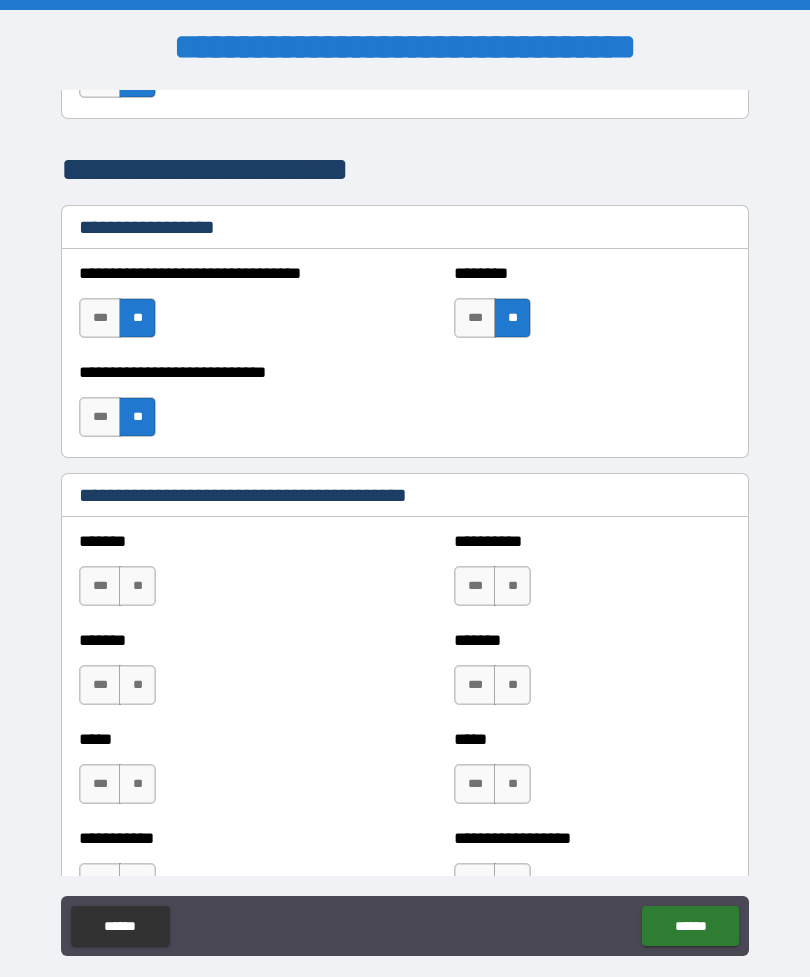 click on "**" at bounding box center [137, 586] 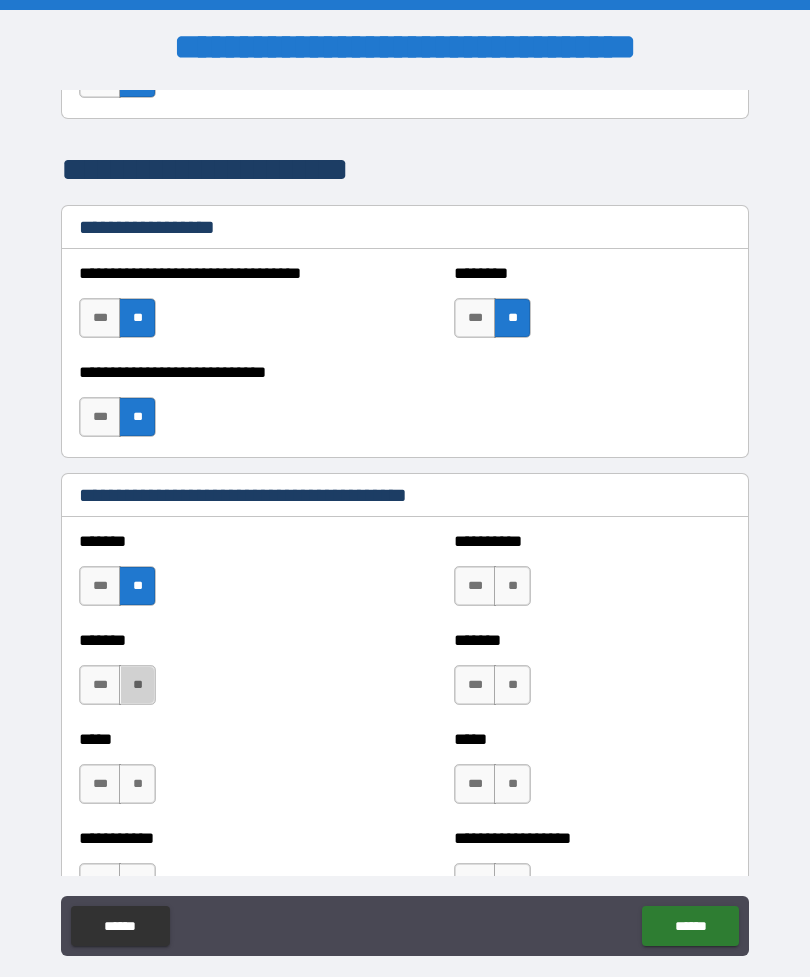 click on "**" at bounding box center [137, 685] 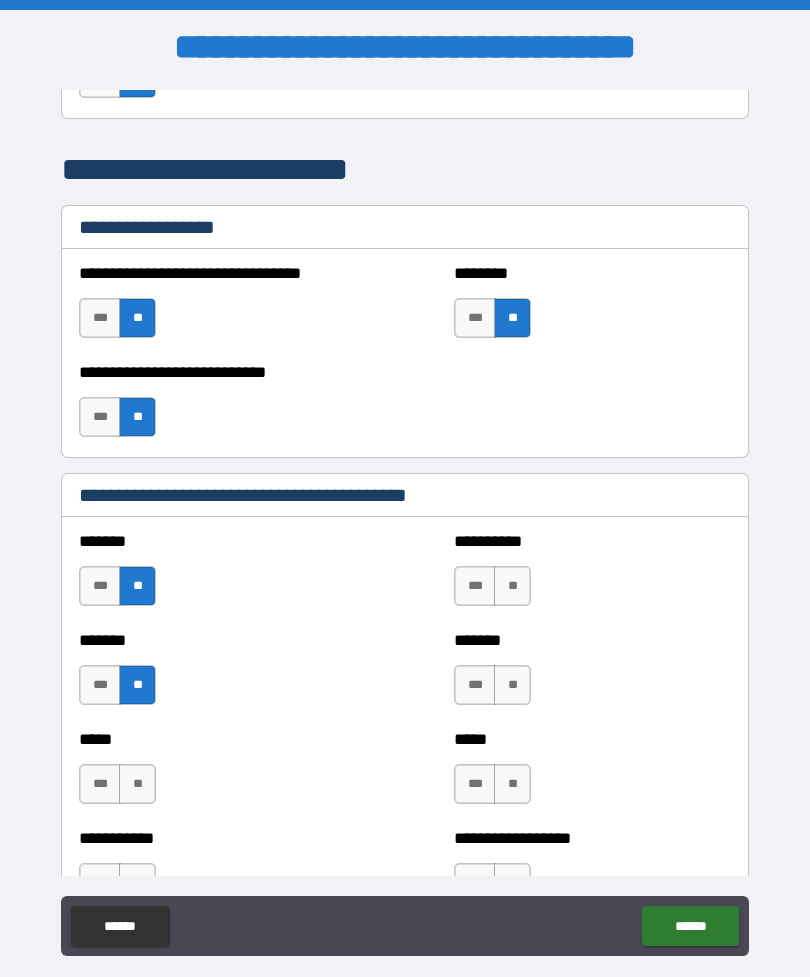 click on "**" at bounding box center [512, 586] 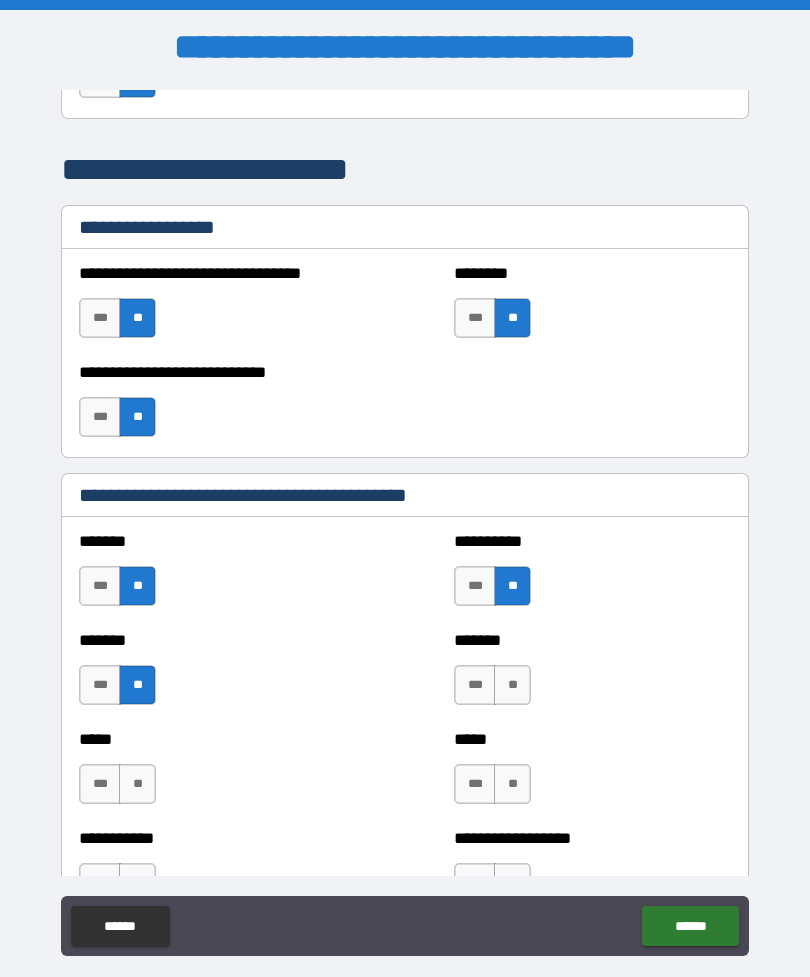click on "**" at bounding box center [512, 685] 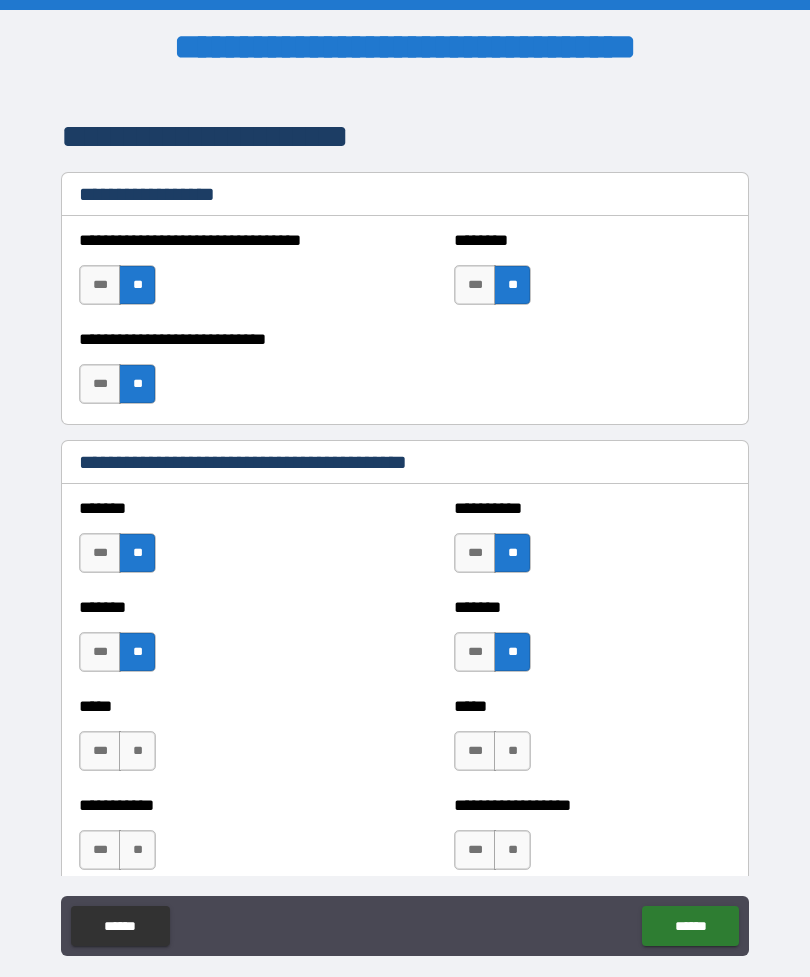 scroll, scrollTop: 1523, scrollLeft: 0, axis: vertical 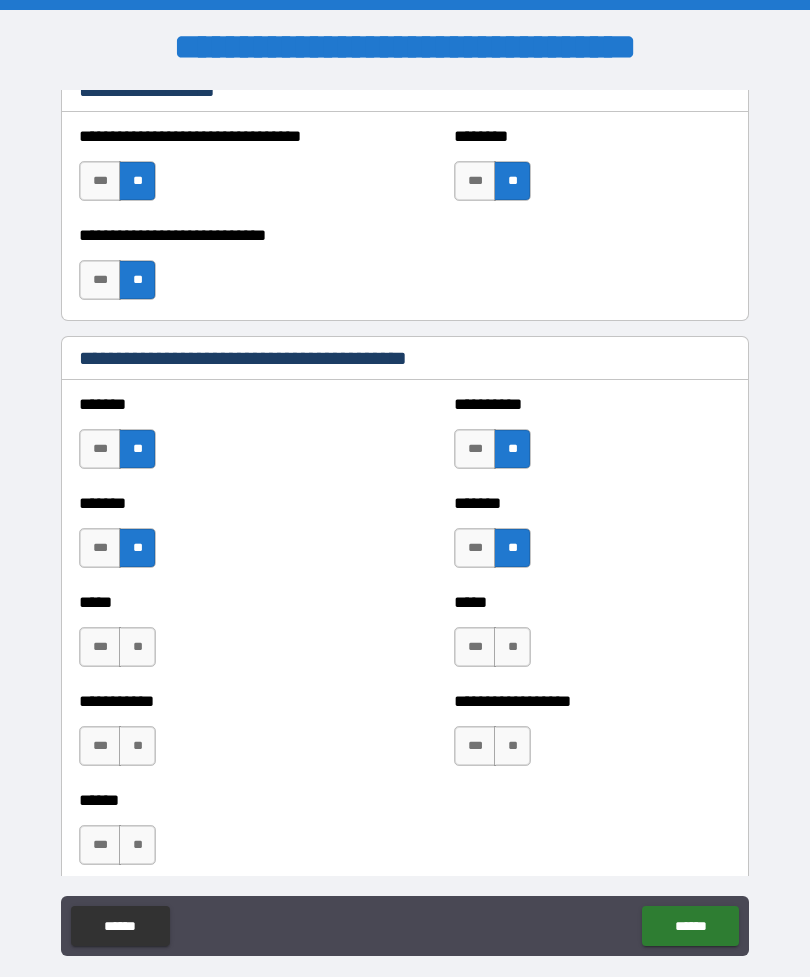 click on "**" at bounding box center [512, 647] 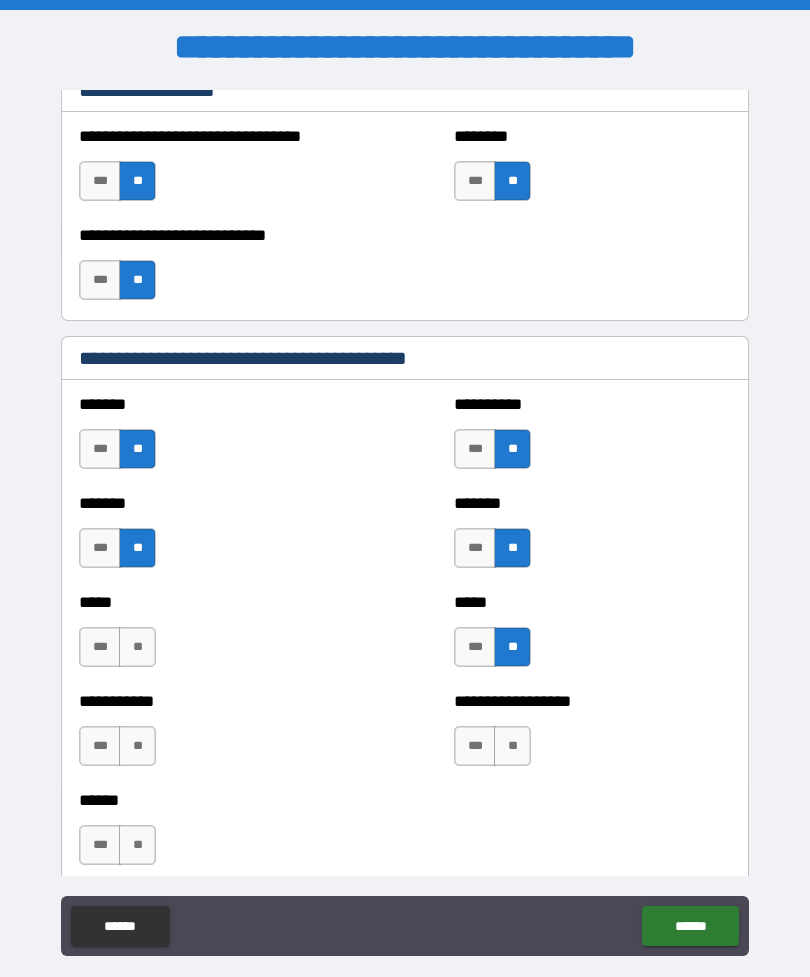 click on "**" at bounding box center [512, 746] 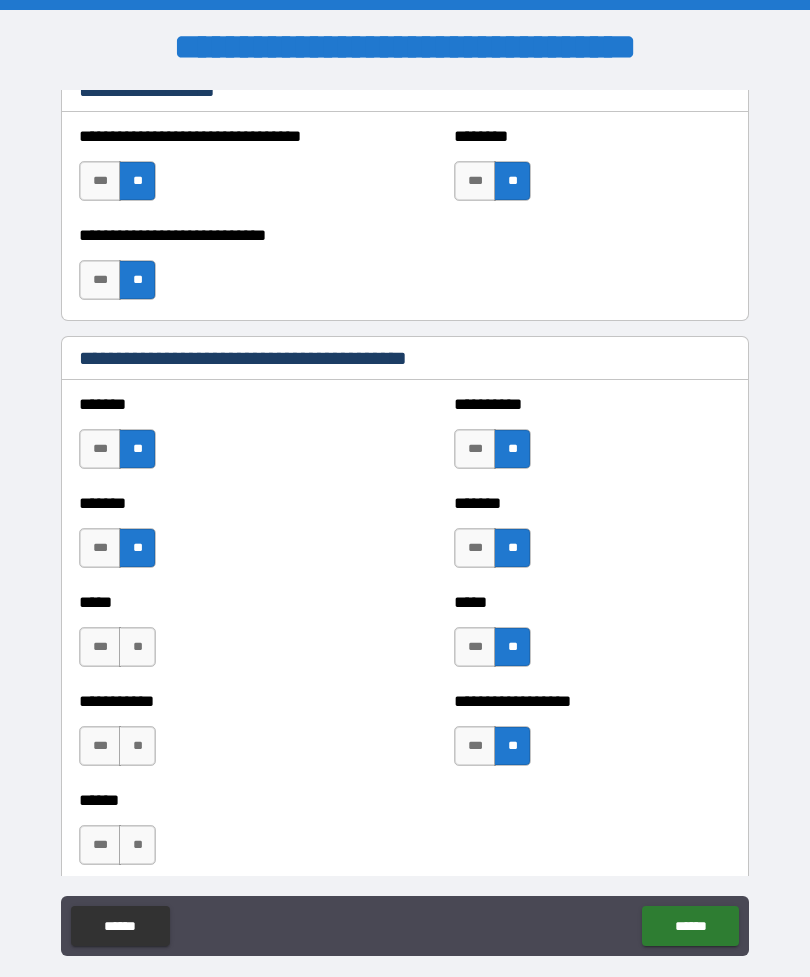 click on "**" at bounding box center [137, 647] 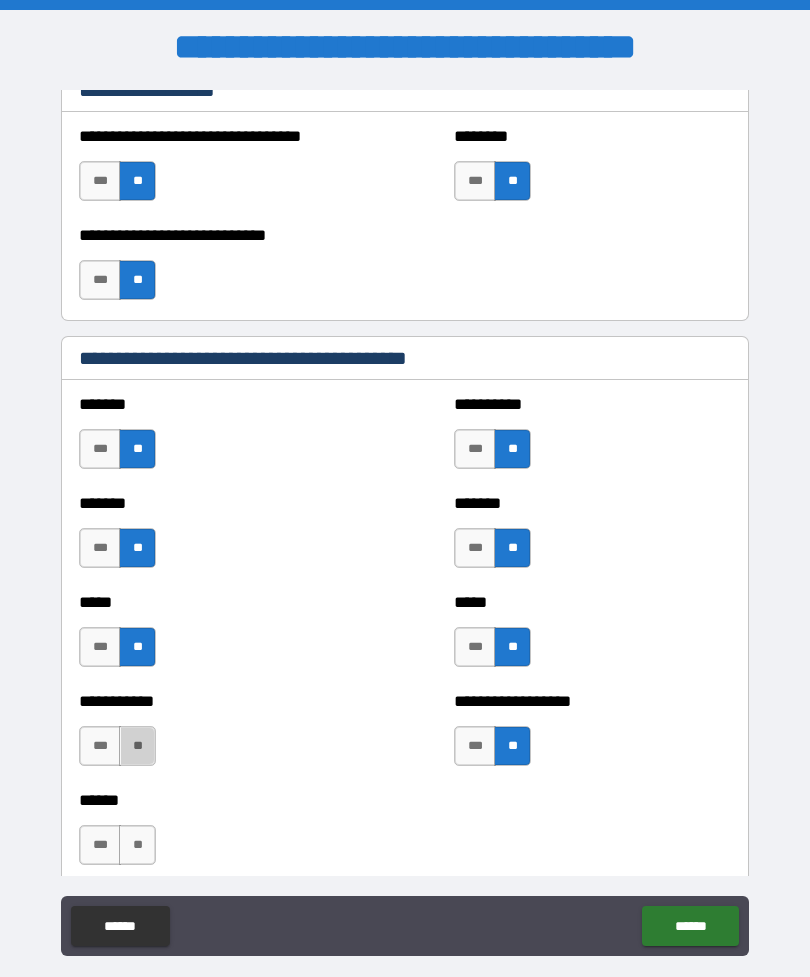 click on "**" at bounding box center [137, 746] 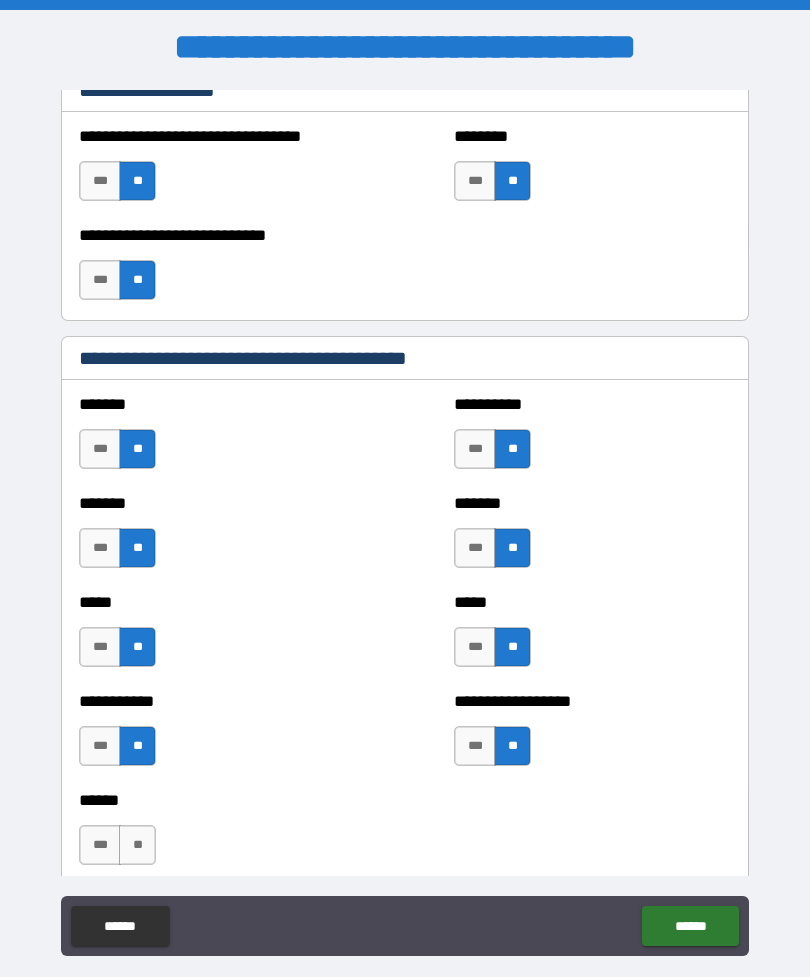 click on "**" at bounding box center (137, 845) 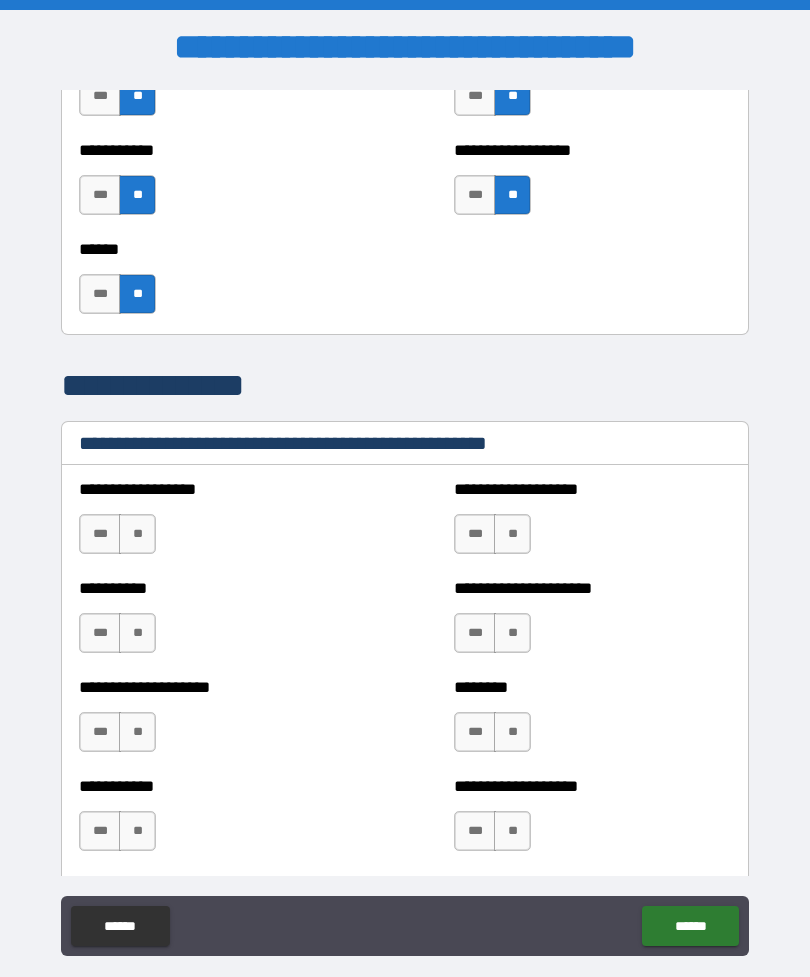 scroll, scrollTop: 2080, scrollLeft: 0, axis: vertical 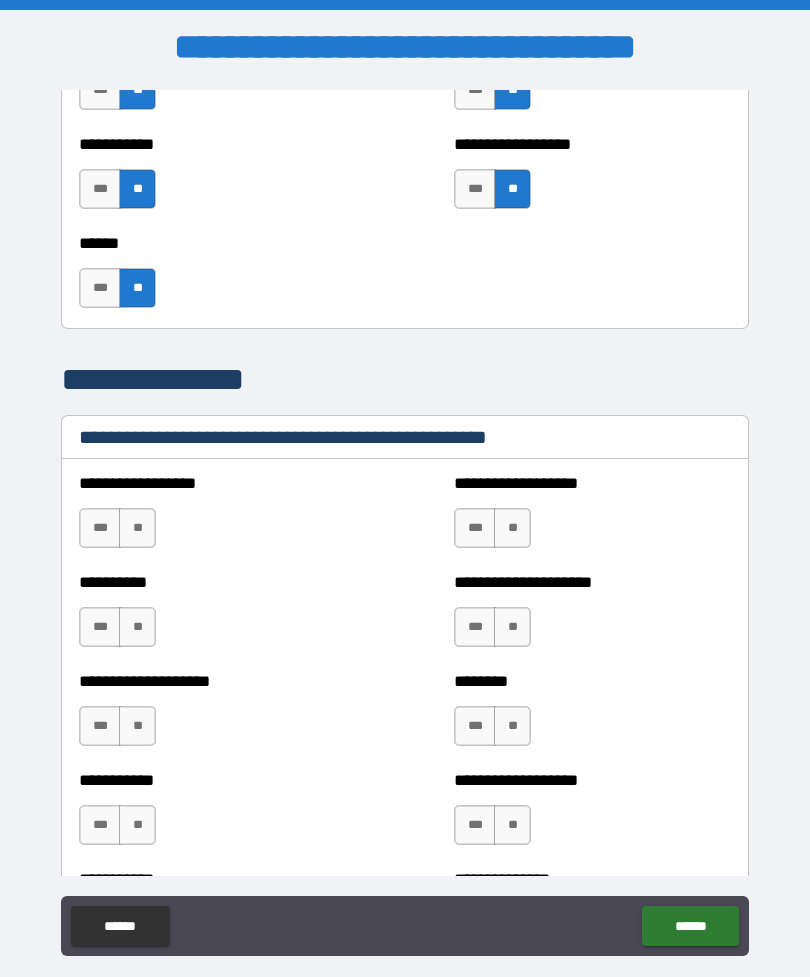 click on "**" at bounding box center [137, 528] 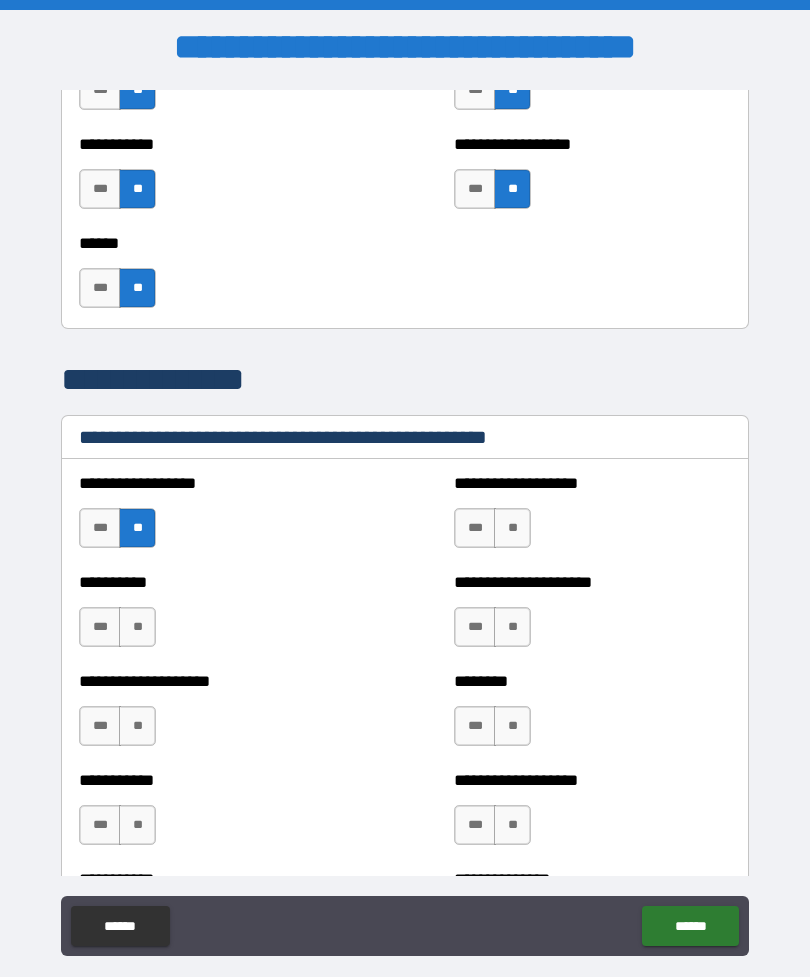 click on "**" at bounding box center (512, 528) 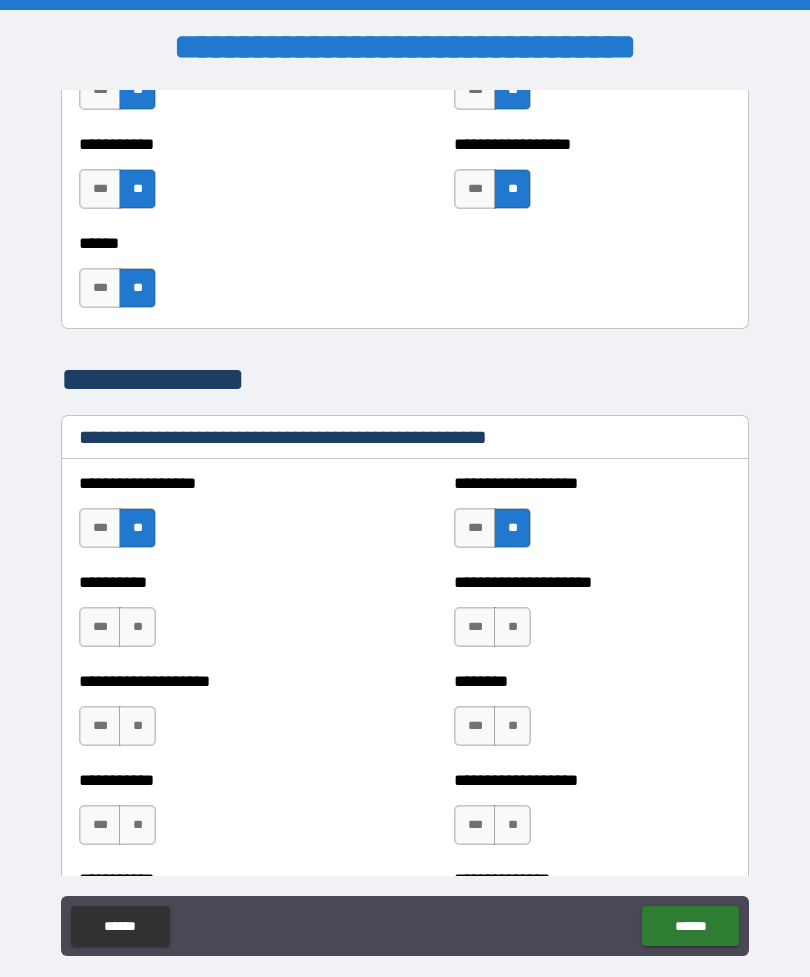 click on "**" at bounding box center [512, 627] 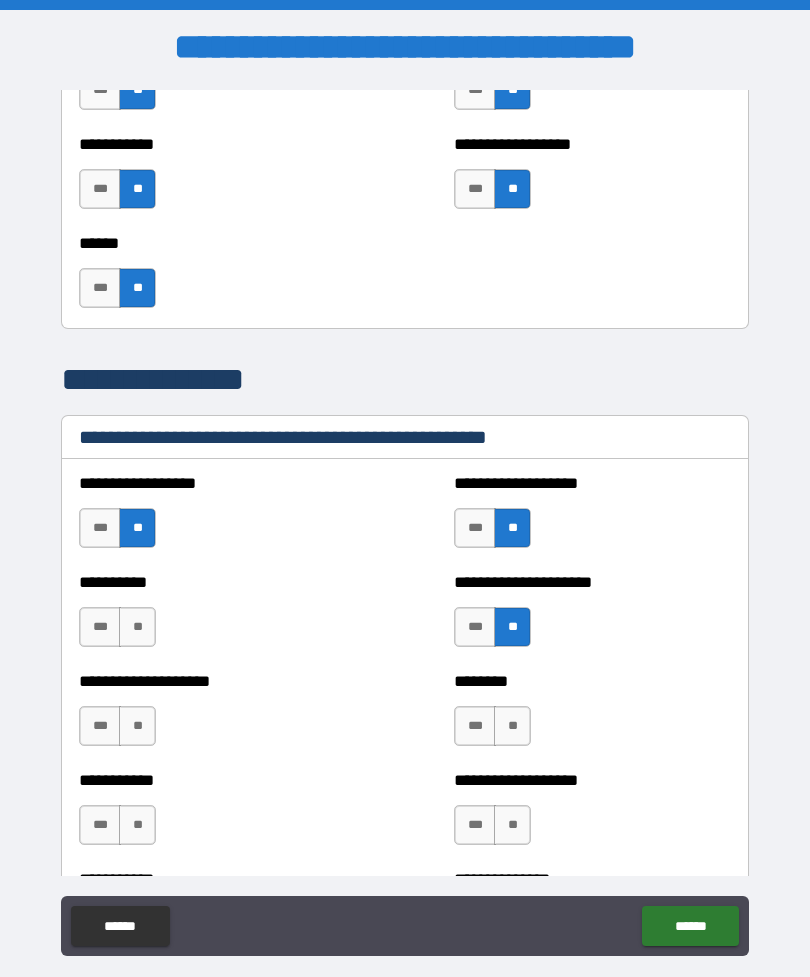 click on "**" at bounding box center [137, 627] 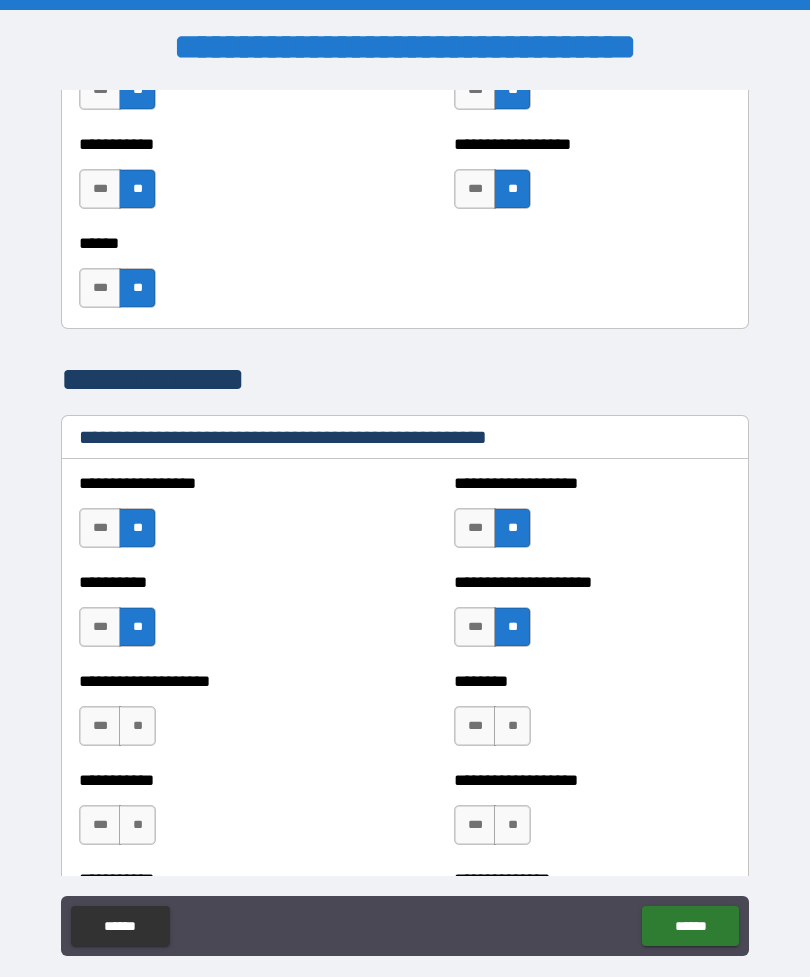 click on "**" at bounding box center (137, 726) 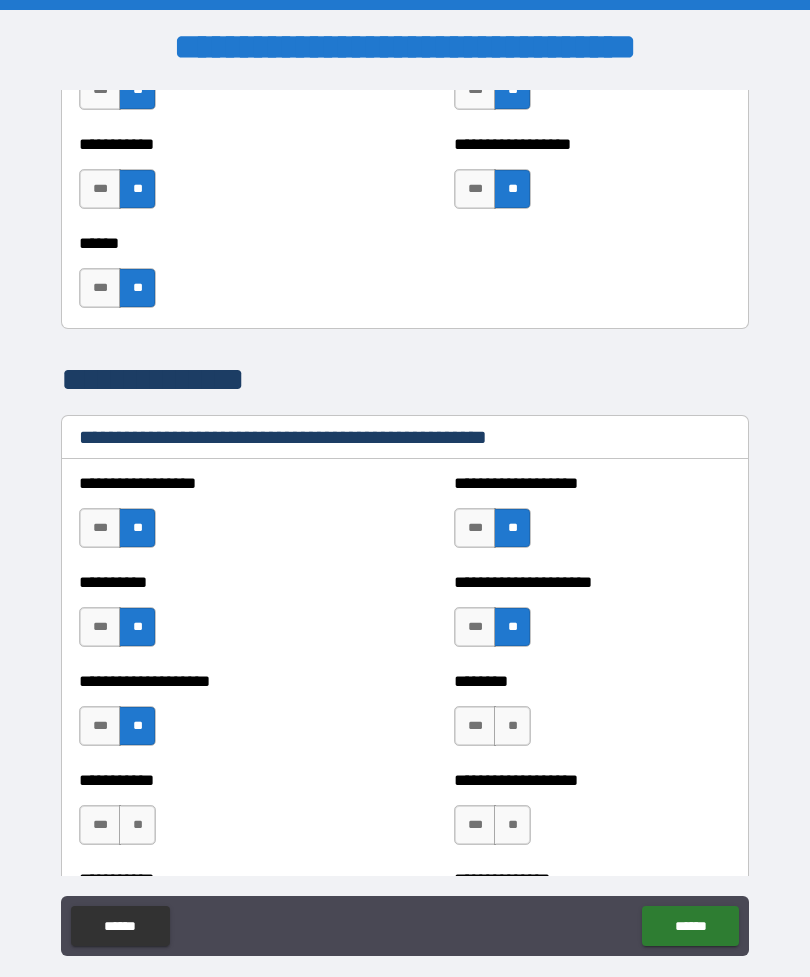 click on "**" at bounding box center (137, 825) 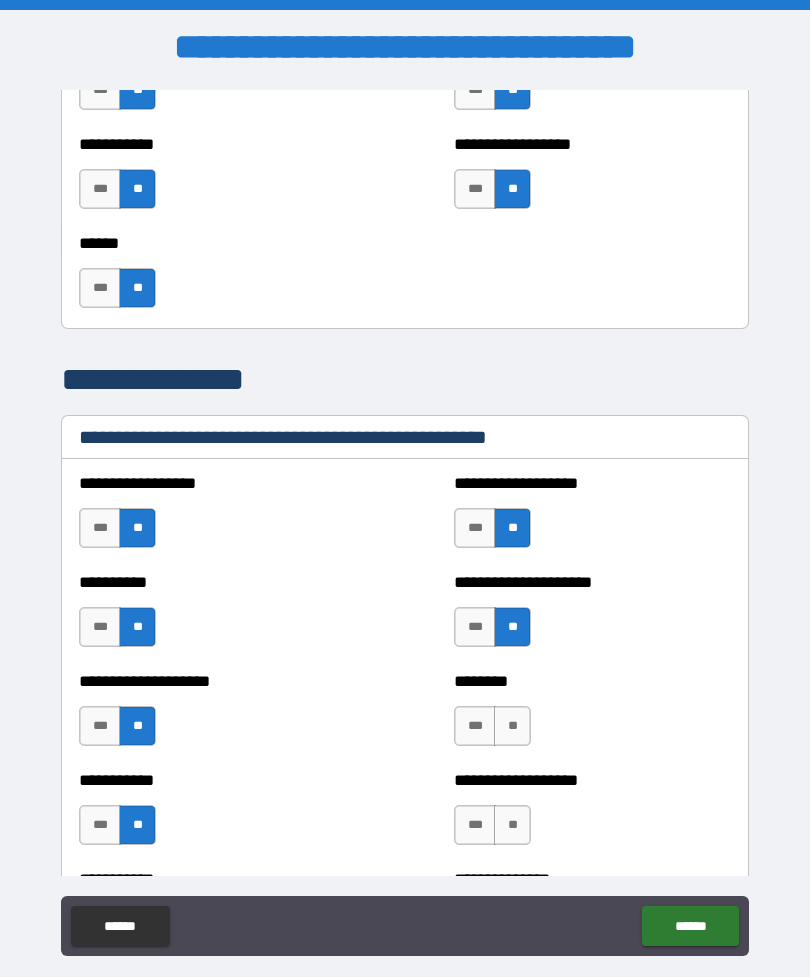 click on "**" at bounding box center (512, 726) 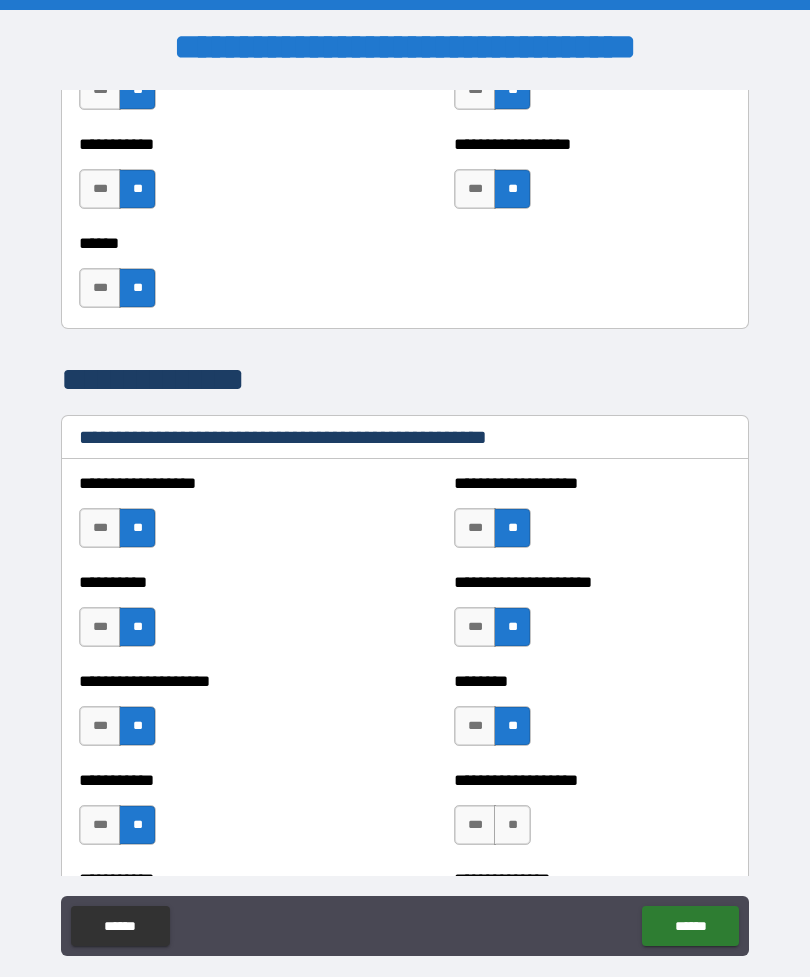 click on "**" at bounding box center [512, 825] 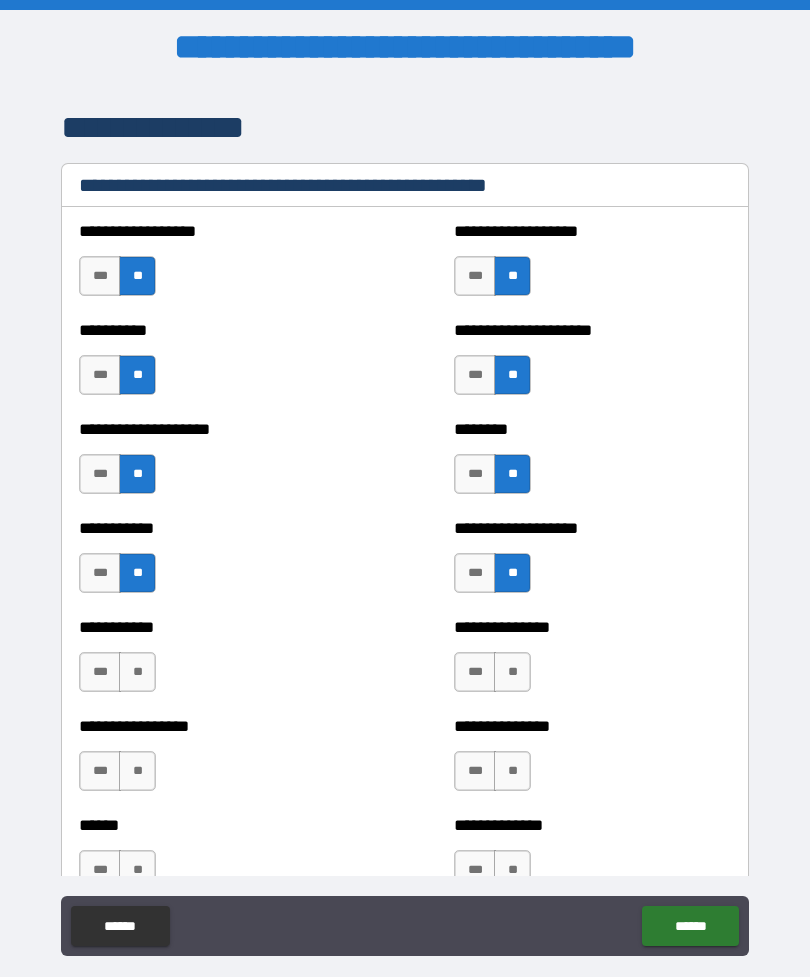 scroll, scrollTop: 2332, scrollLeft: 0, axis: vertical 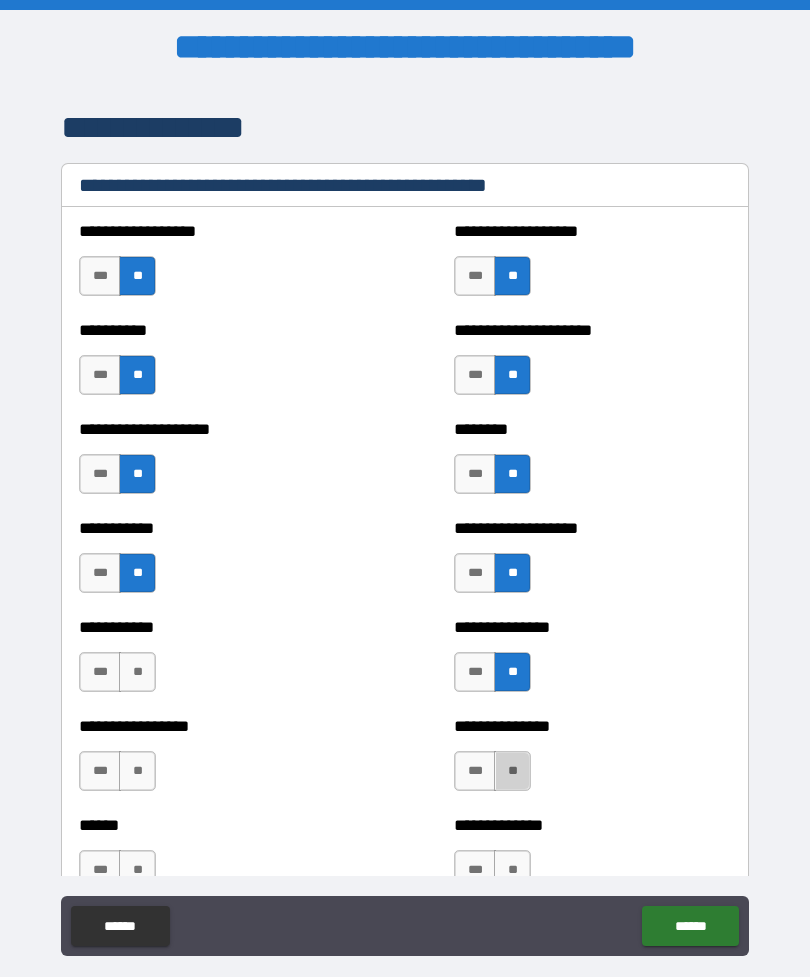 click on "**" at bounding box center (512, 771) 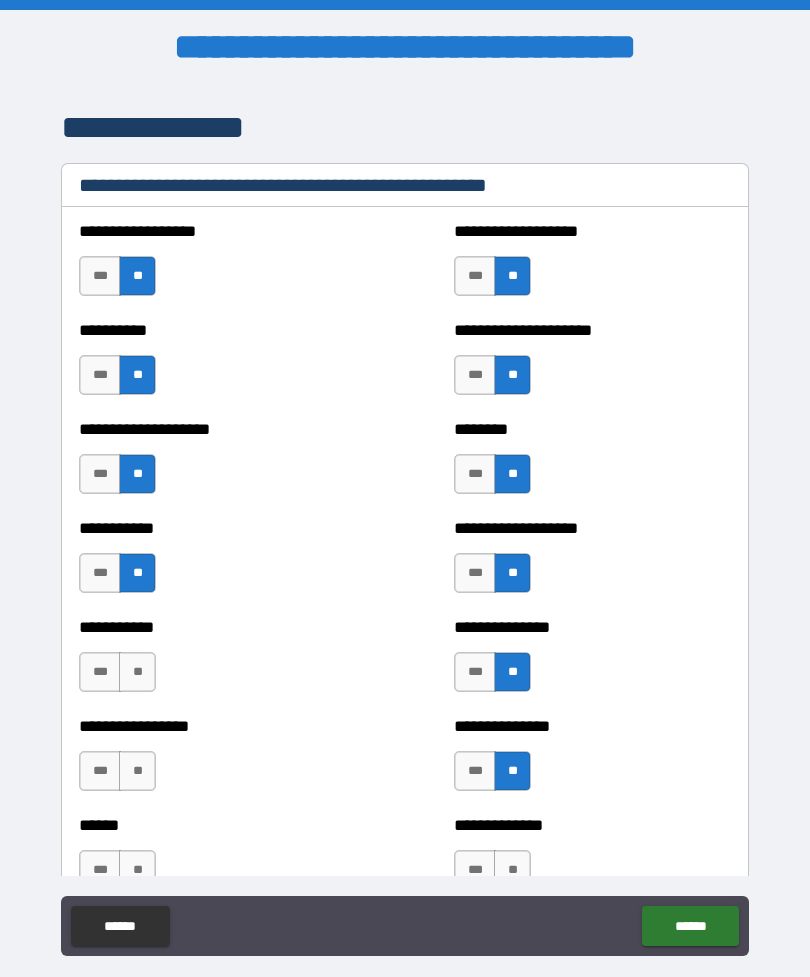 click on "**" at bounding box center [137, 771] 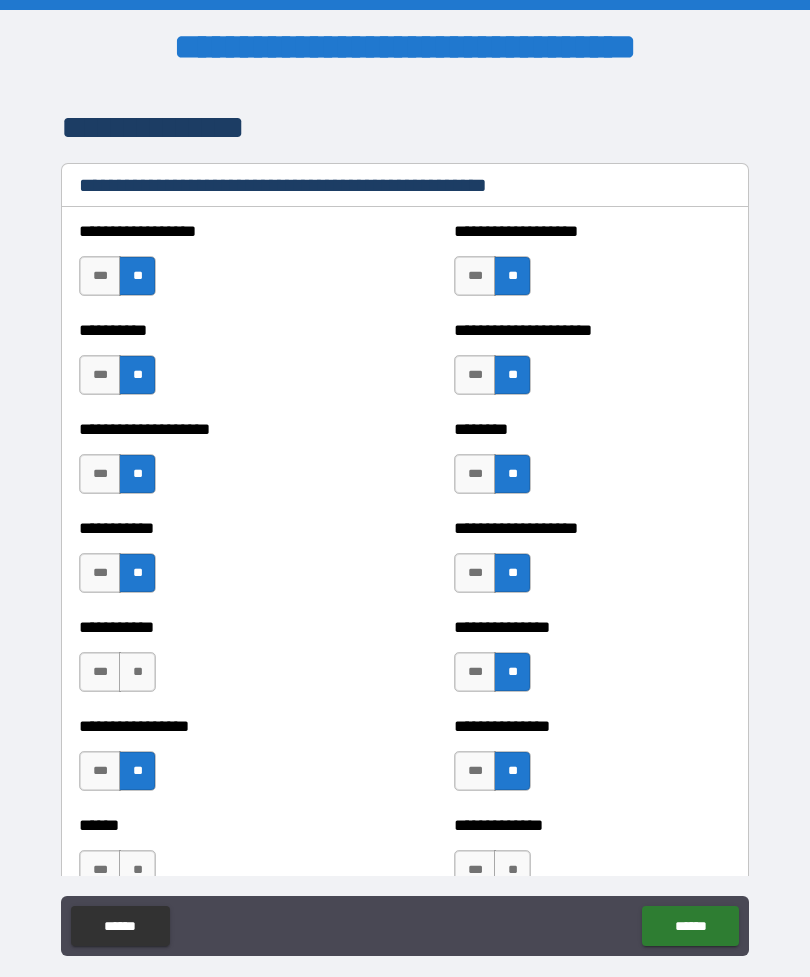 click on "**" at bounding box center (137, 672) 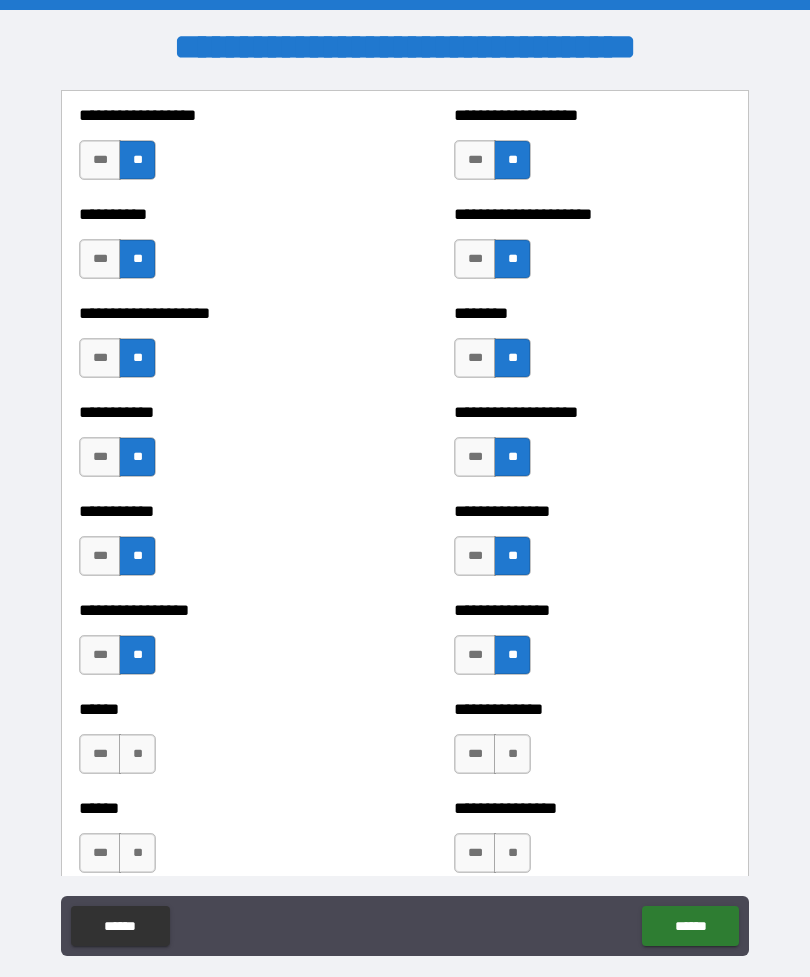 scroll, scrollTop: 2484, scrollLeft: 0, axis: vertical 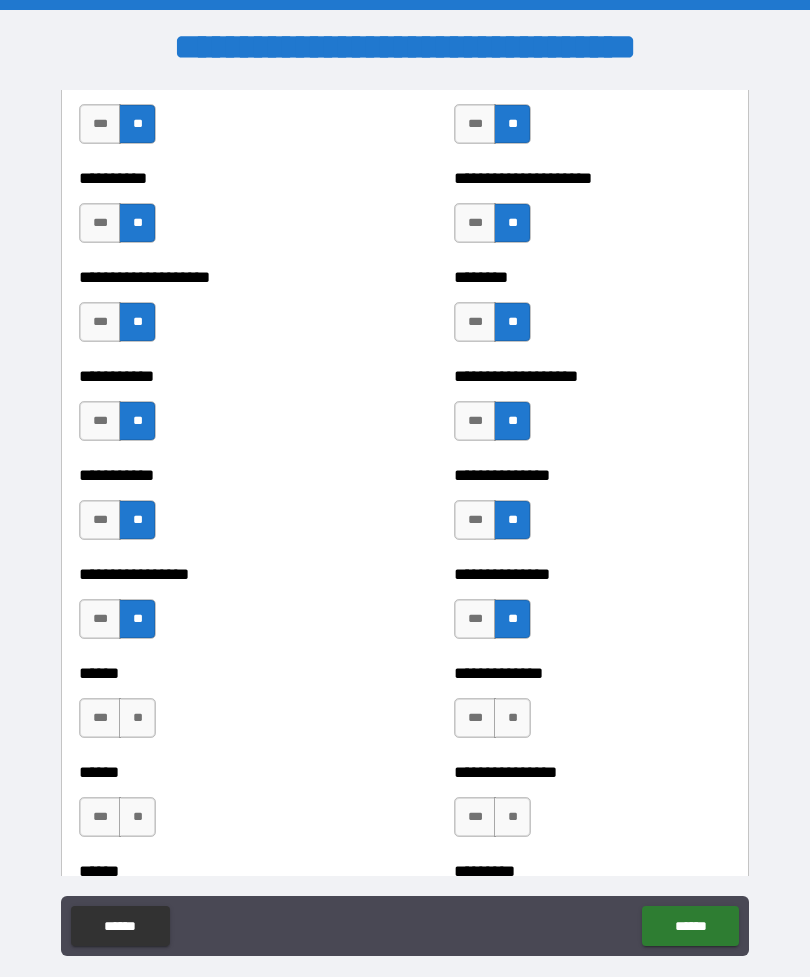 click on "**" at bounding box center [137, 718] 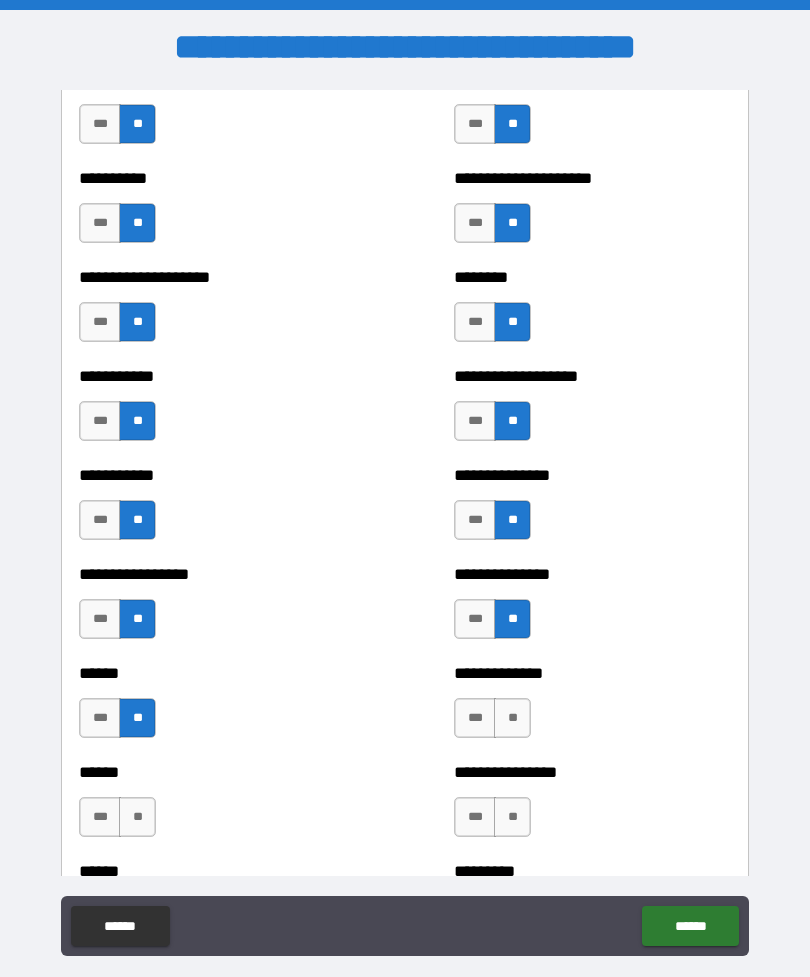 click on "**" at bounding box center (137, 817) 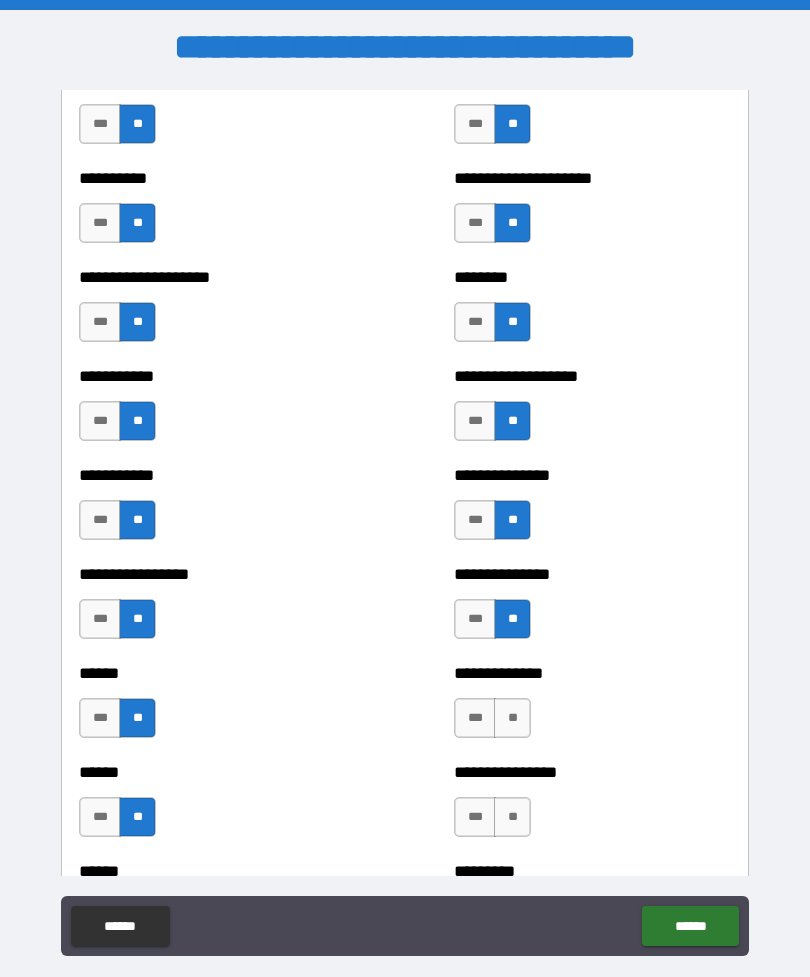 click on "**" at bounding box center [512, 718] 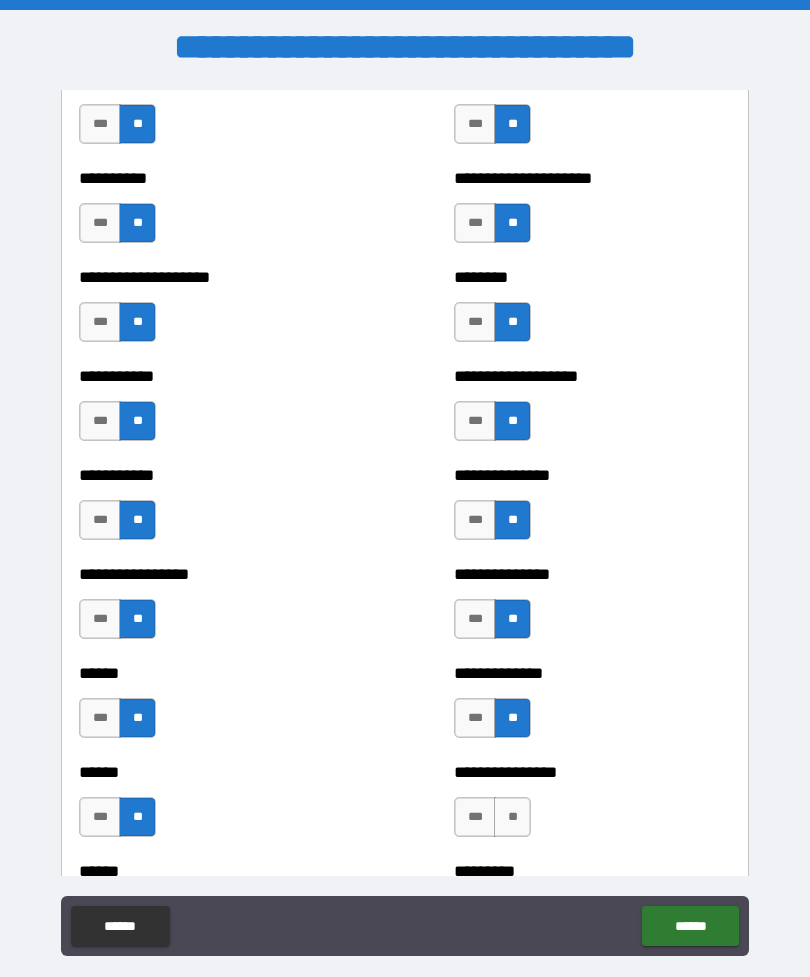 click on "**" at bounding box center [512, 817] 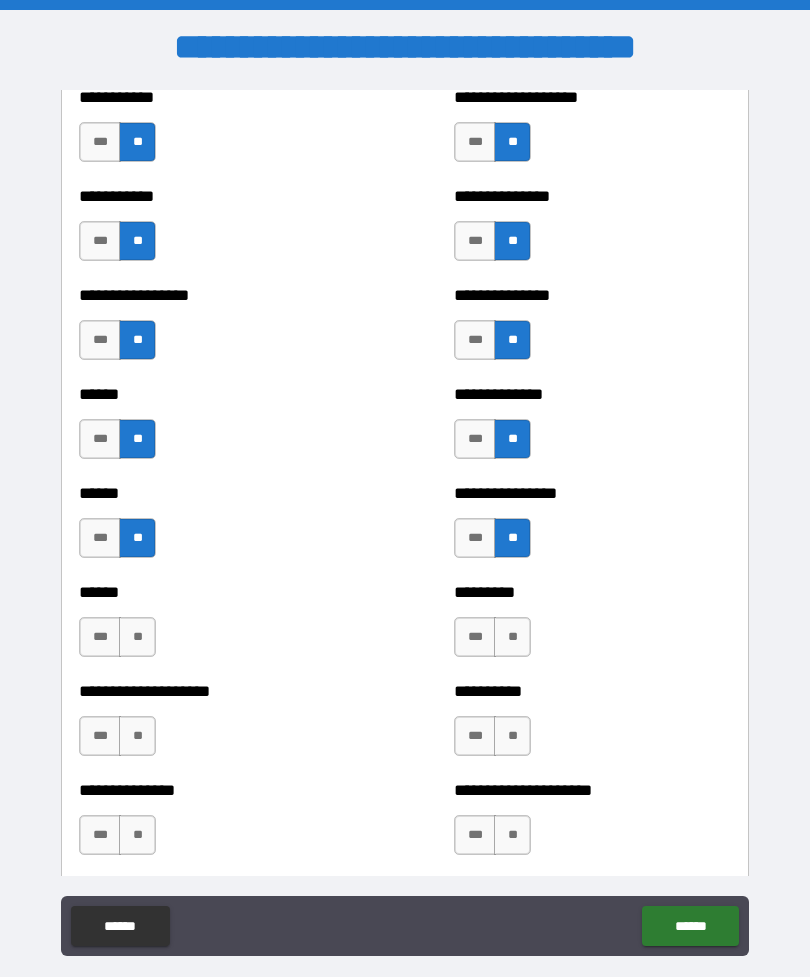 scroll, scrollTop: 2762, scrollLeft: 0, axis: vertical 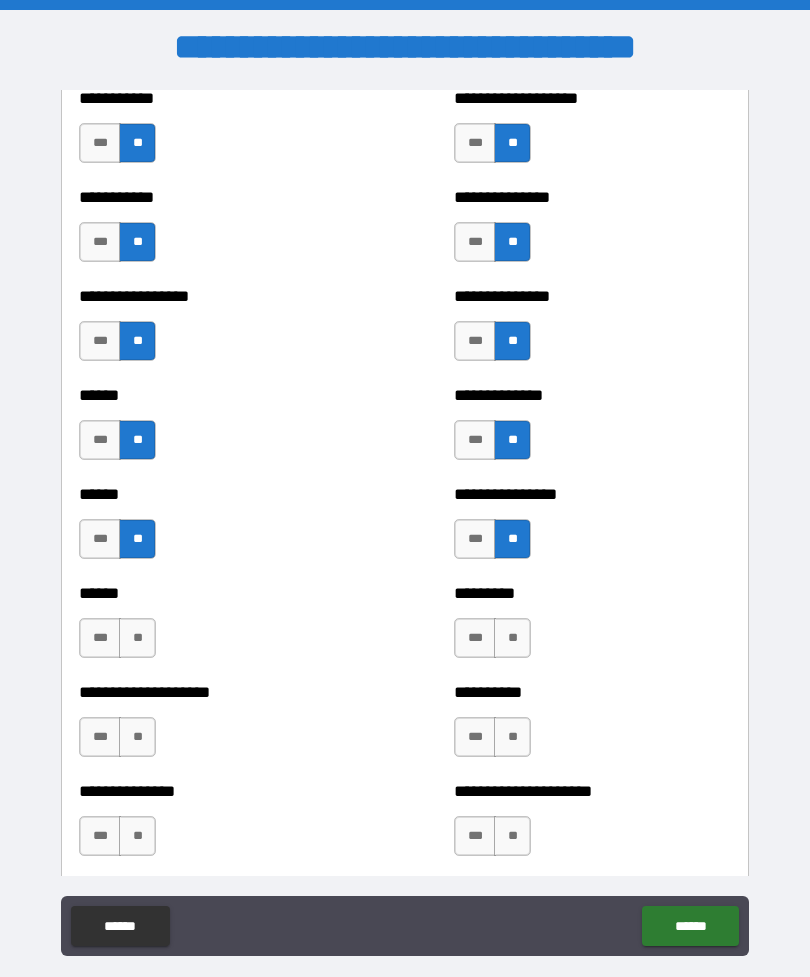 click on "**" at bounding box center [512, 638] 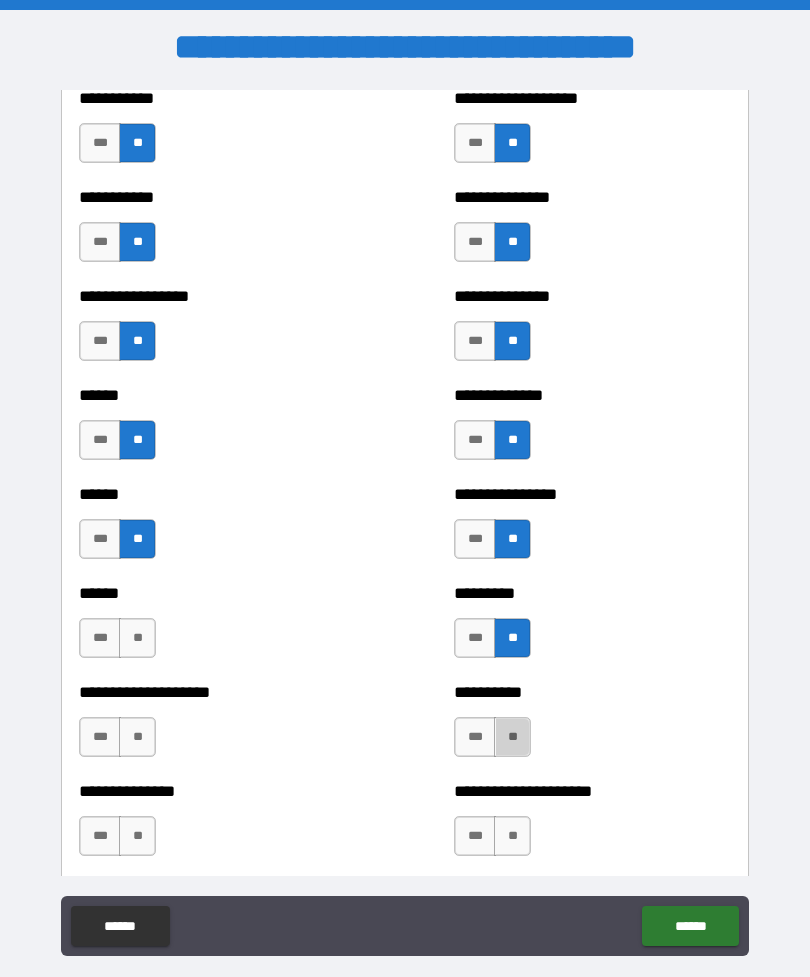 click on "**" at bounding box center [512, 737] 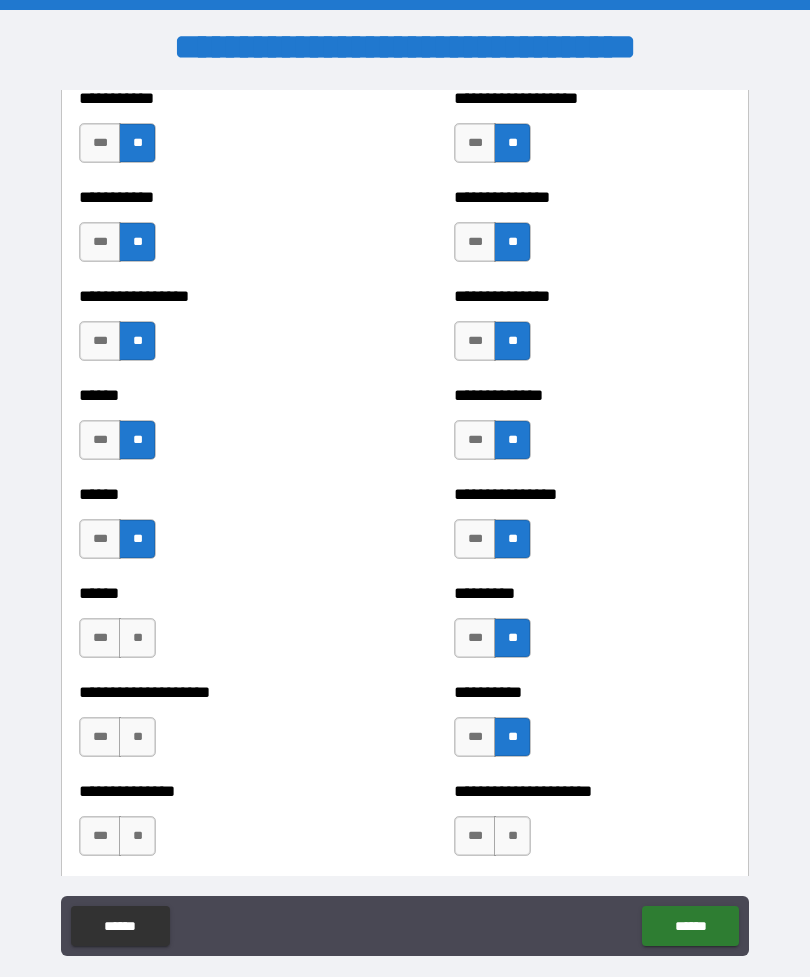 click on "**" at bounding box center (137, 737) 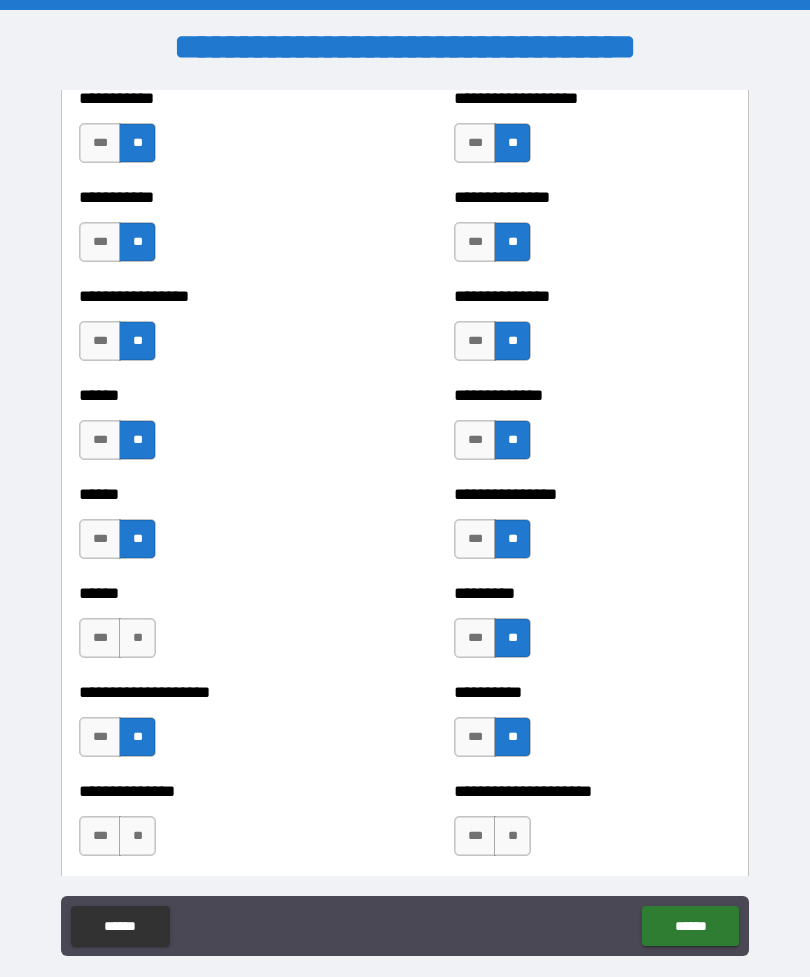 click on "**" at bounding box center [137, 638] 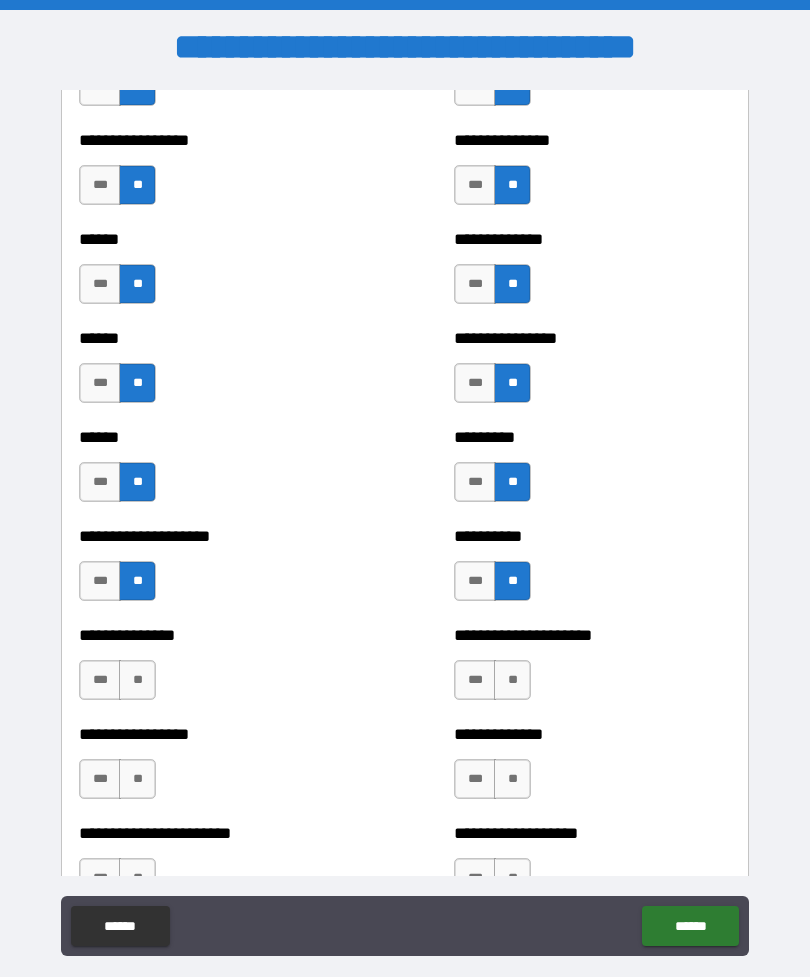 scroll, scrollTop: 2918, scrollLeft: 0, axis: vertical 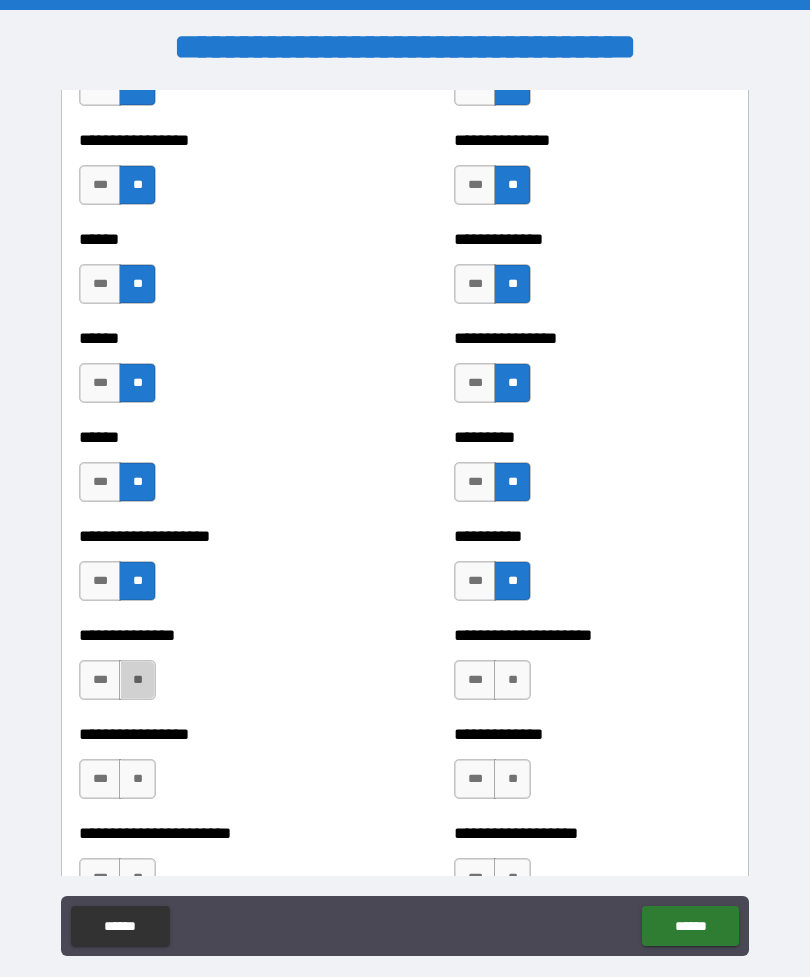 click on "**" at bounding box center [137, 680] 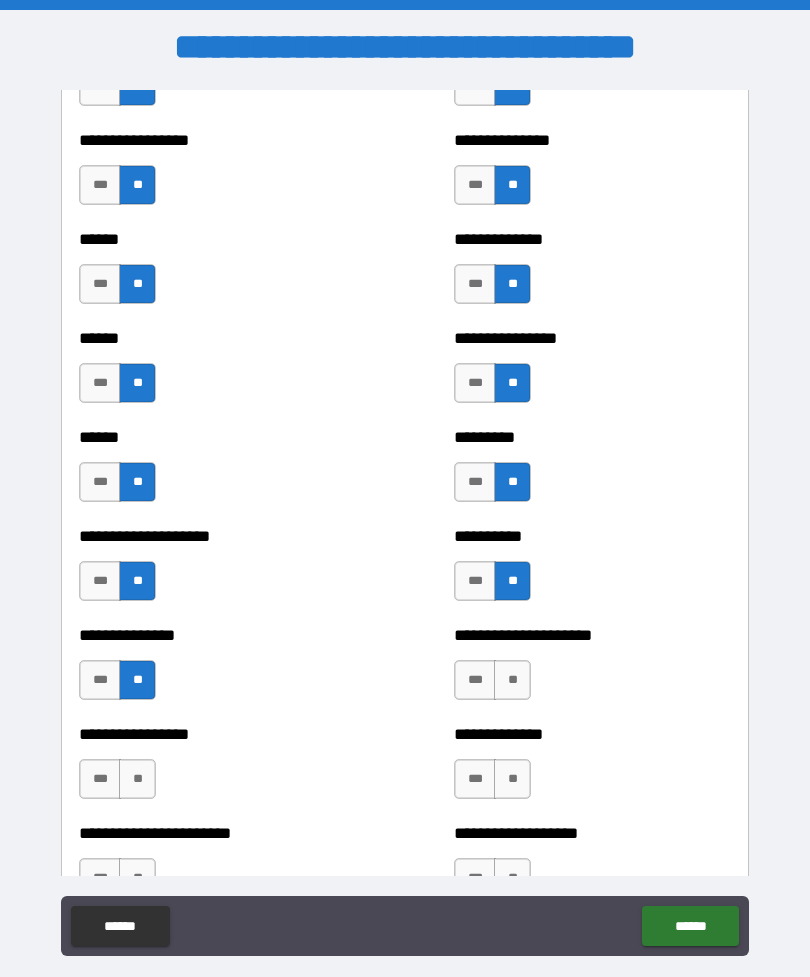 click on "**" at bounding box center (512, 680) 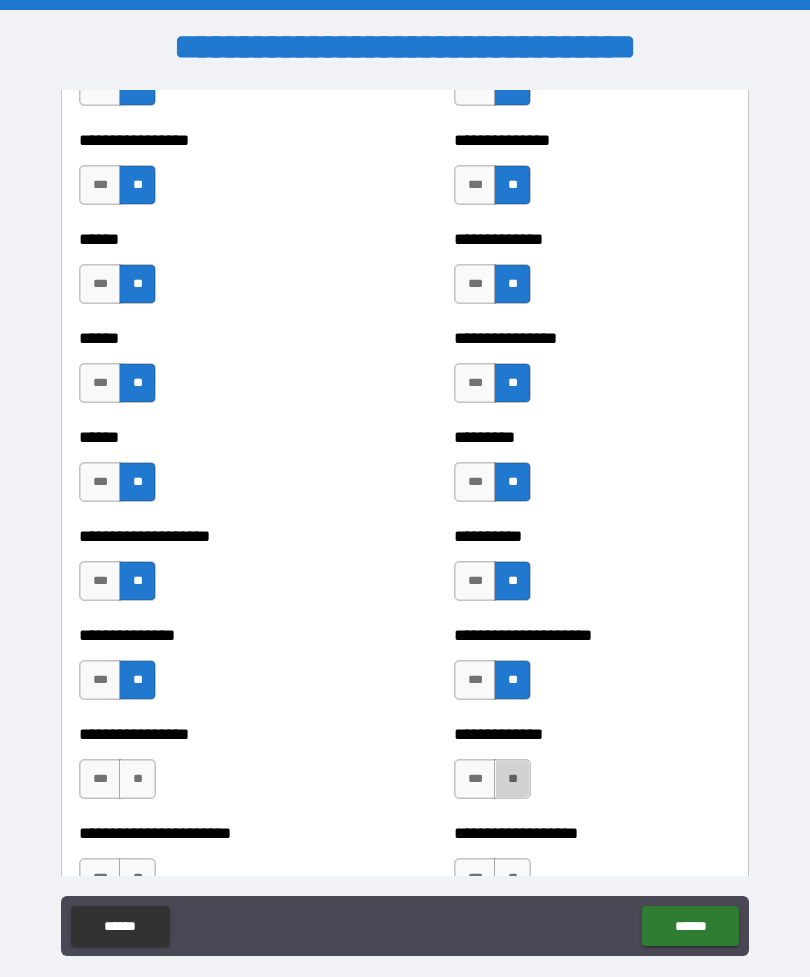 click on "**" at bounding box center [512, 779] 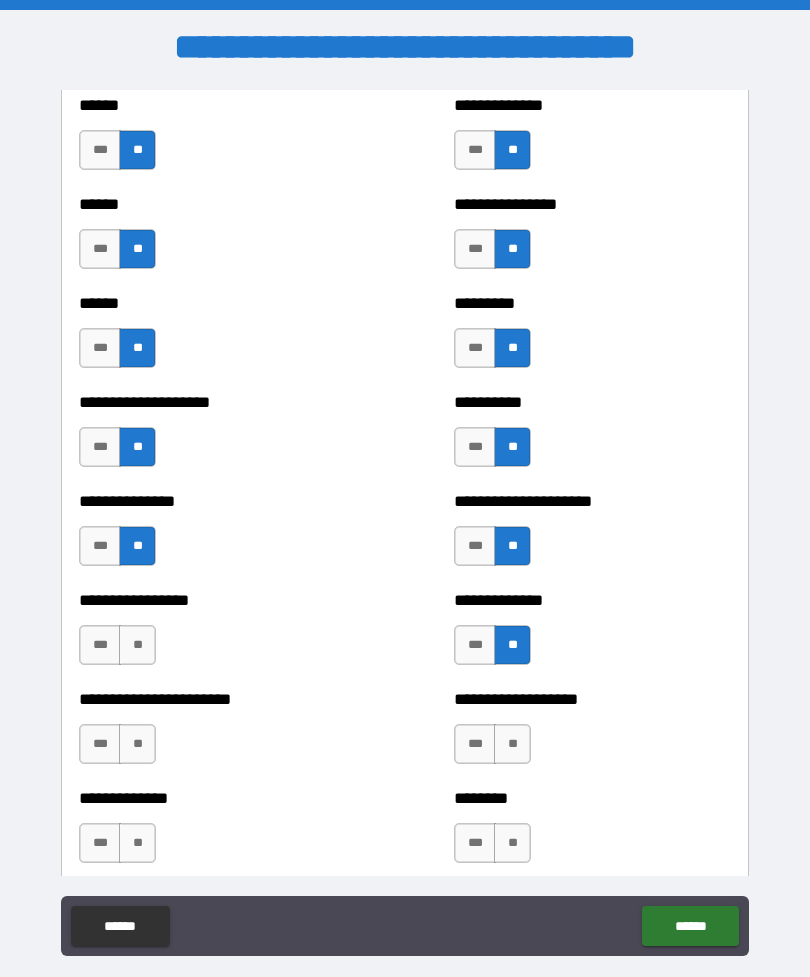 scroll, scrollTop: 3064, scrollLeft: 0, axis: vertical 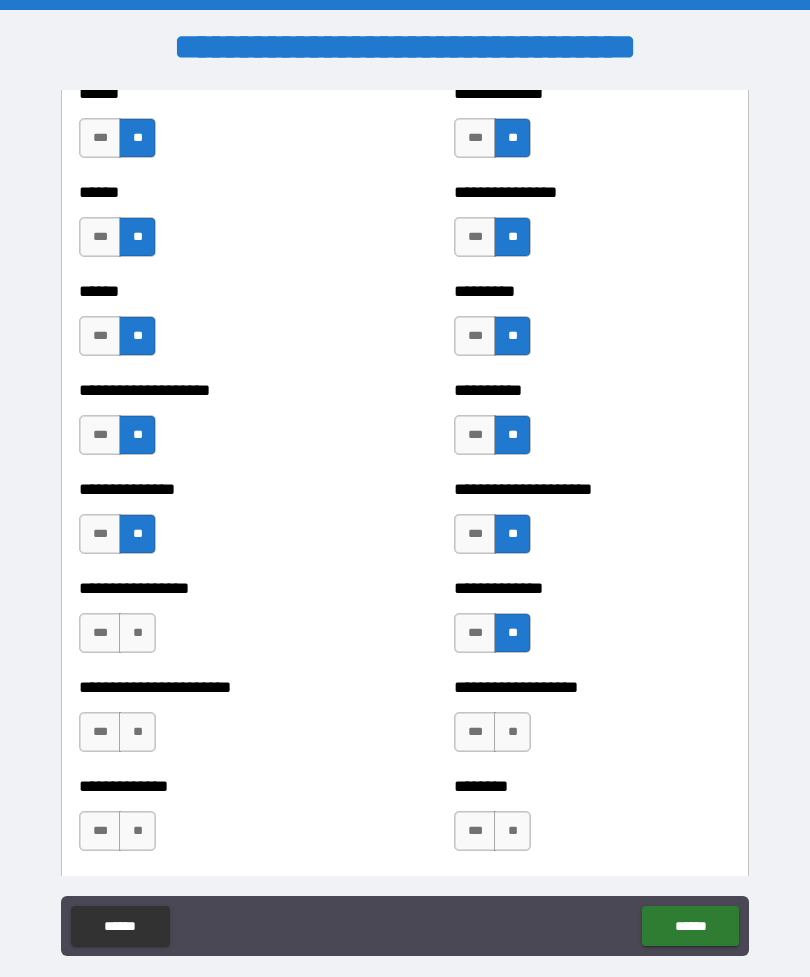 click on "***" at bounding box center (100, 633) 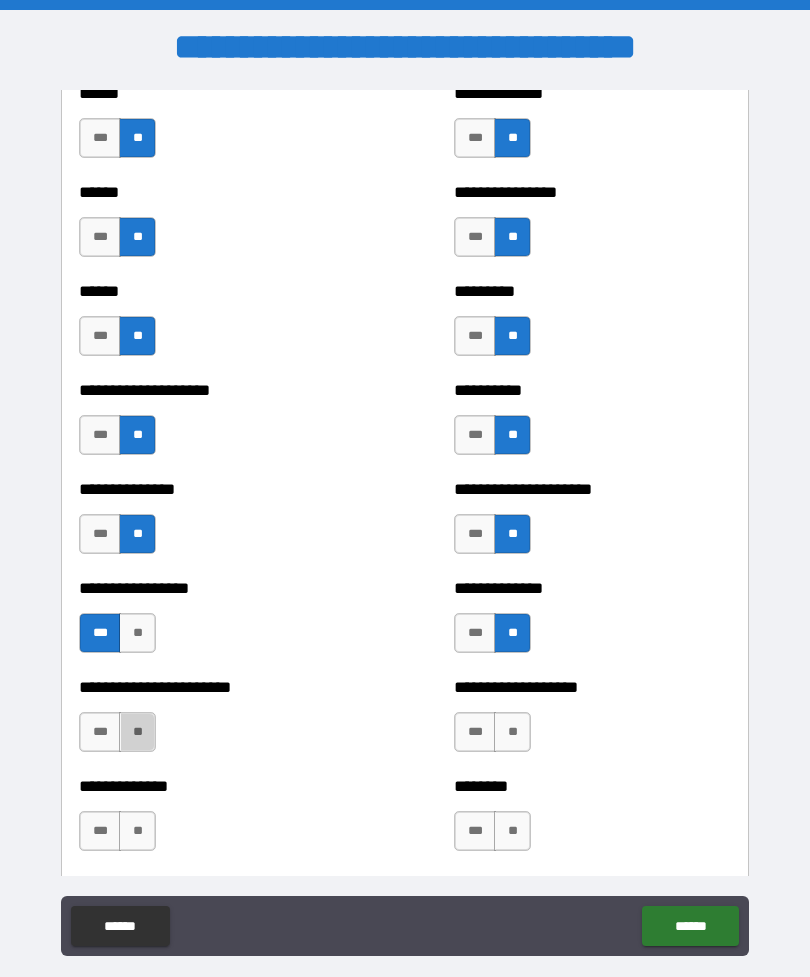 click on "**" at bounding box center [137, 732] 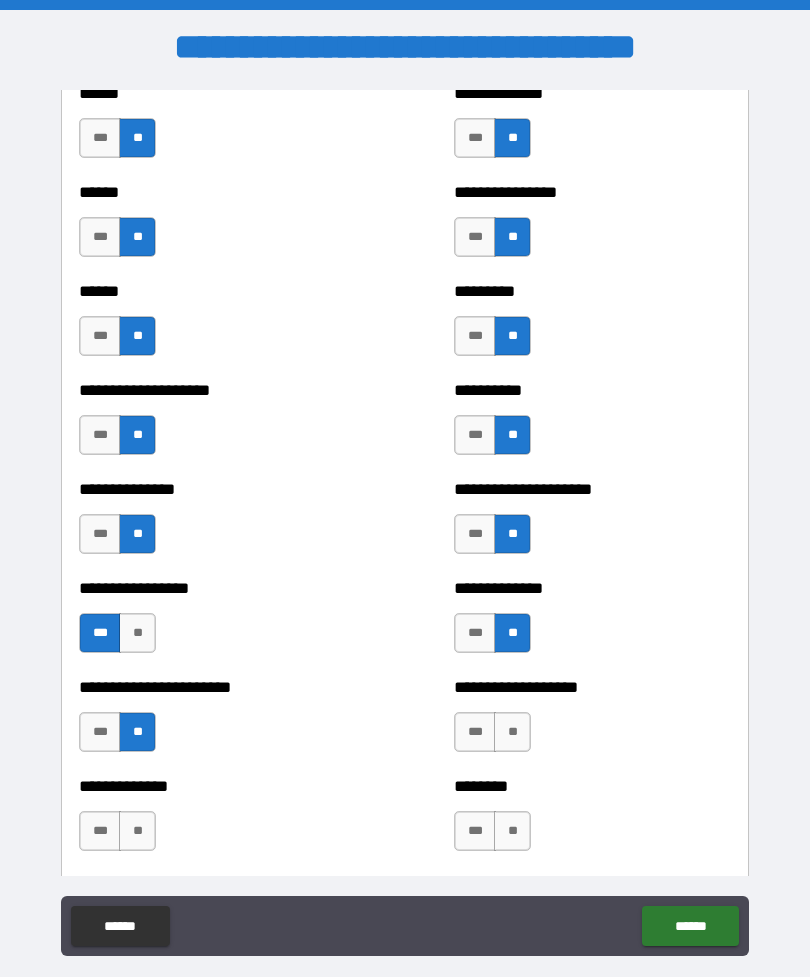 click on "**" at bounding box center (512, 732) 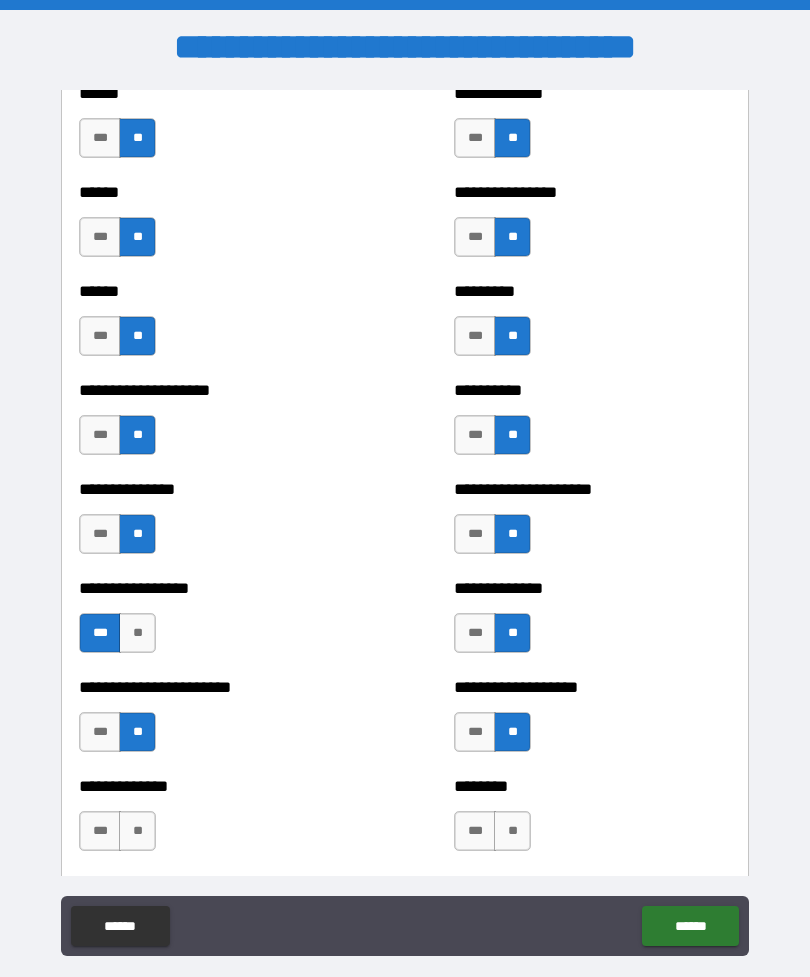 click on "**" at bounding box center [512, 831] 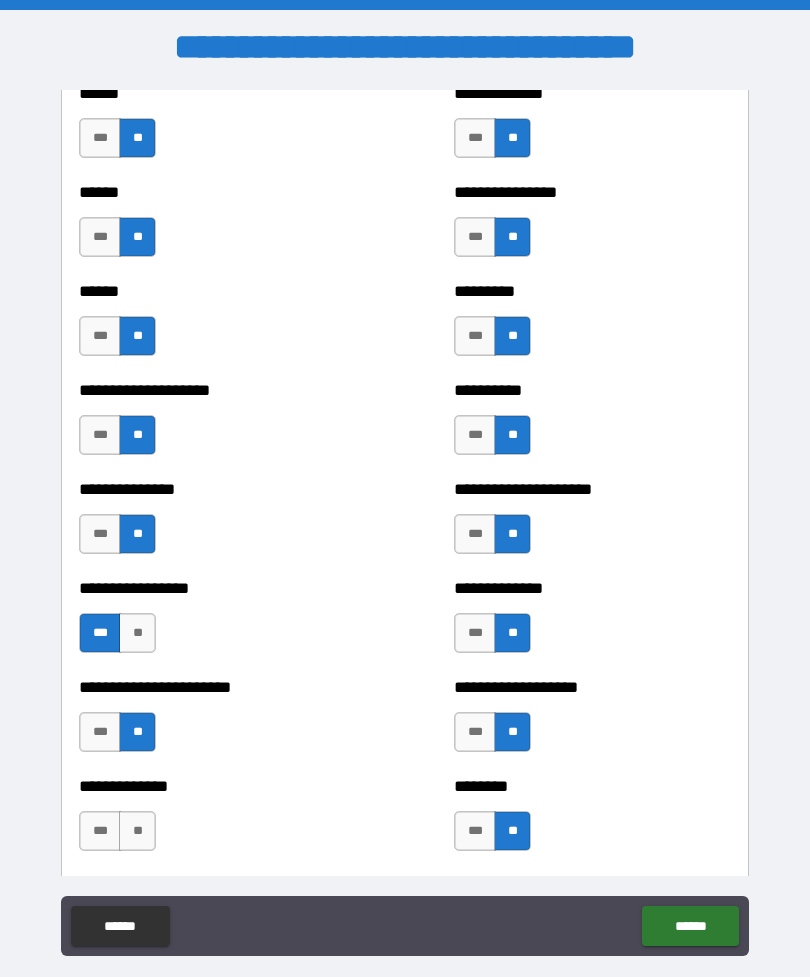 click on "**" at bounding box center (137, 831) 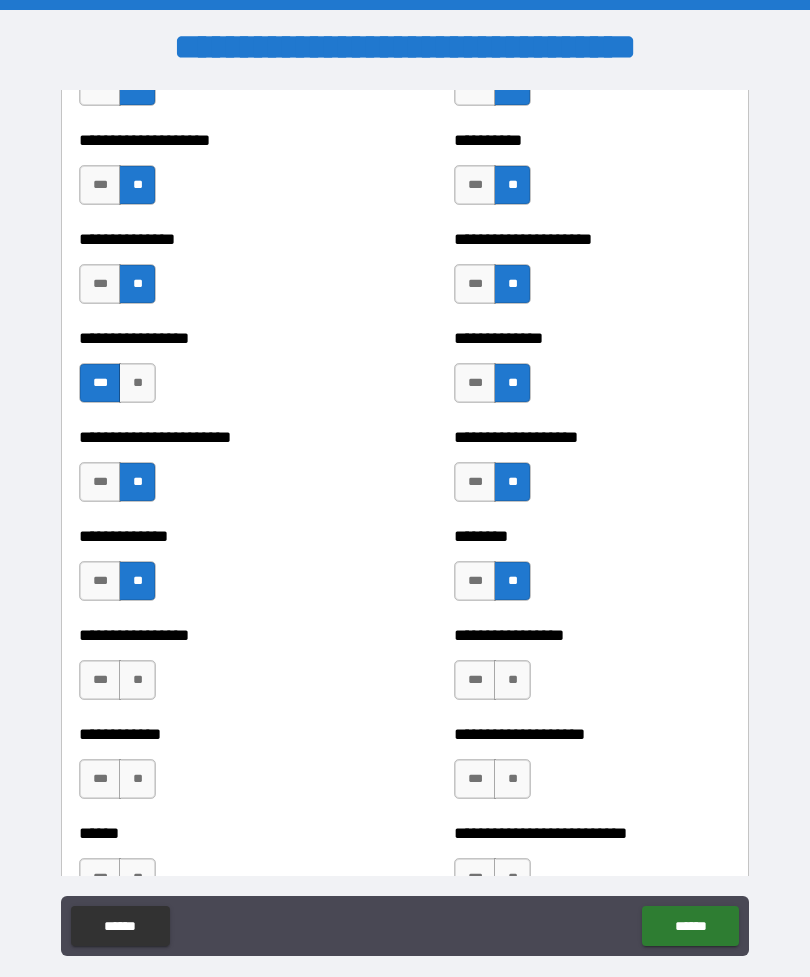 scroll, scrollTop: 3334, scrollLeft: 0, axis: vertical 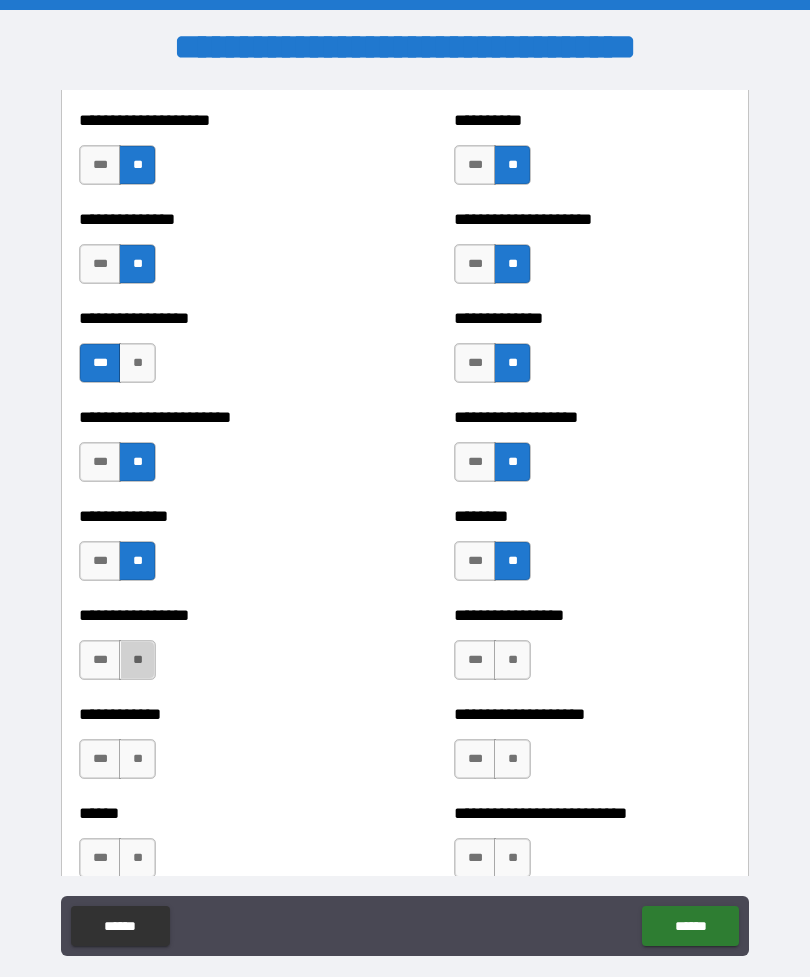 click on "**" at bounding box center (137, 660) 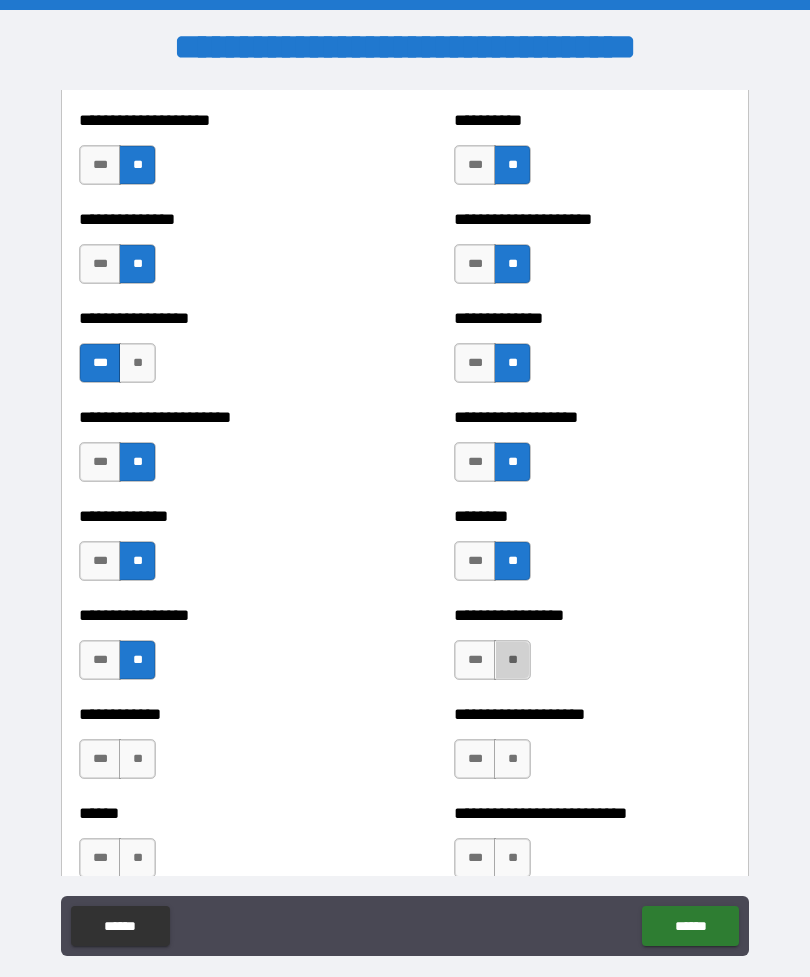 click on "**" at bounding box center (512, 660) 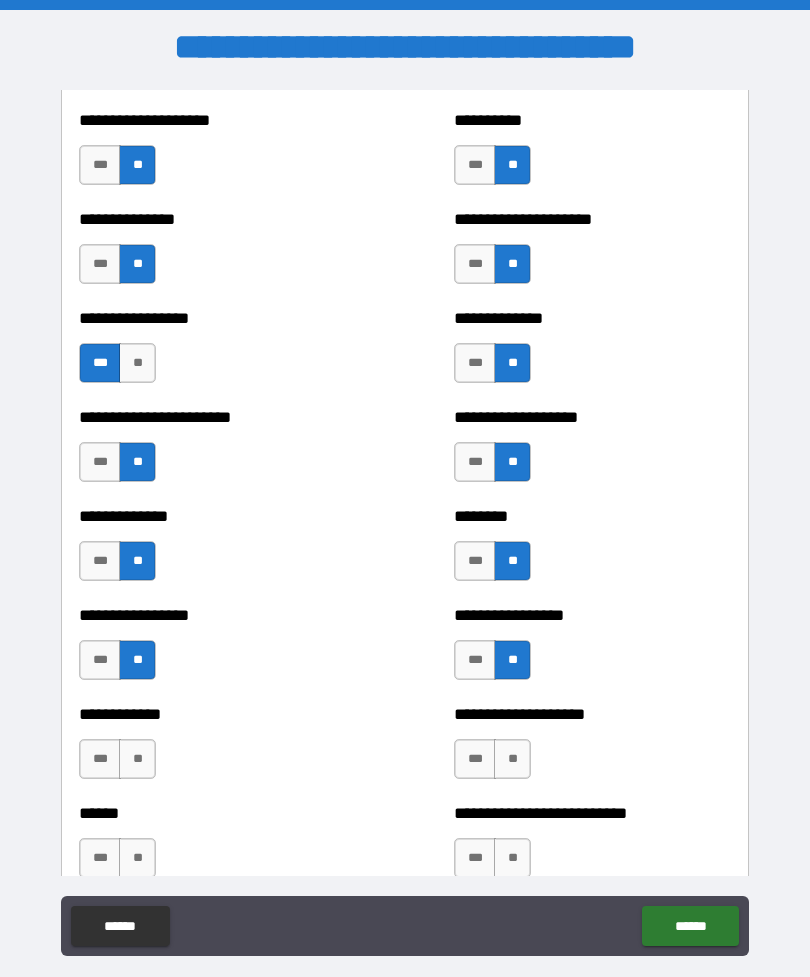 click on "**" at bounding box center [512, 759] 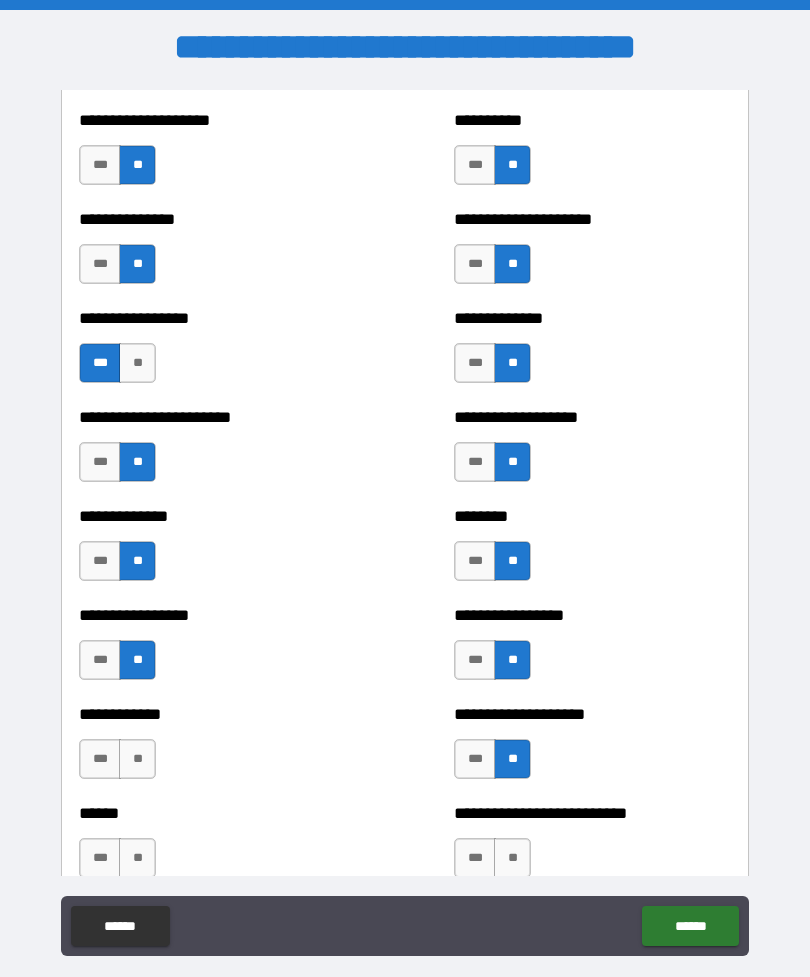click on "**" at bounding box center [137, 759] 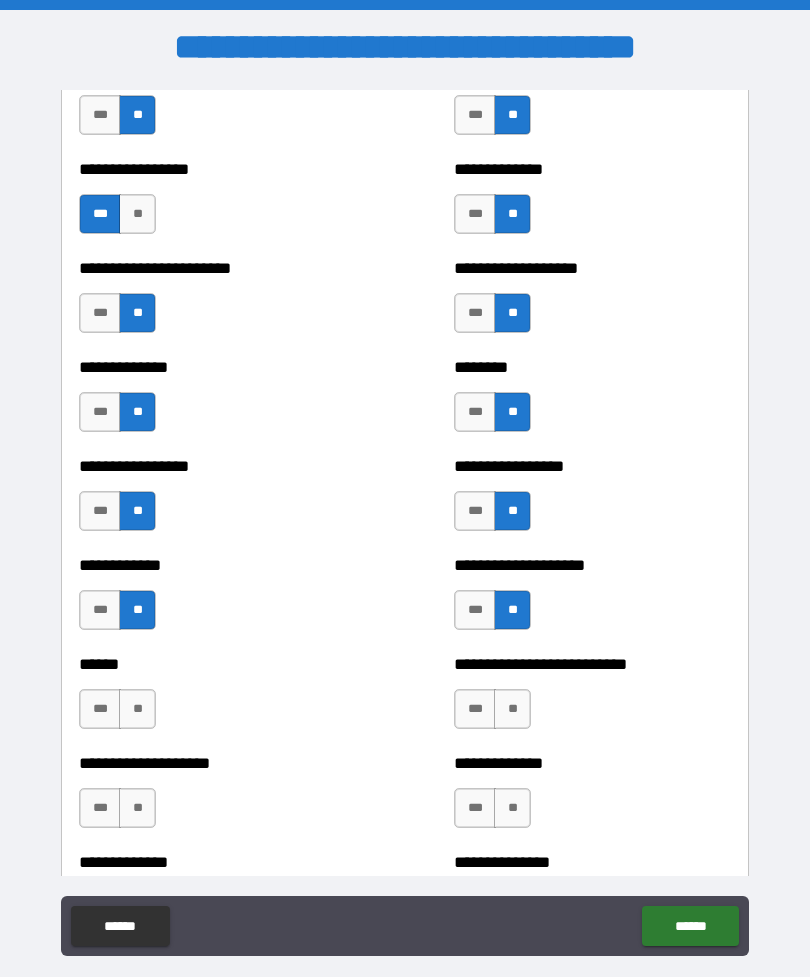 scroll, scrollTop: 3490, scrollLeft: 0, axis: vertical 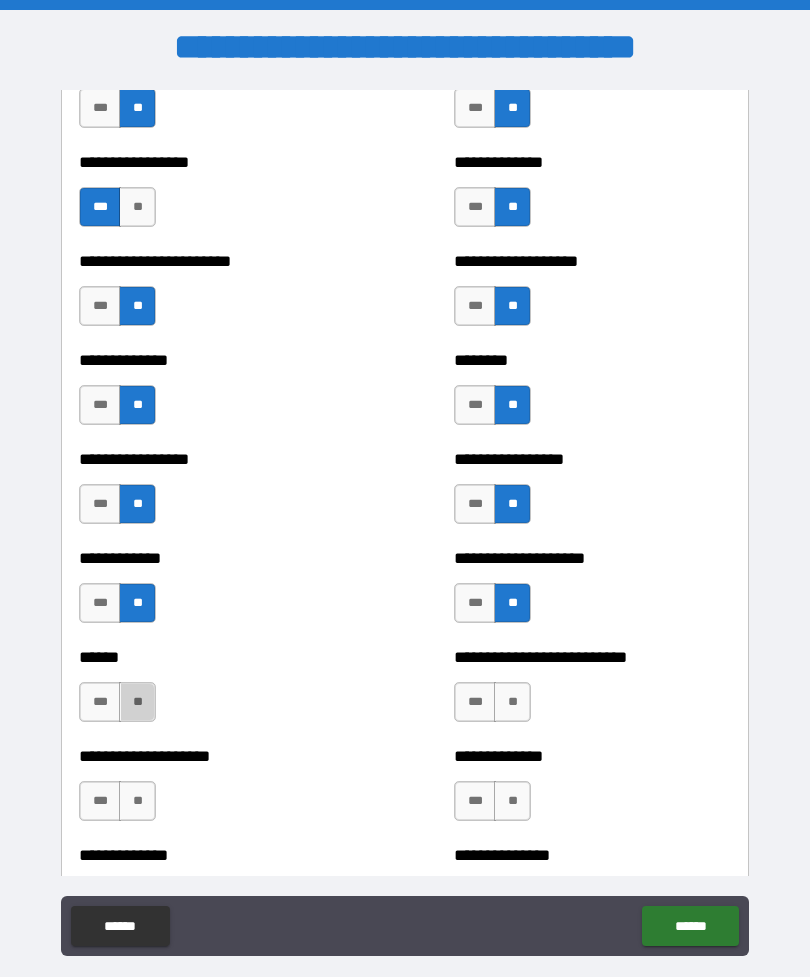 click on "**" at bounding box center (137, 702) 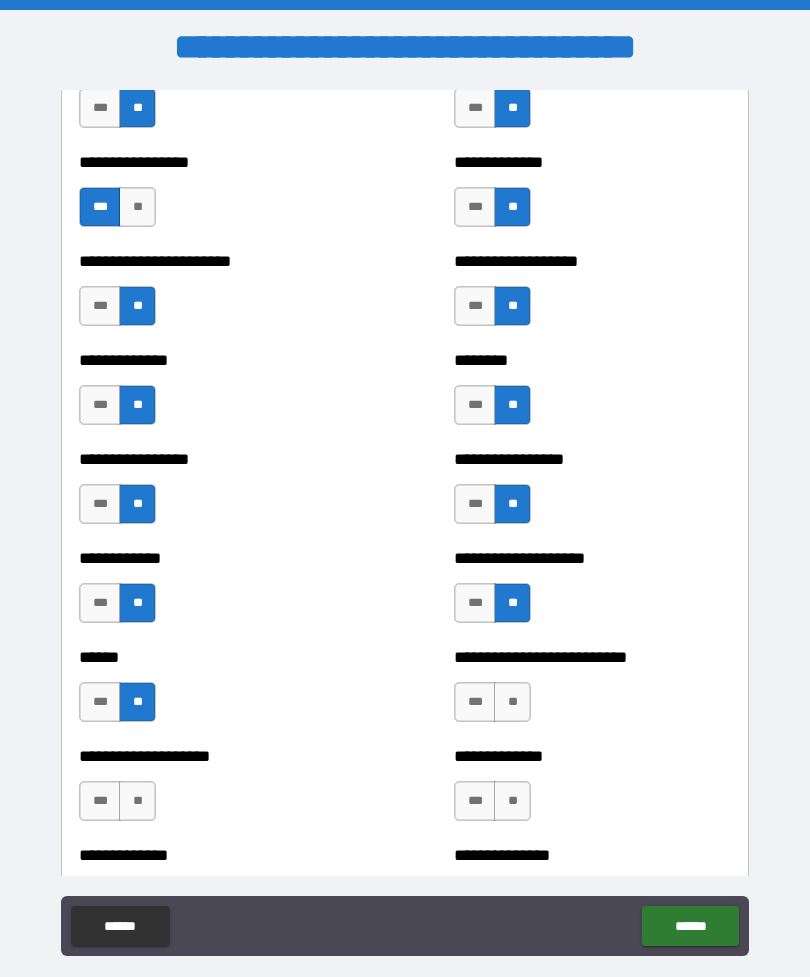 click on "**" at bounding box center [512, 702] 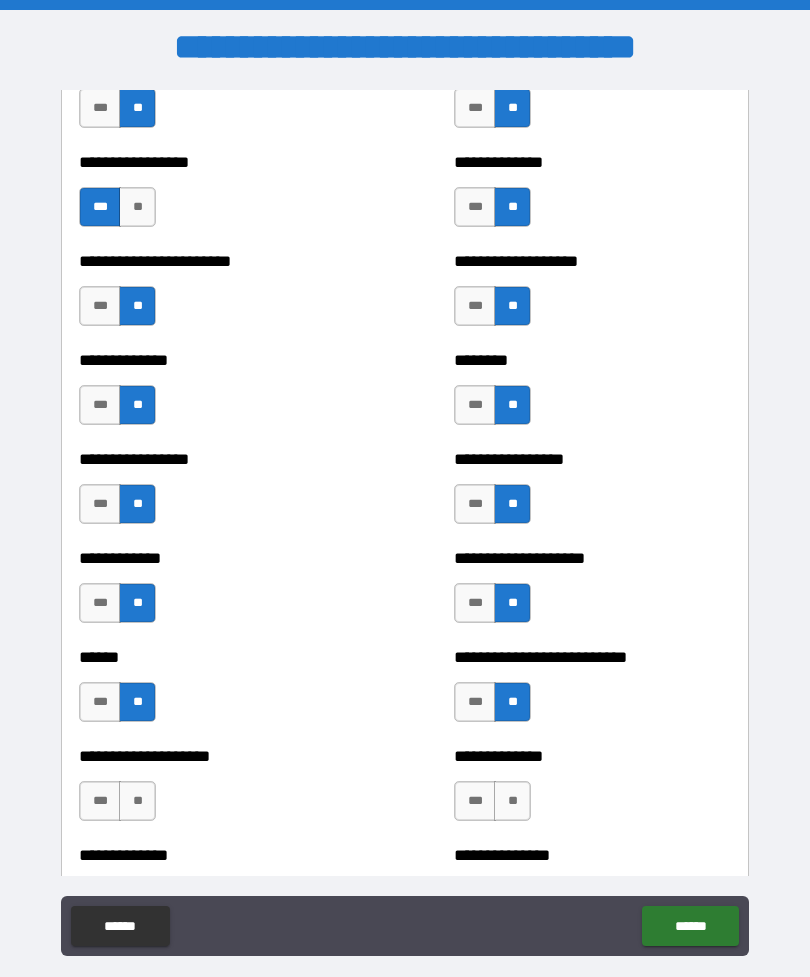 click on "**" at bounding box center [512, 801] 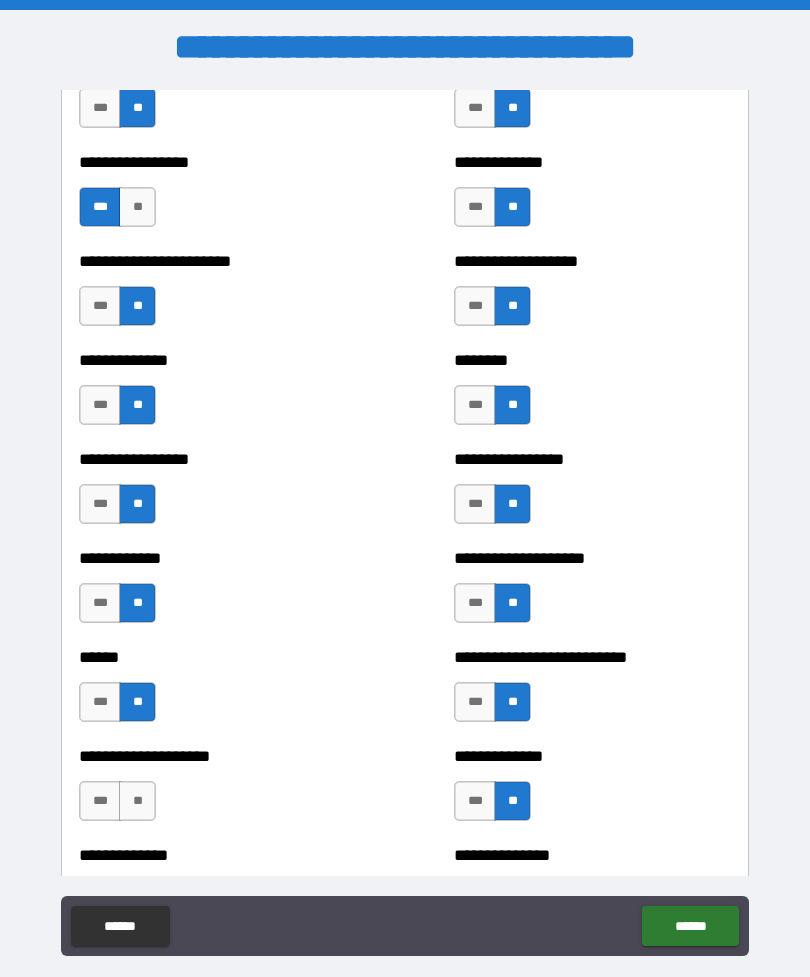 click on "**" at bounding box center (137, 801) 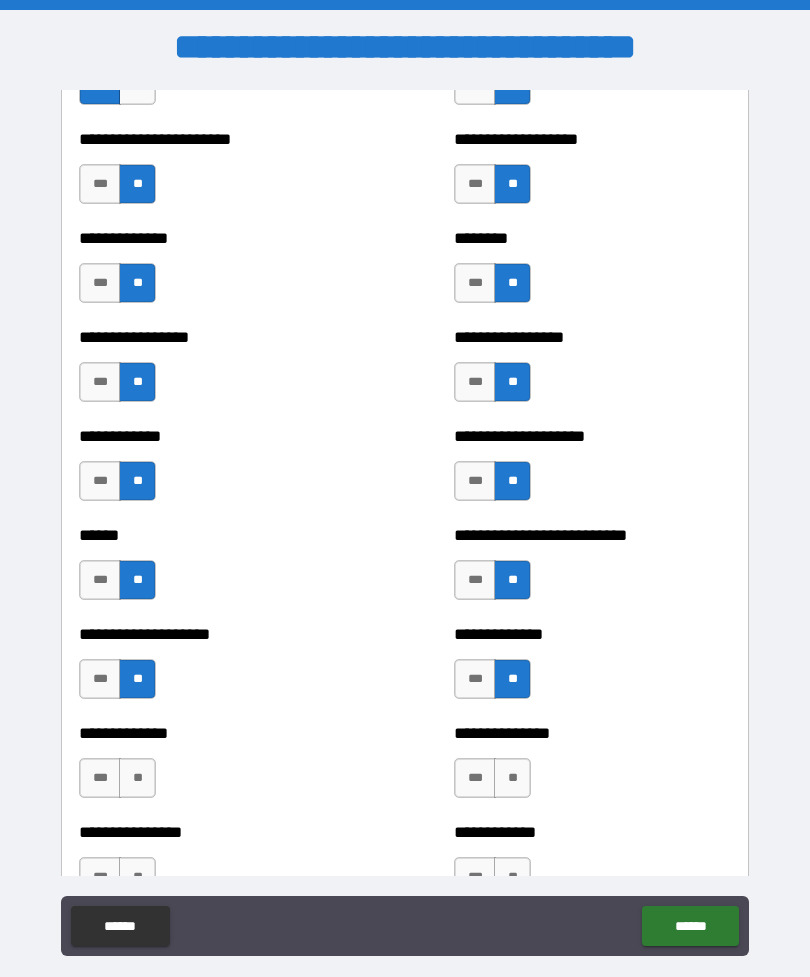 scroll, scrollTop: 3647, scrollLeft: 0, axis: vertical 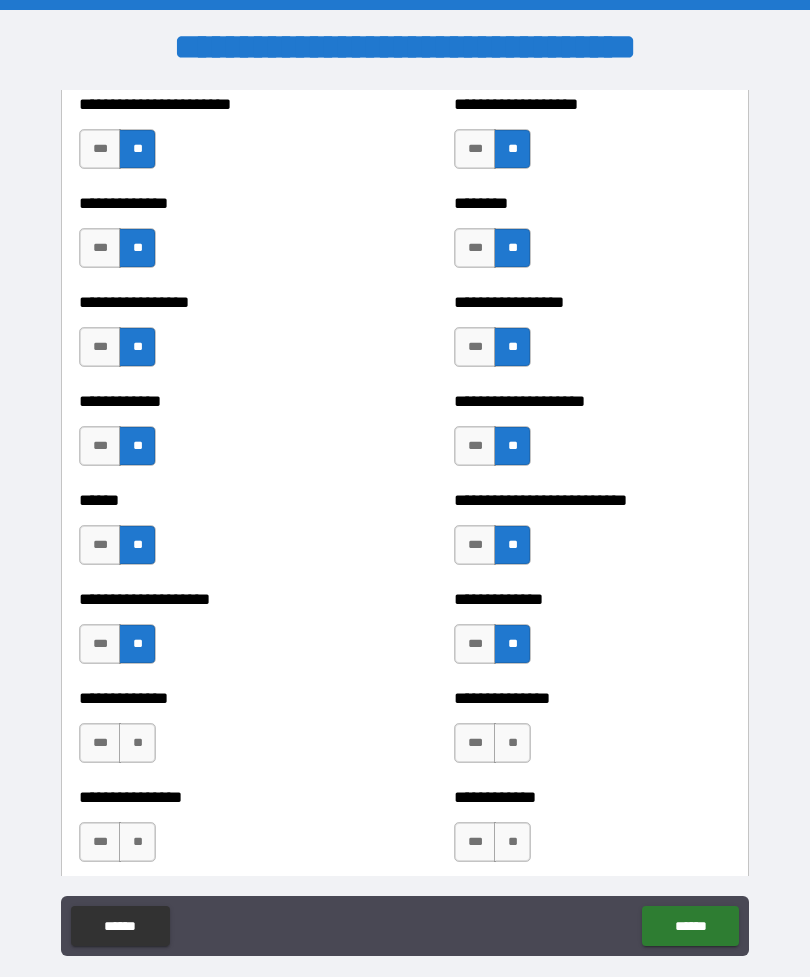 click on "***" at bounding box center (100, 743) 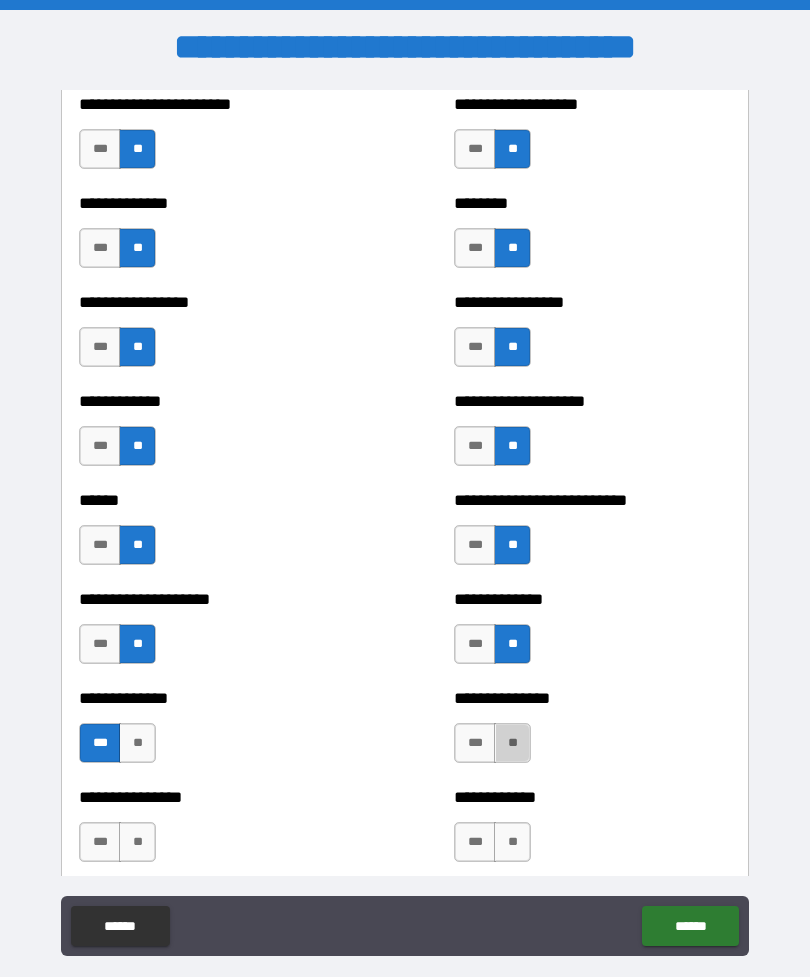 click on "**" at bounding box center [512, 743] 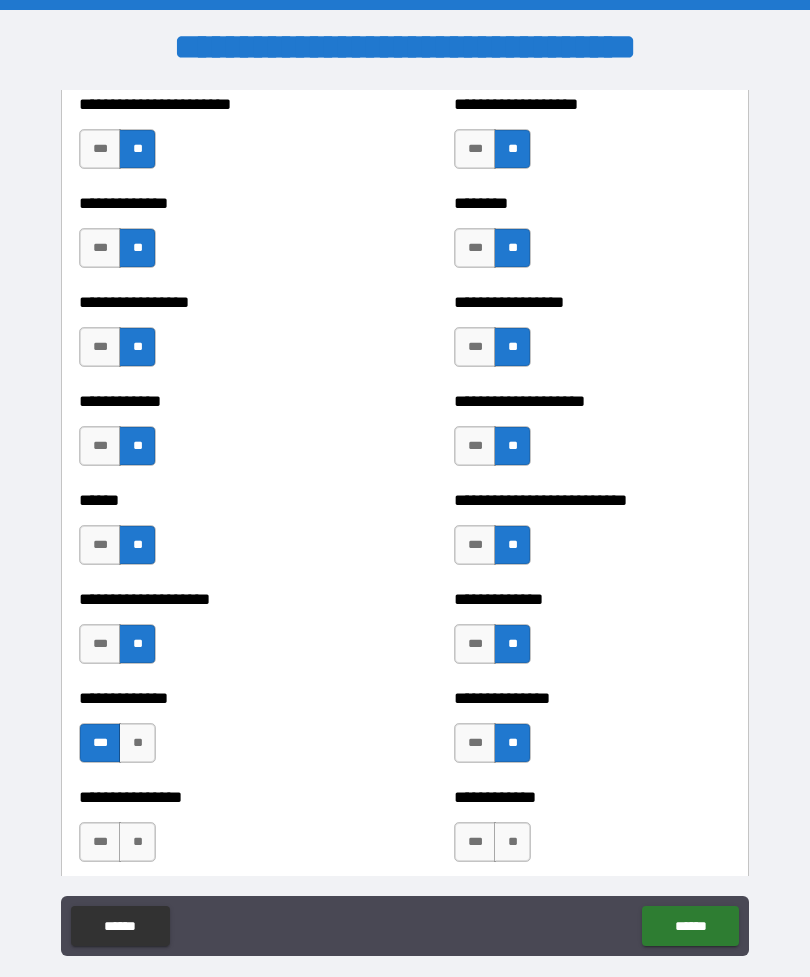 click on "**" at bounding box center (512, 842) 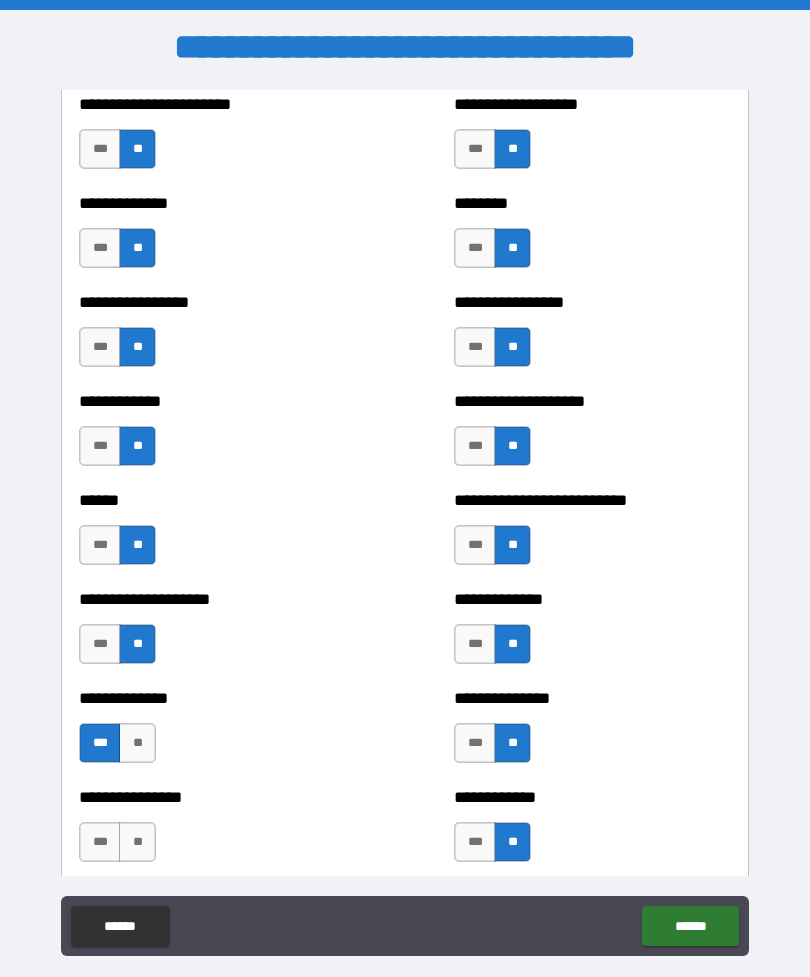 click on "**" at bounding box center (137, 842) 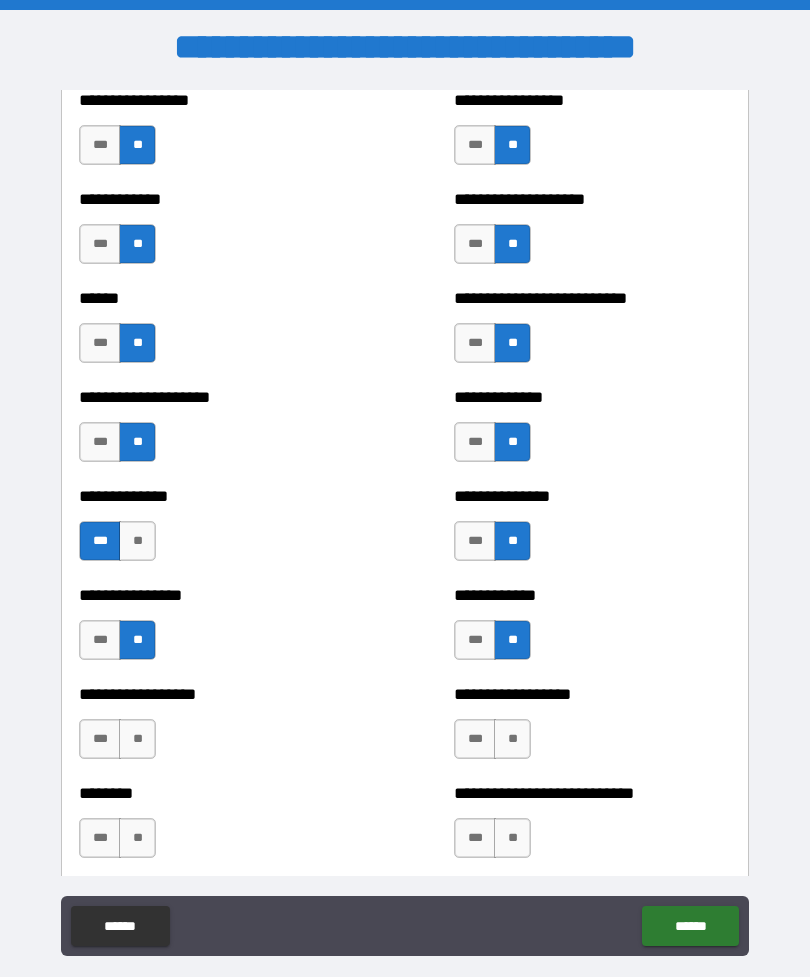 scroll, scrollTop: 3899, scrollLeft: 0, axis: vertical 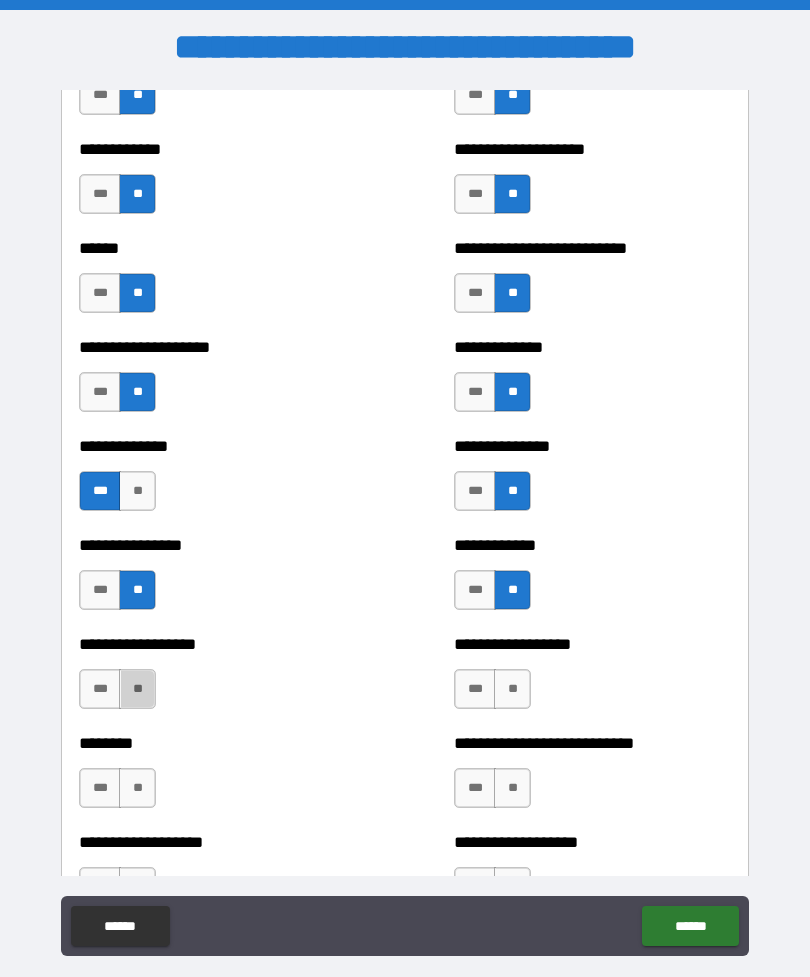 click on "**" at bounding box center [137, 689] 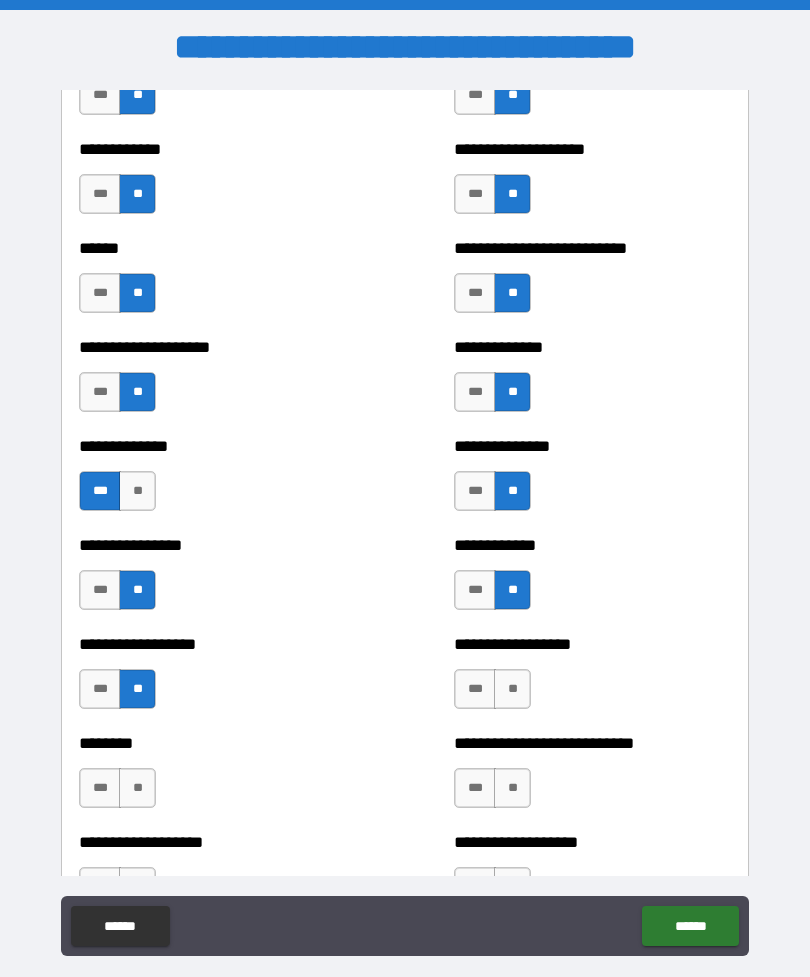 click on "**" at bounding box center (512, 689) 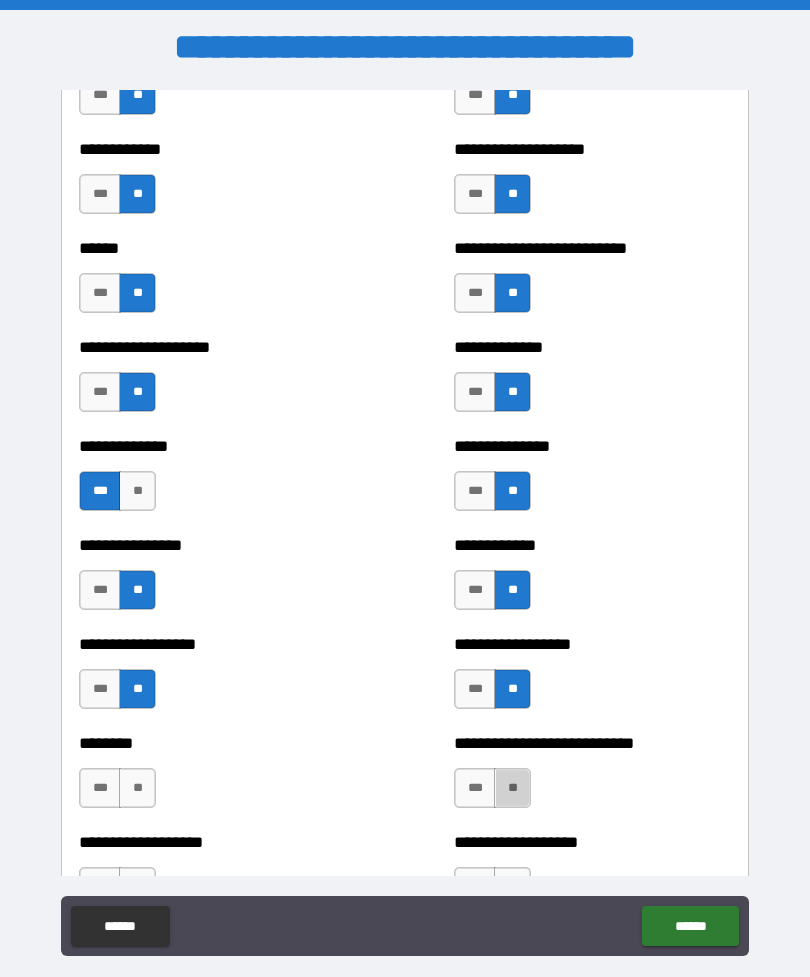 click on "**" at bounding box center [512, 788] 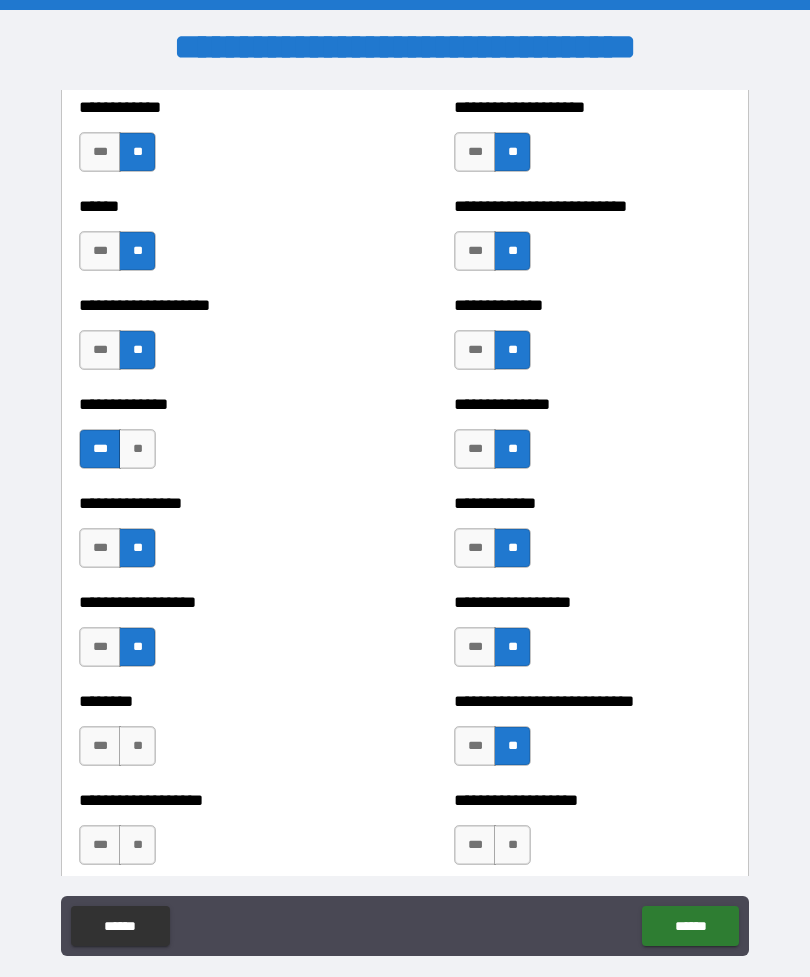 scroll, scrollTop: 3991, scrollLeft: 0, axis: vertical 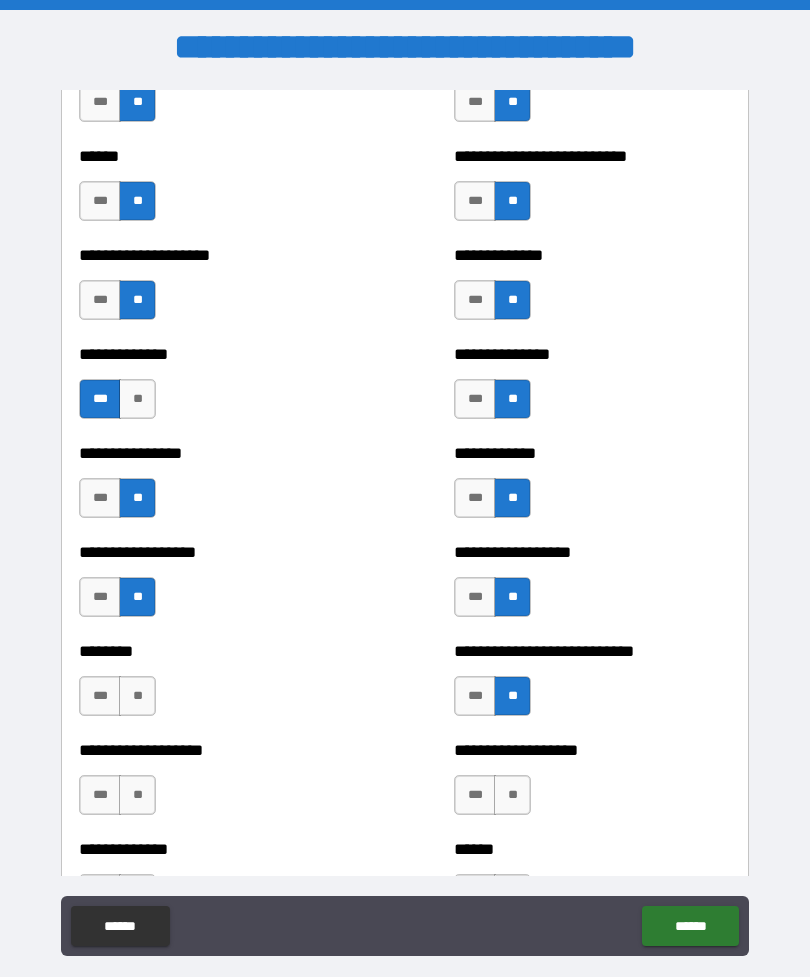 click on "***" at bounding box center [475, 696] 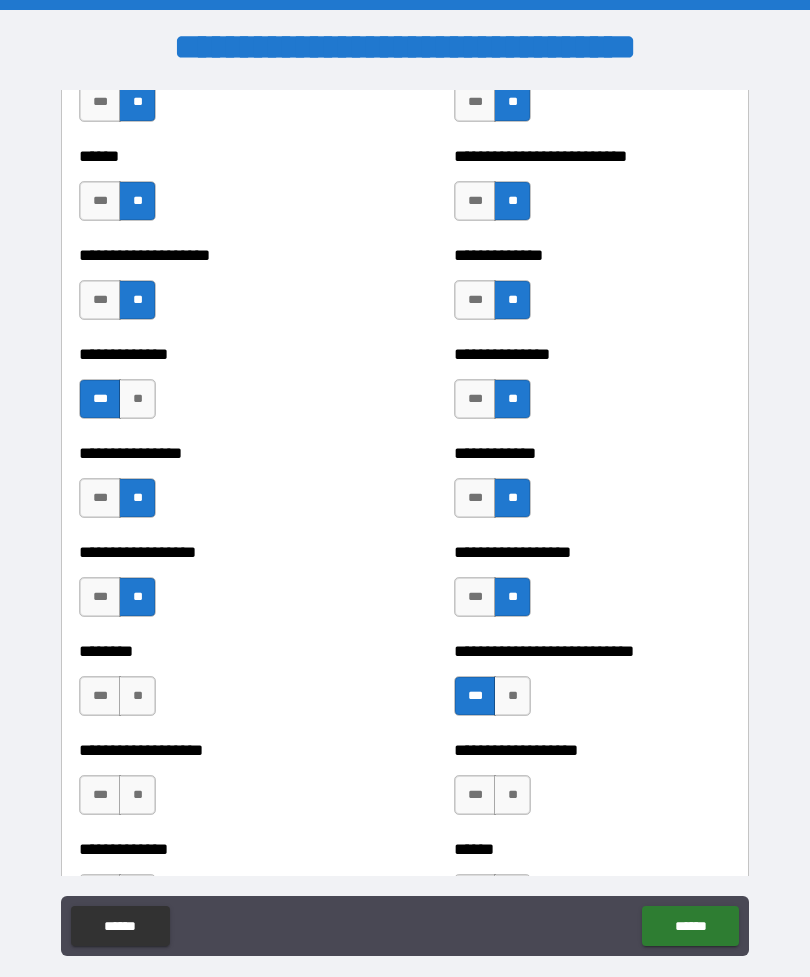 click on "**" at bounding box center (137, 696) 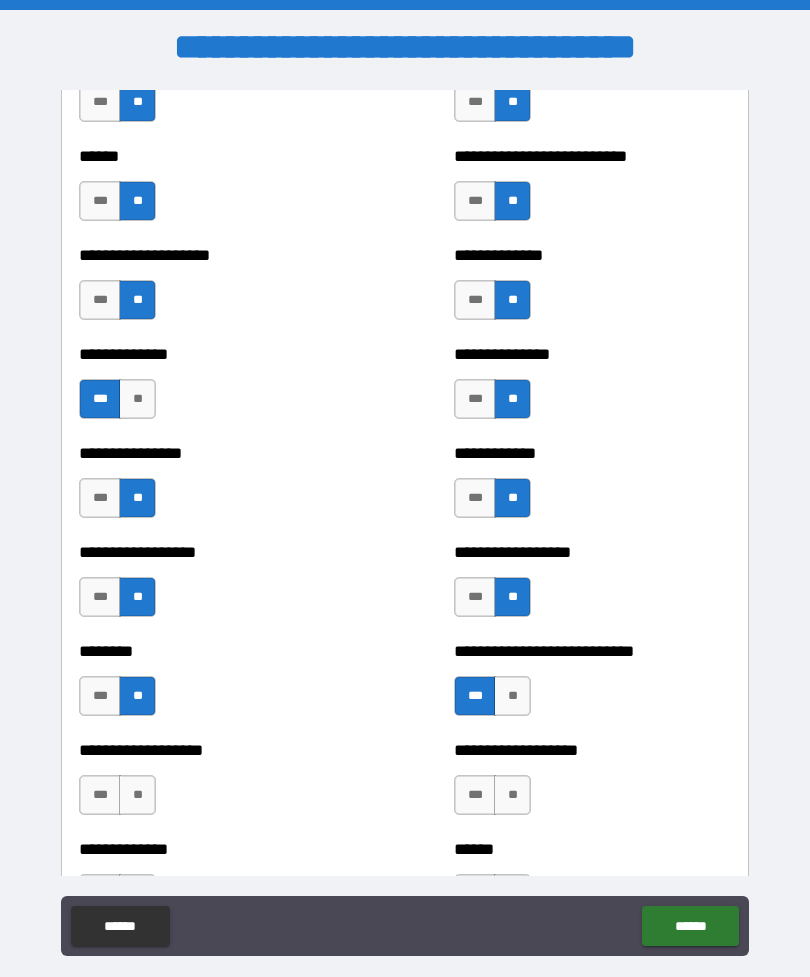 click on "**" at bounding box center [137, 795] 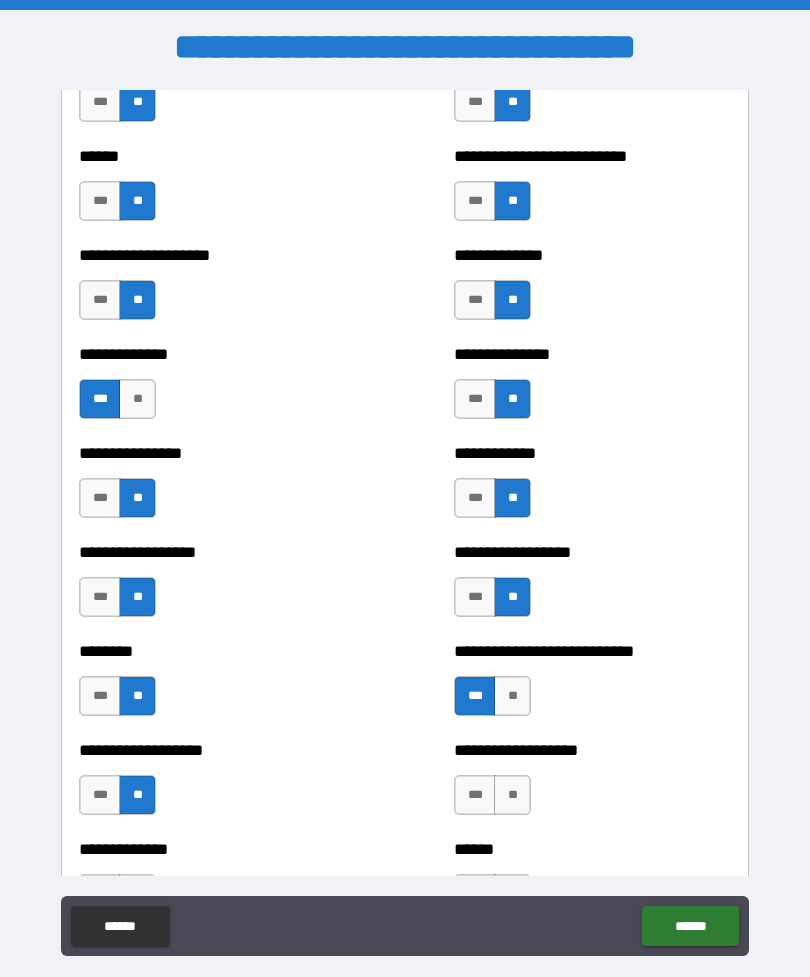 click on "**" at bounding box center [512, 795] 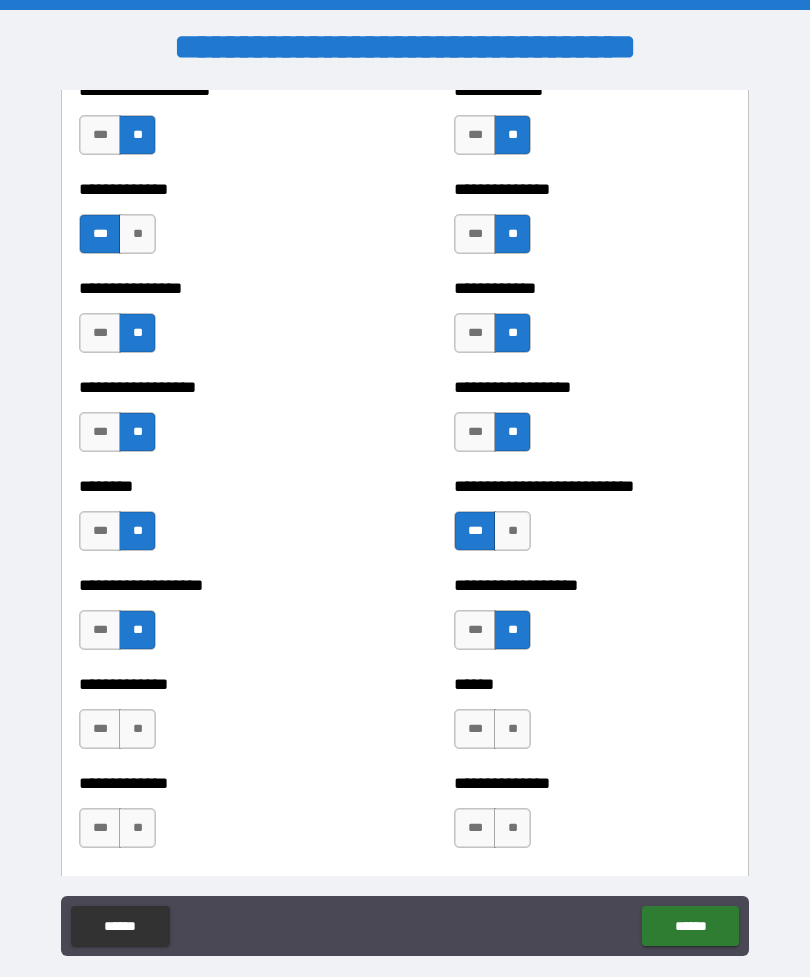 scroll, scrollTop: 4193, scrollLeft: 0, axis: vertical 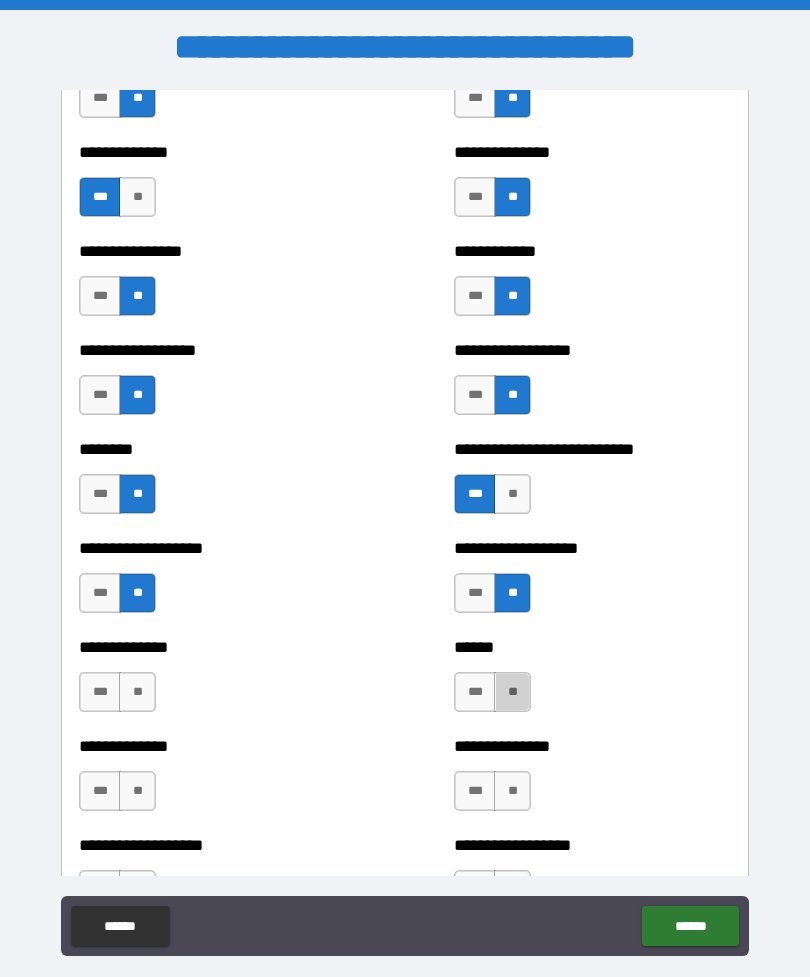 click on "**" at bounding box center [512, 692] 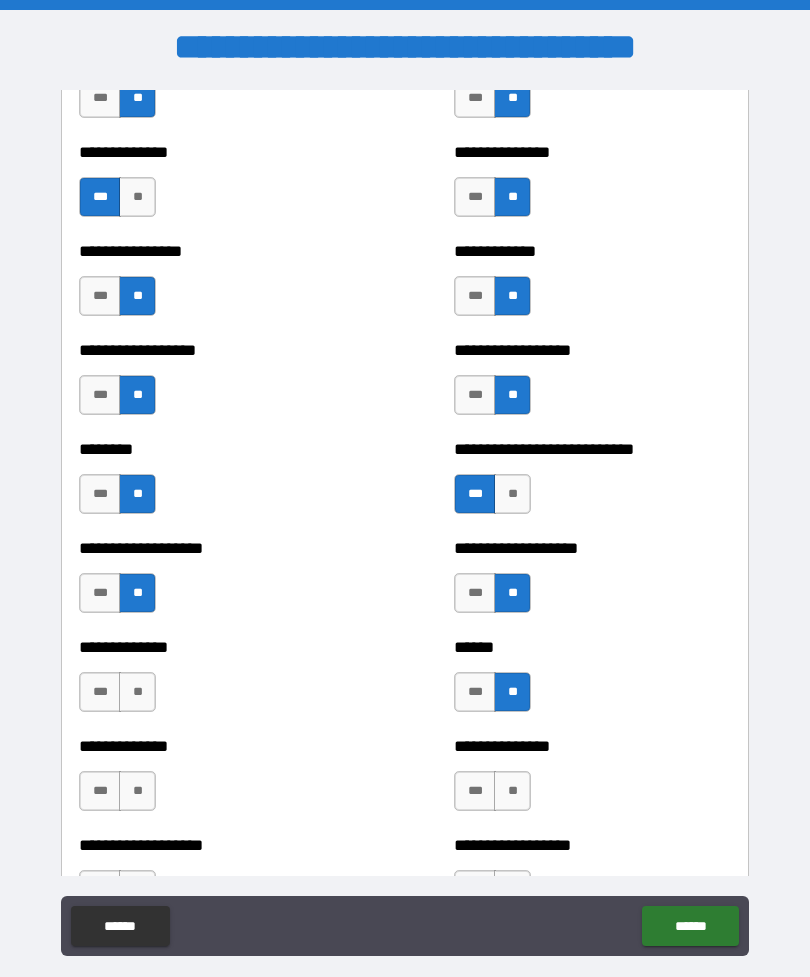 click on "**" at bounding box center [512, 791] 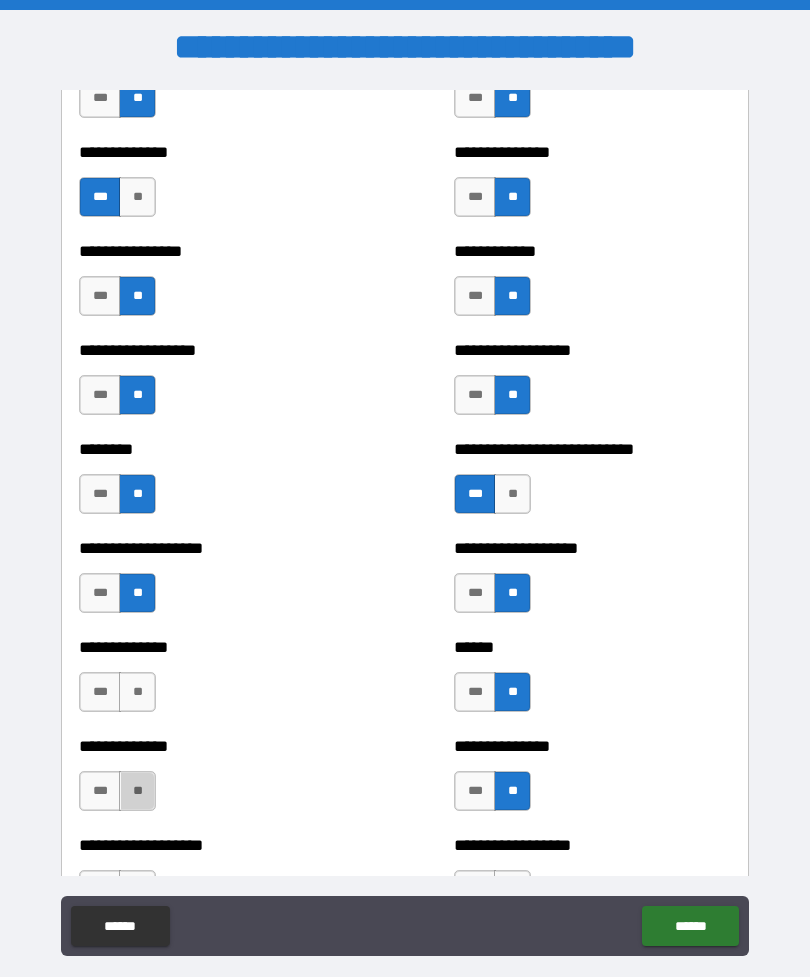 click on "**" at bounding box center [137, 791] 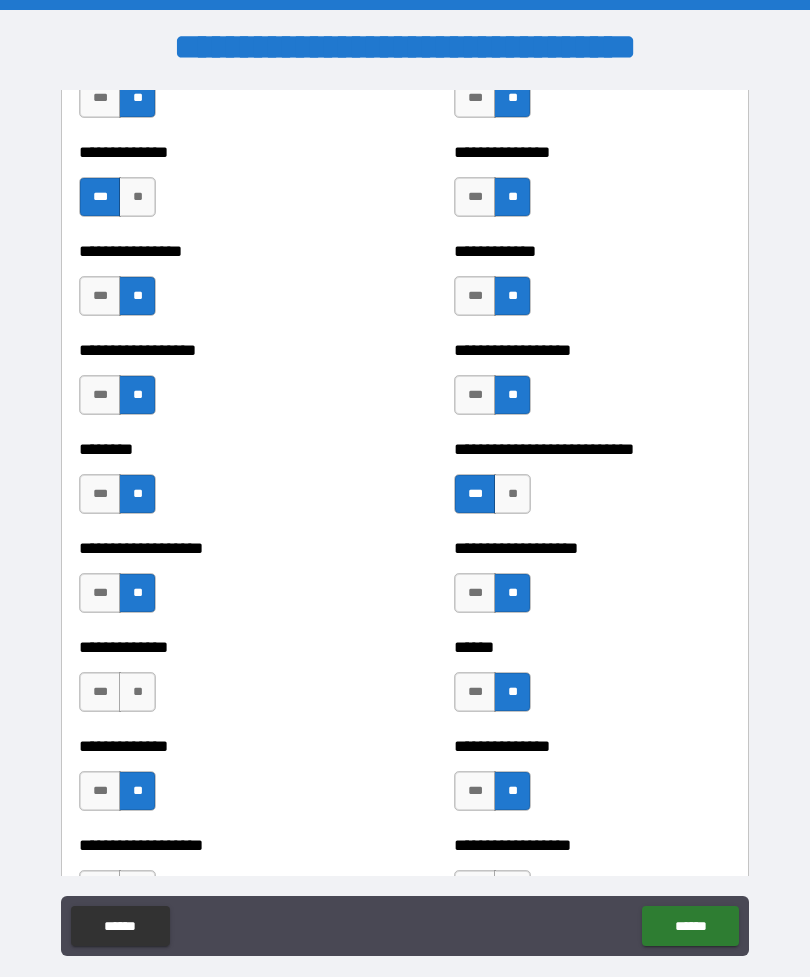 click on "**" at bounding box center [137, 692] 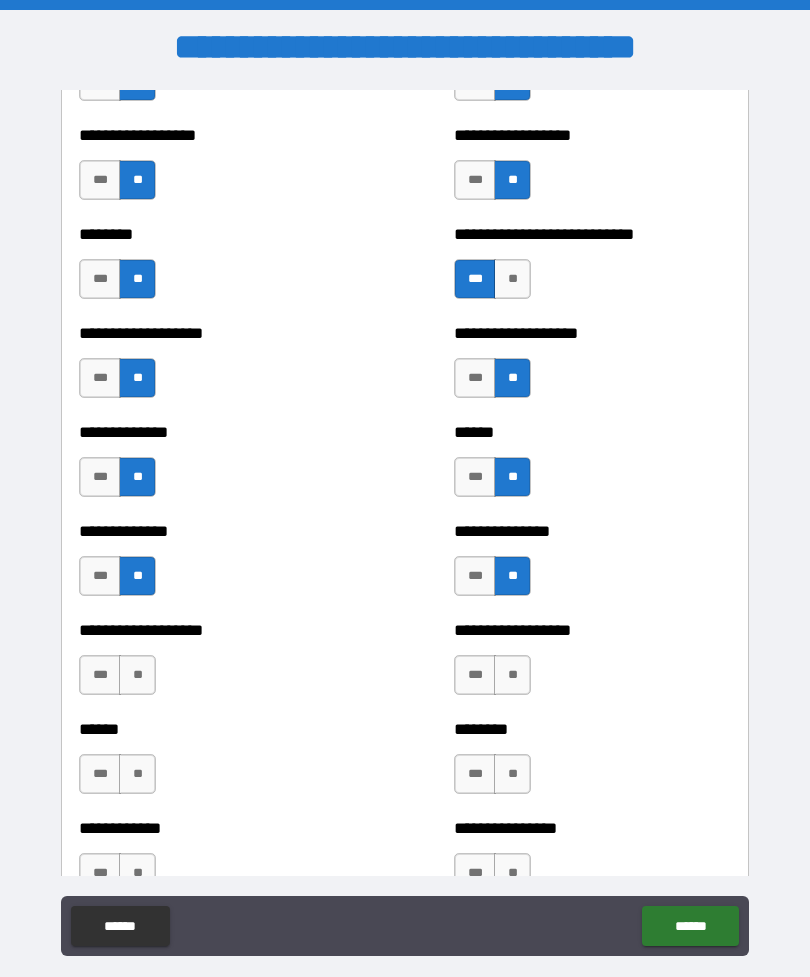 scroll, scrollTop: 4416, scrollLeft: 0, axis: vertical 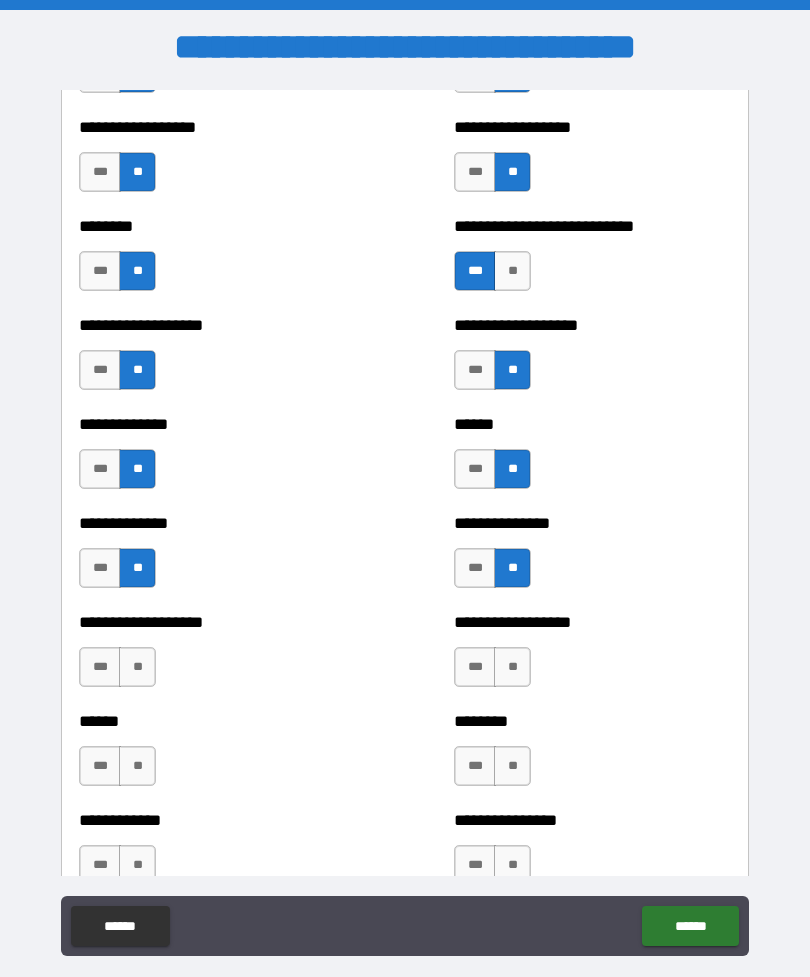 click on "**" at bounding box center [137, 667] 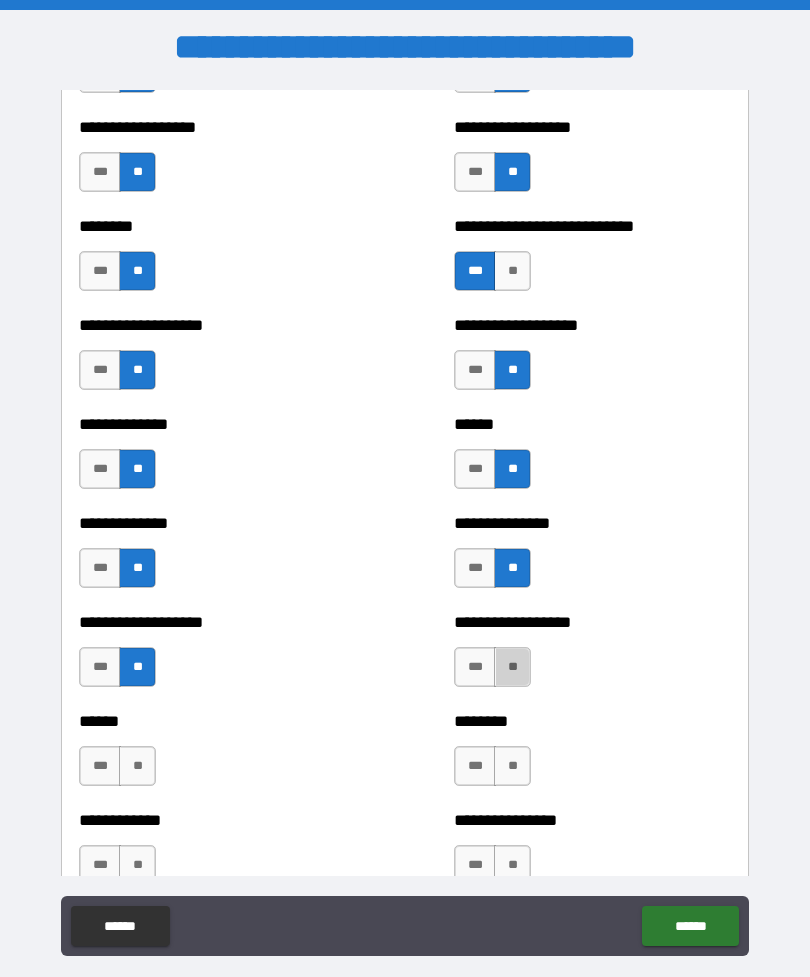 click on "**" at bounding box center (512, 667) 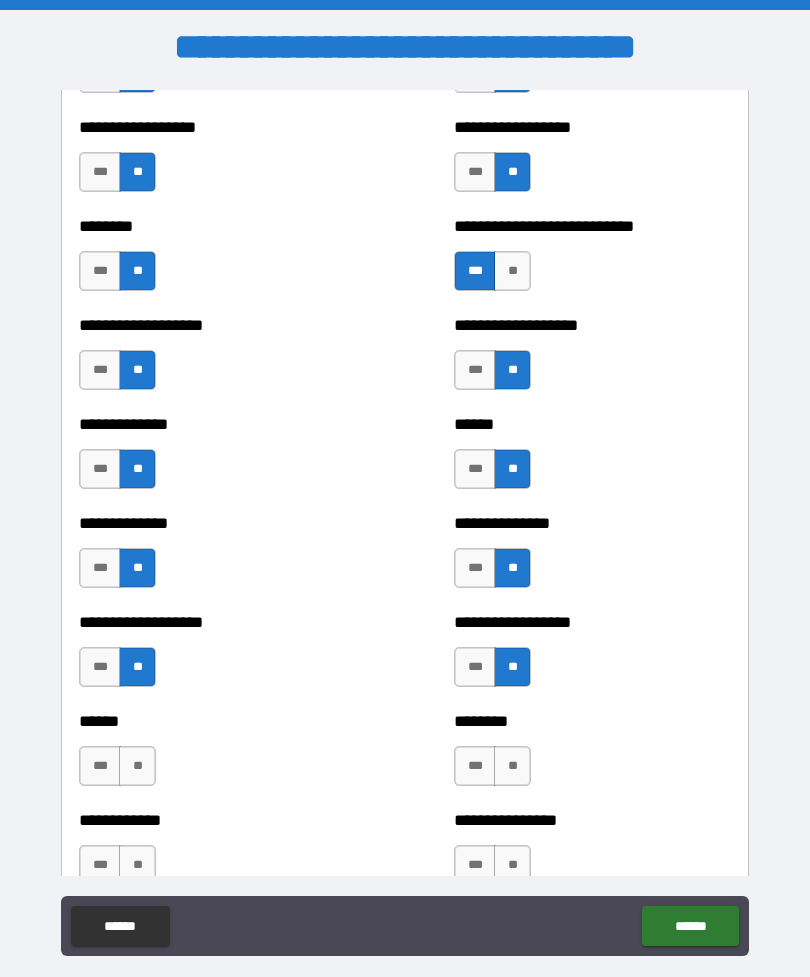 click on "**" at bounding box center (512, 766) 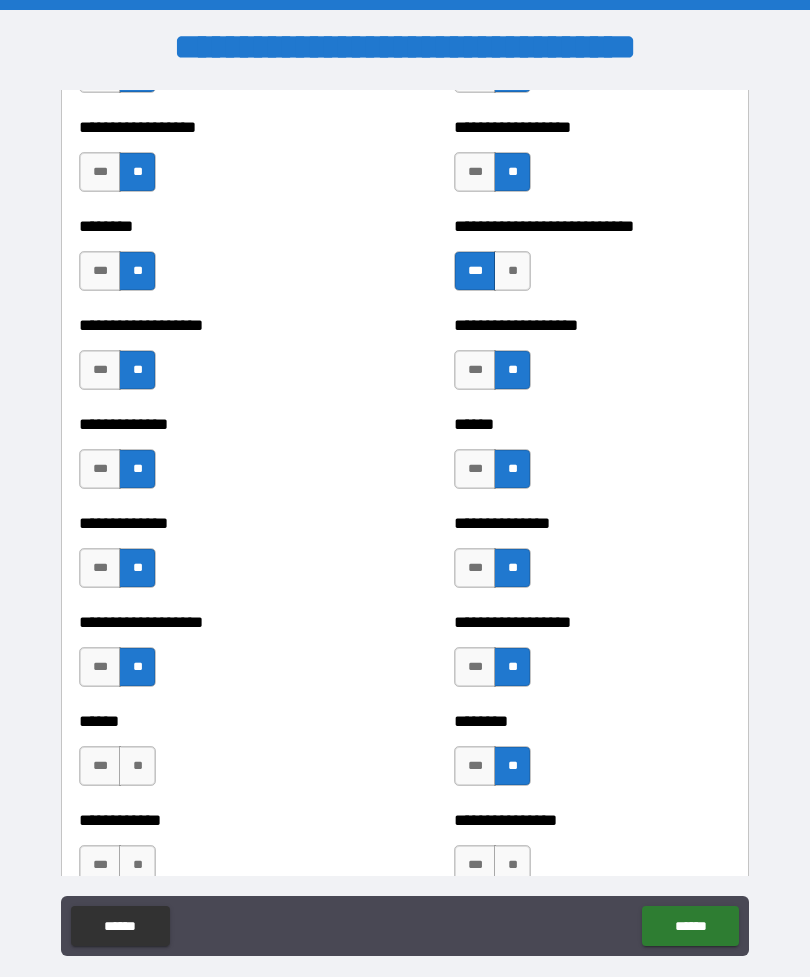click on "**" at bounding box center [137, 766] 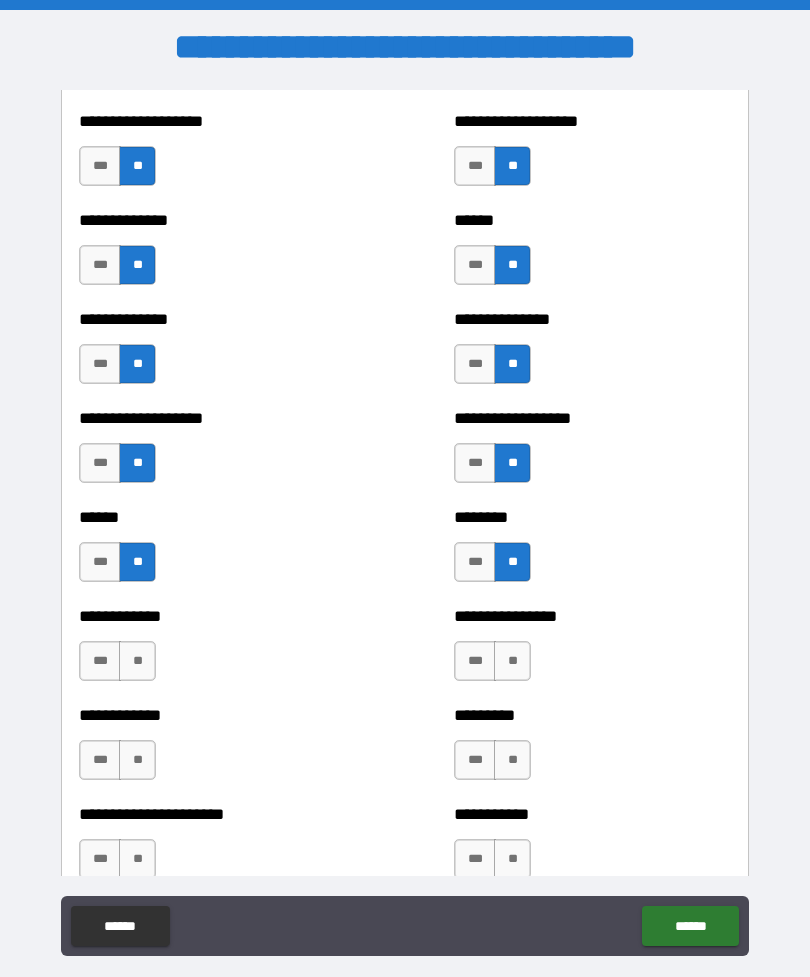 scroll, scrollTop: 4642, scrollLeft: 0, axis: vertical 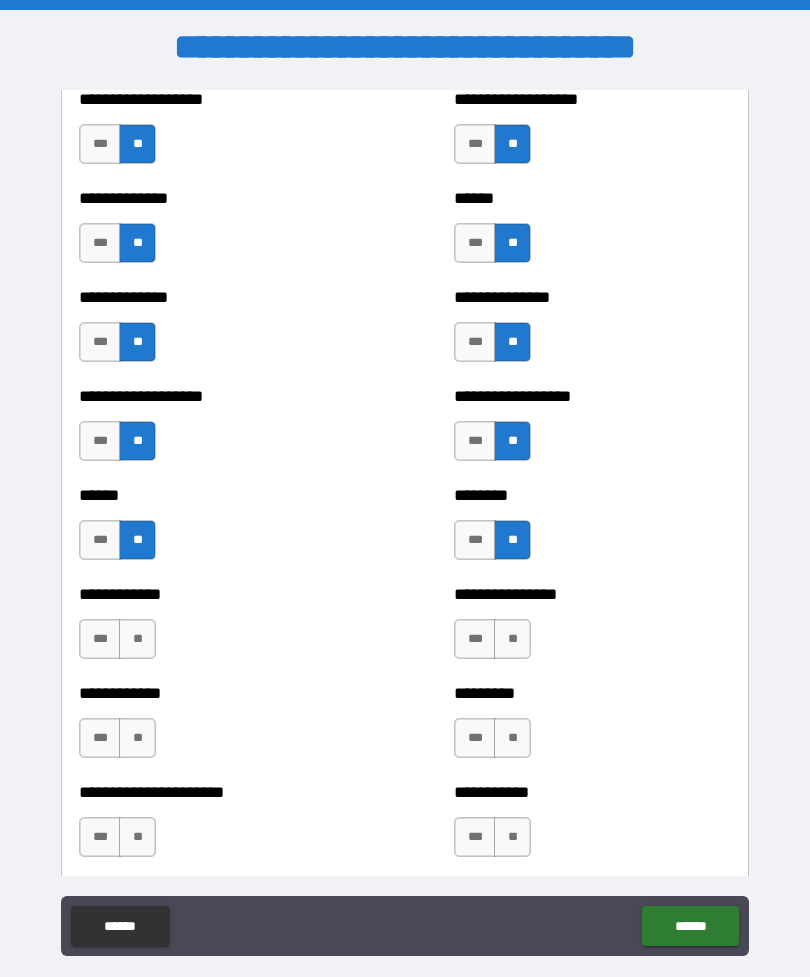 click on "**" at bounding box center [137, 639] 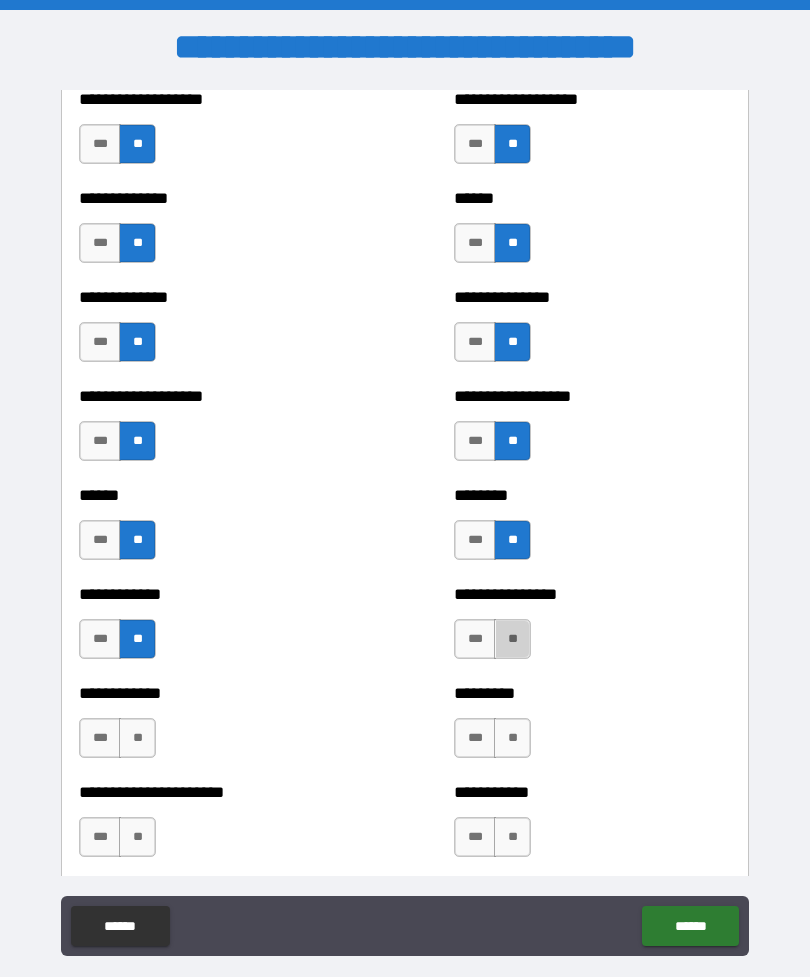 click on "**" at bounding box center (512, 639) 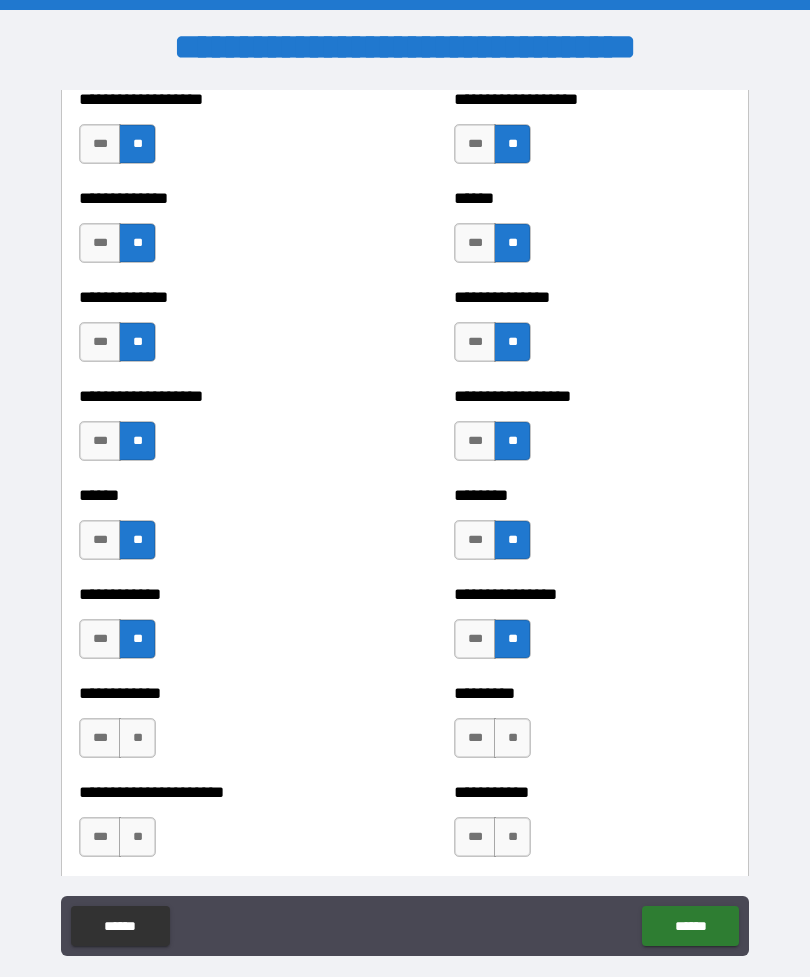 click on "**" at bounding box center (512, 738) 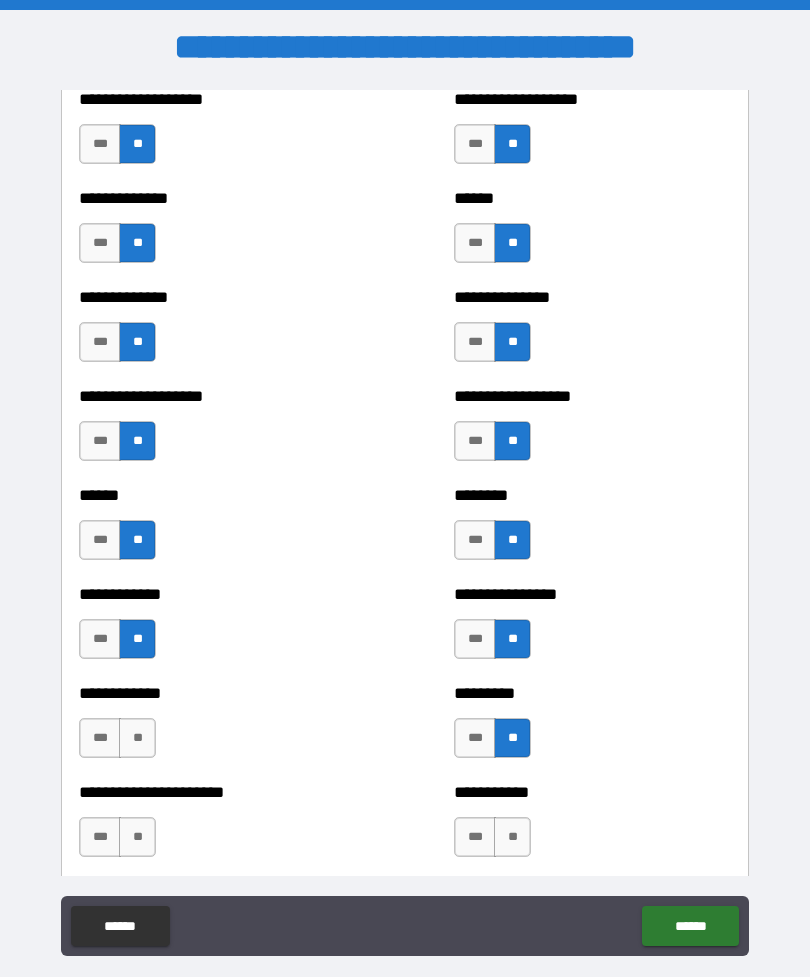 click on "**" at bounding box center (137, 738) 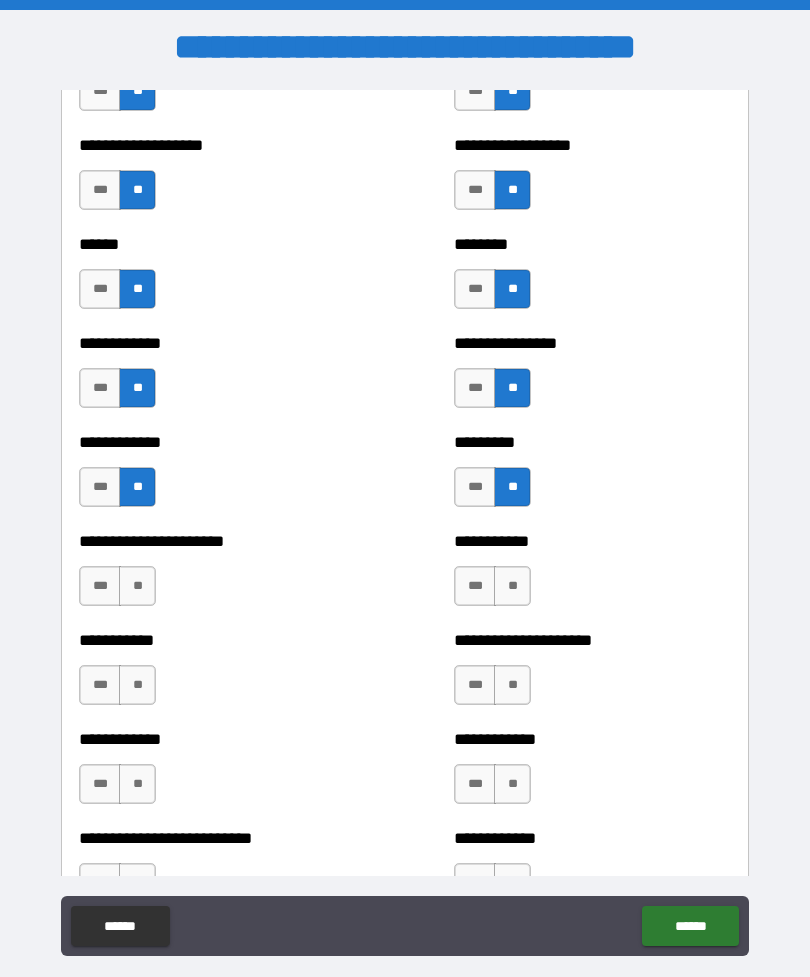 scroll, scrollTop: 4893, scrollLeft: 0, axis: vertical 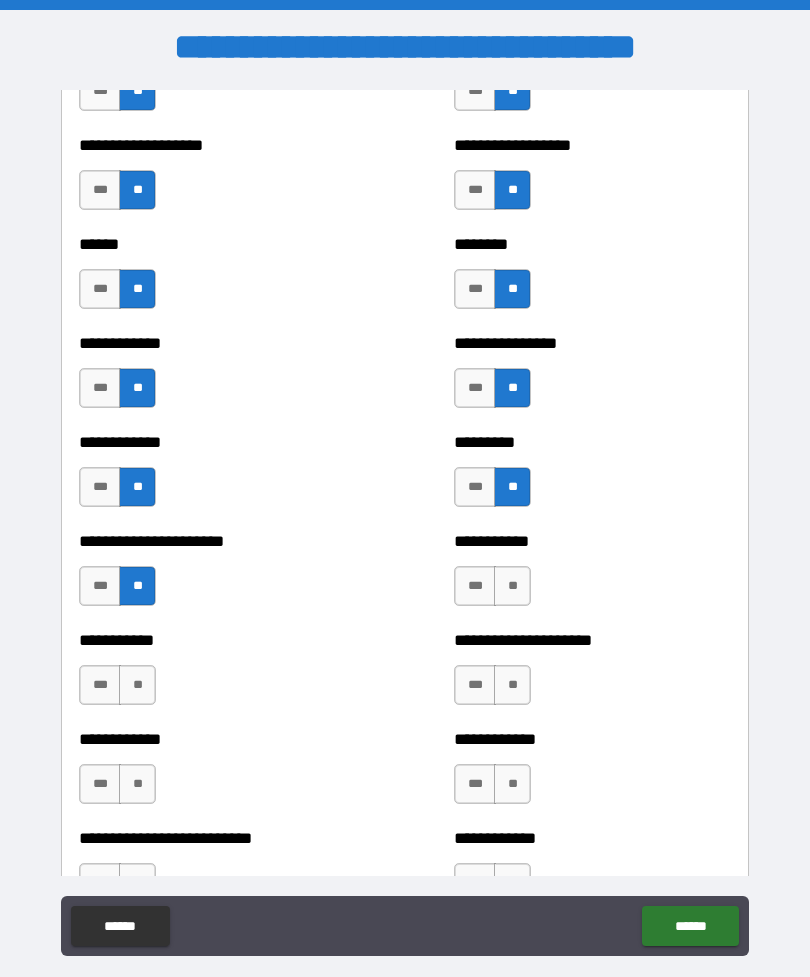 click on "**" at bounding box center (137, 685) 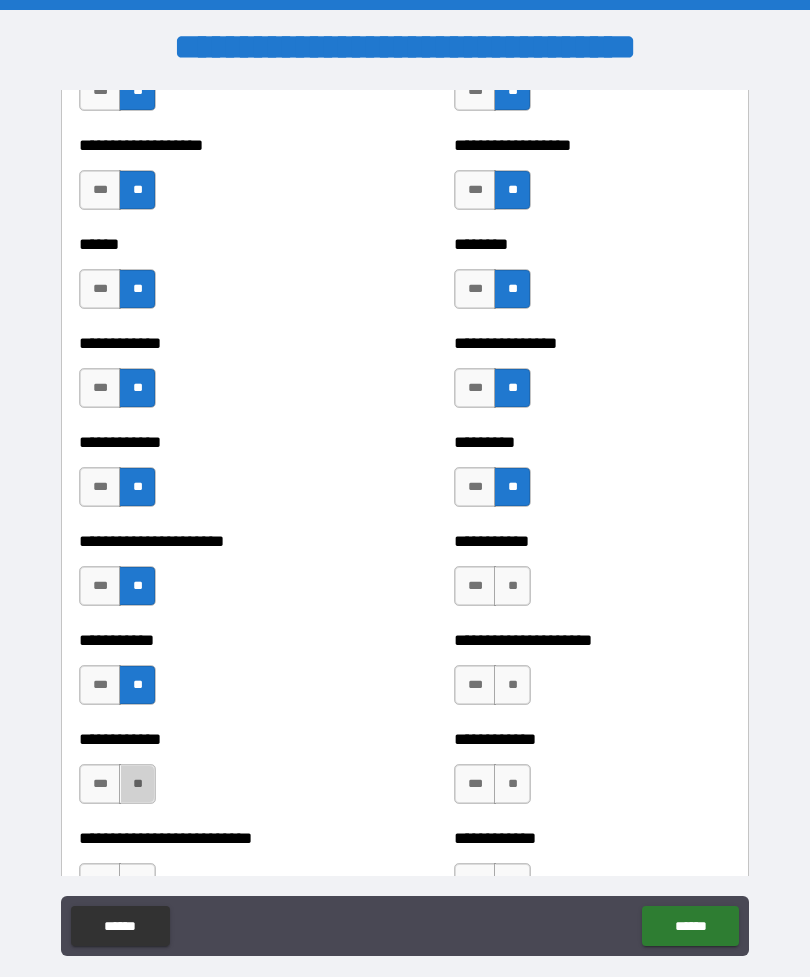 click on "**" at bounding box center (137, 784) 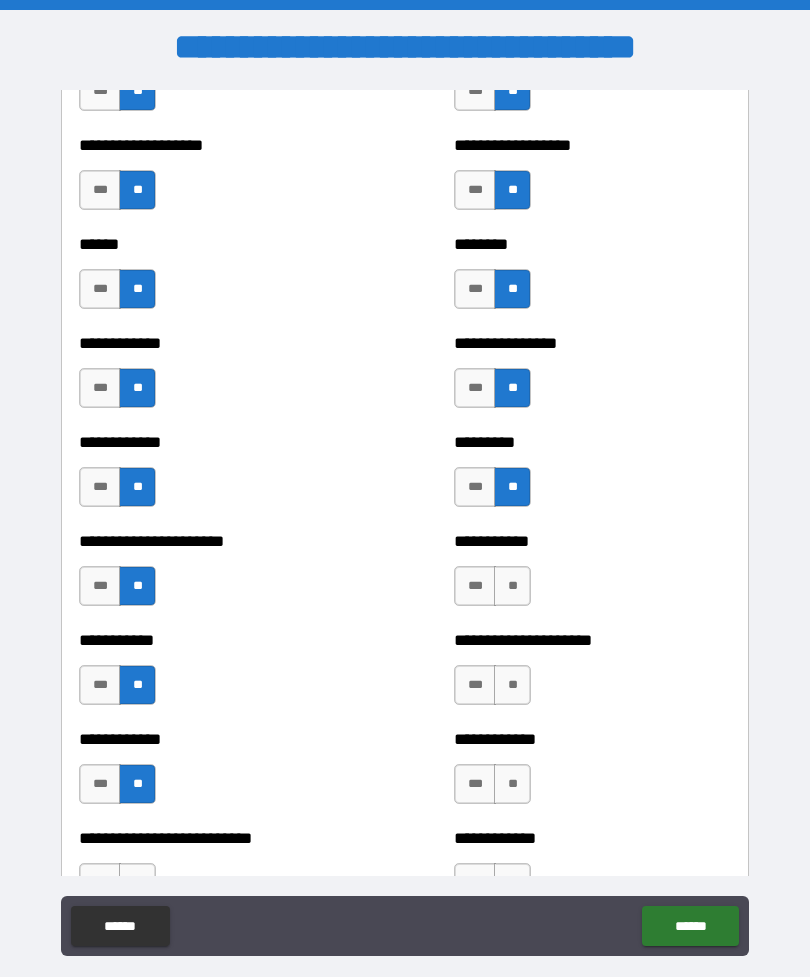 click on "**" at bounding box center (512, 586) 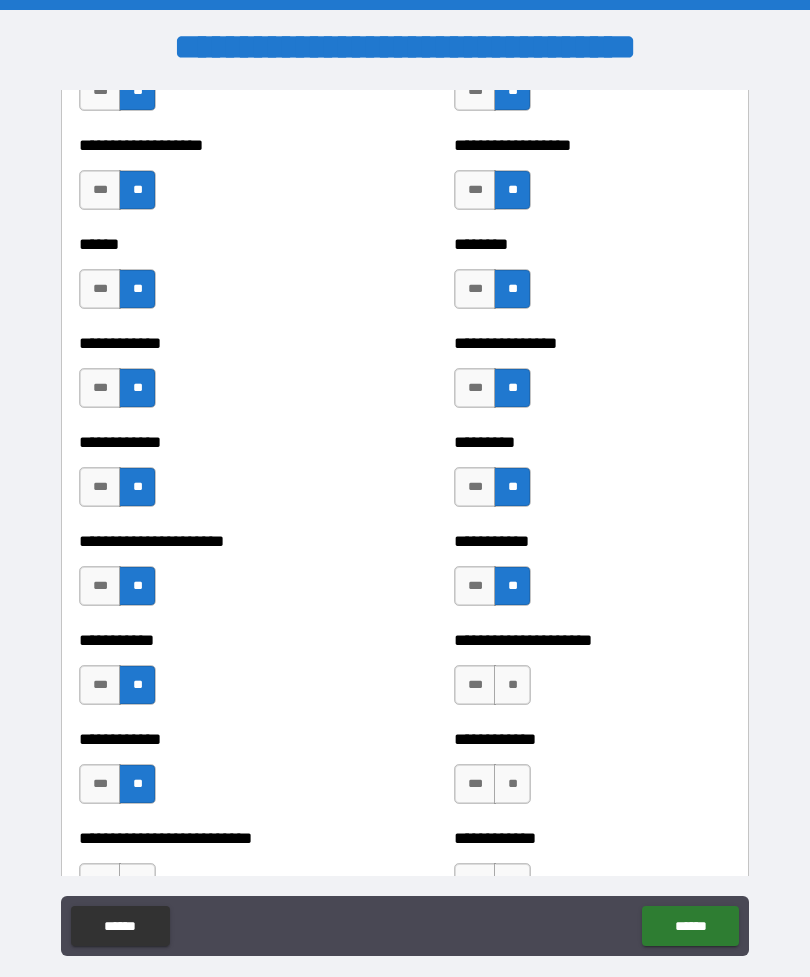 click on "**" at bounding box center [512, 685] 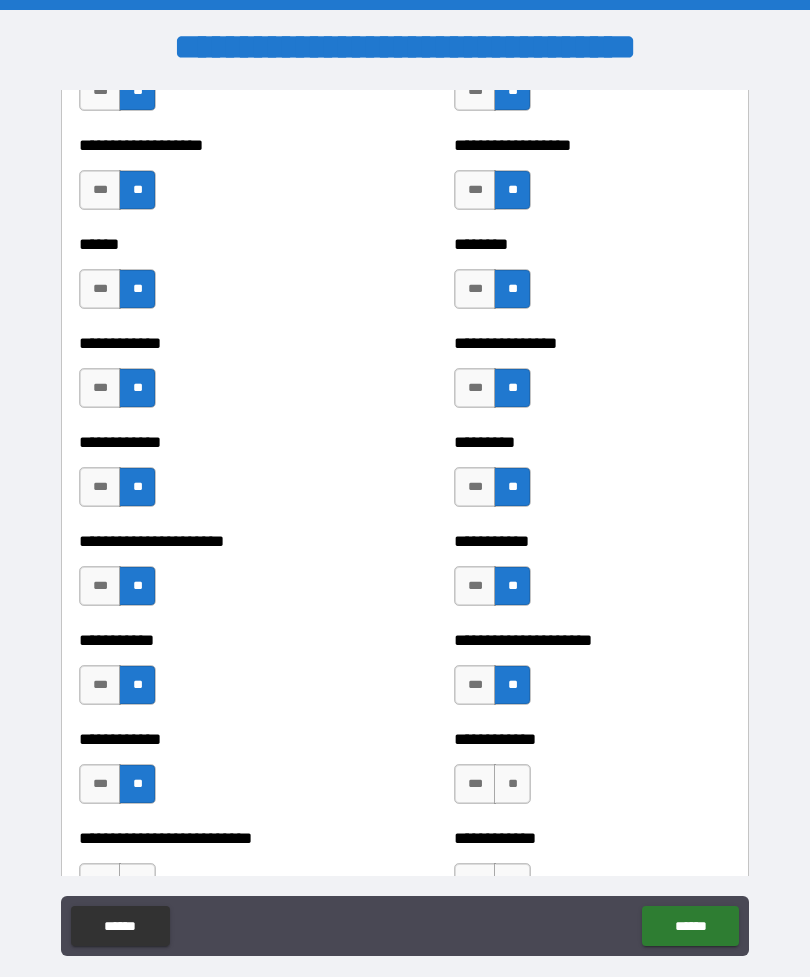 click on "**" at bounding box center (512, 784) 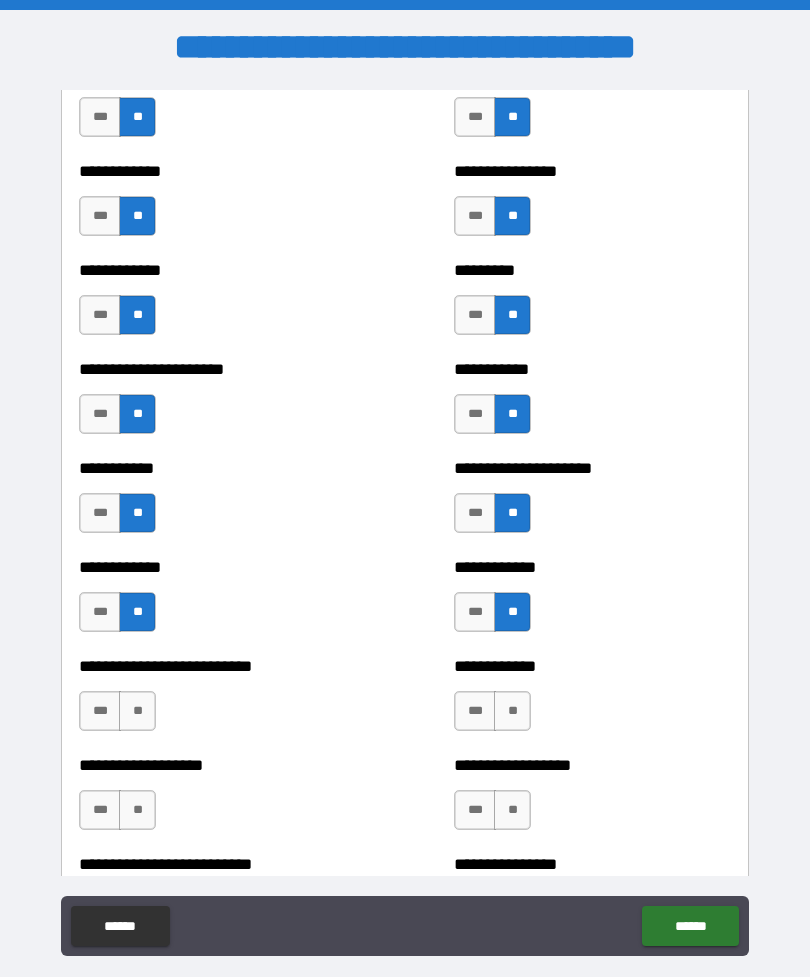 scroll, scrollTop: 5103, scrollLeft: 0, axis: vertical 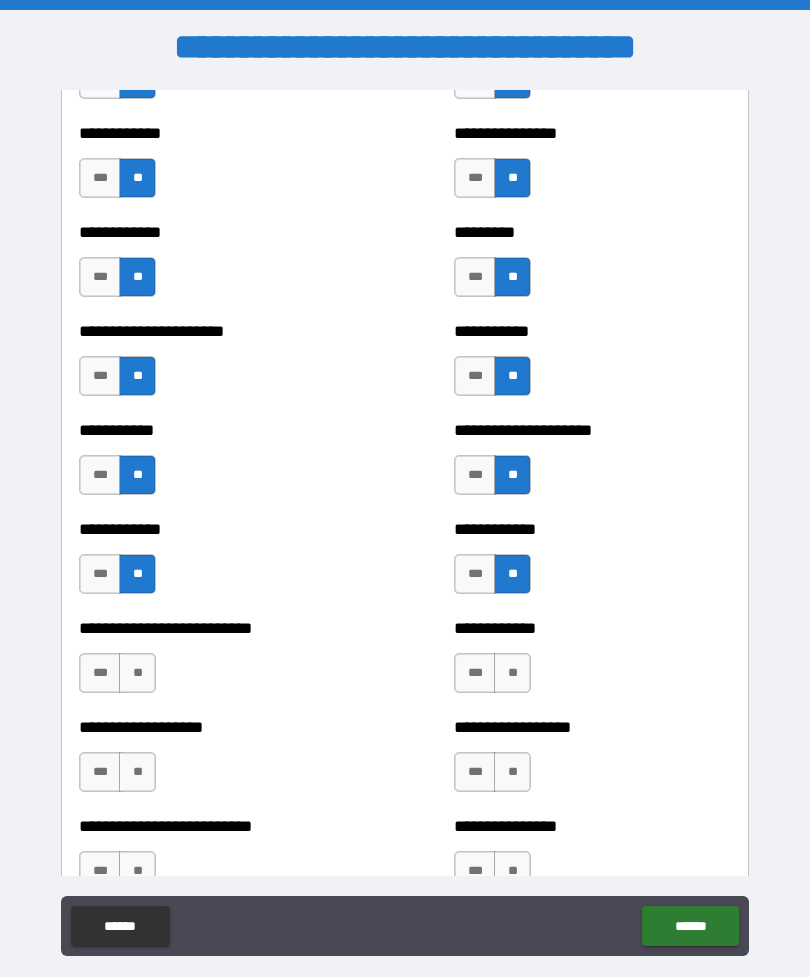 click on "**" at bounding box center (512, 673) 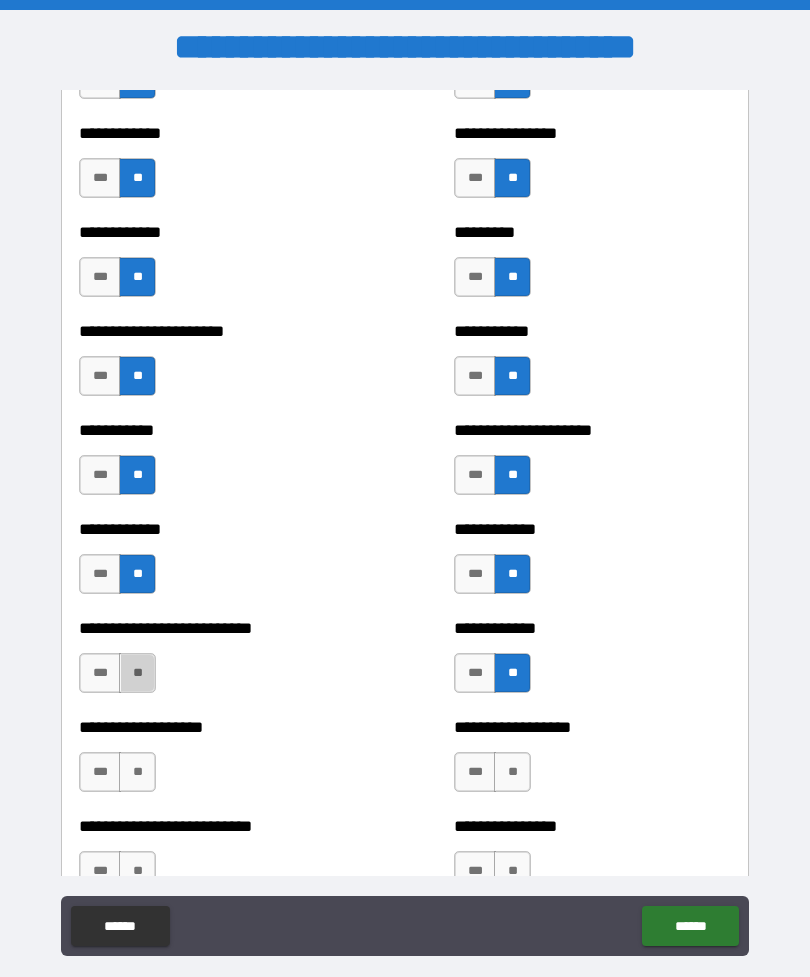 click on "**" at bounding box center (137, 673) 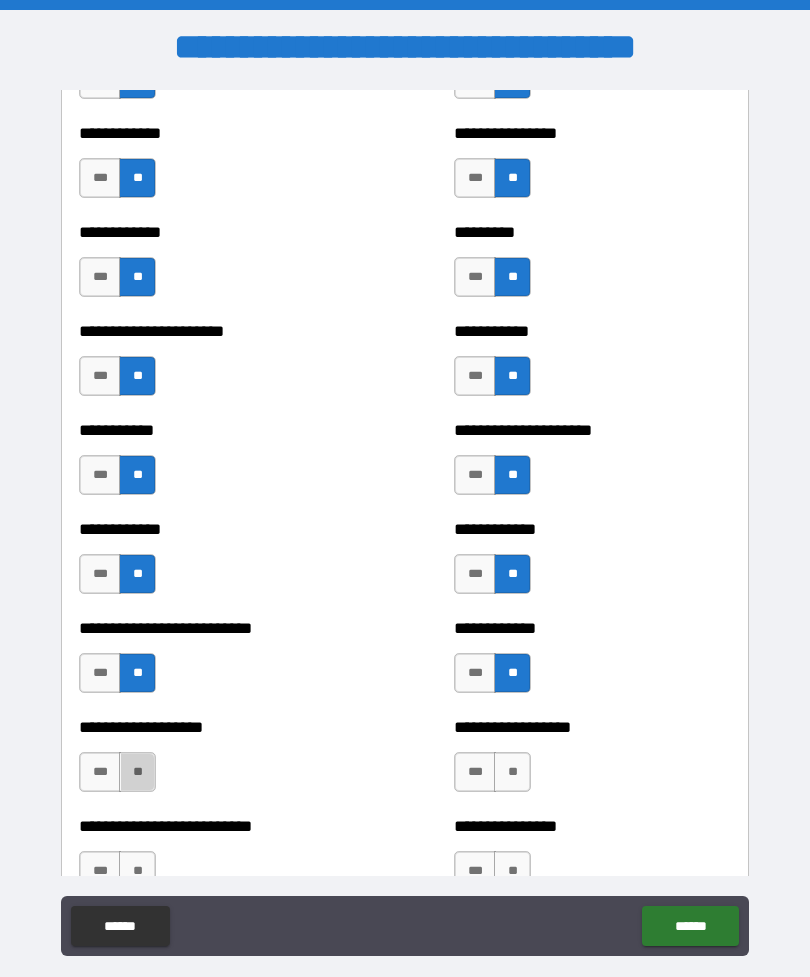 click on "**" at bounding box center [137, 772] 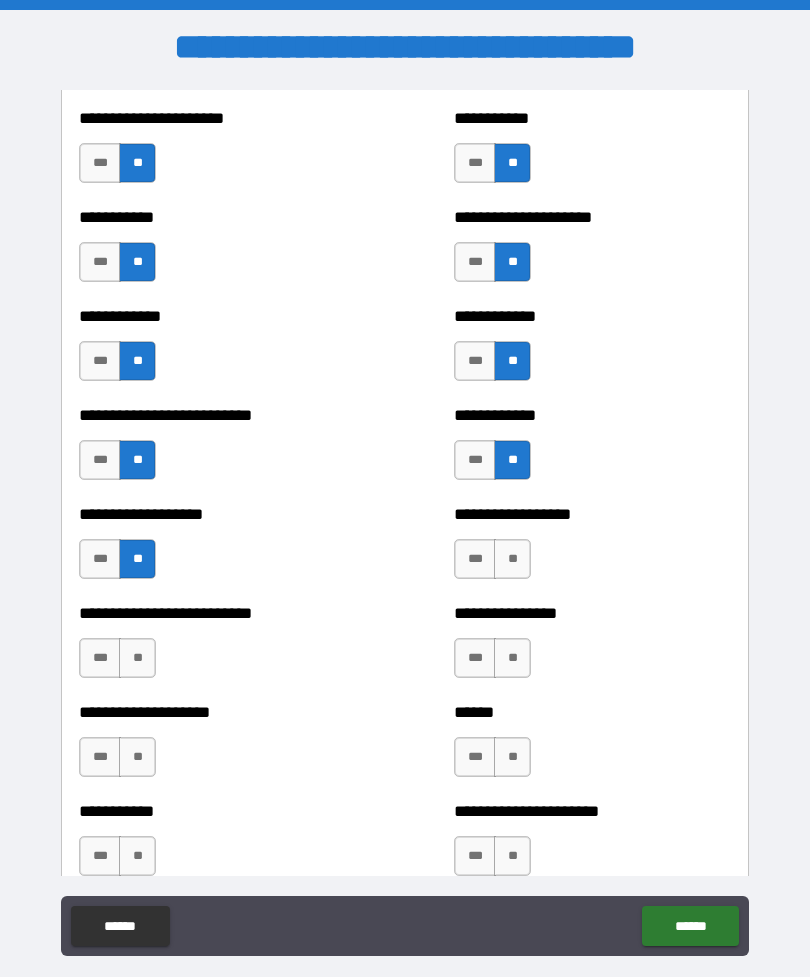 scroll, scrollTop: 5383, scrollLeft: 0, axis: vertical 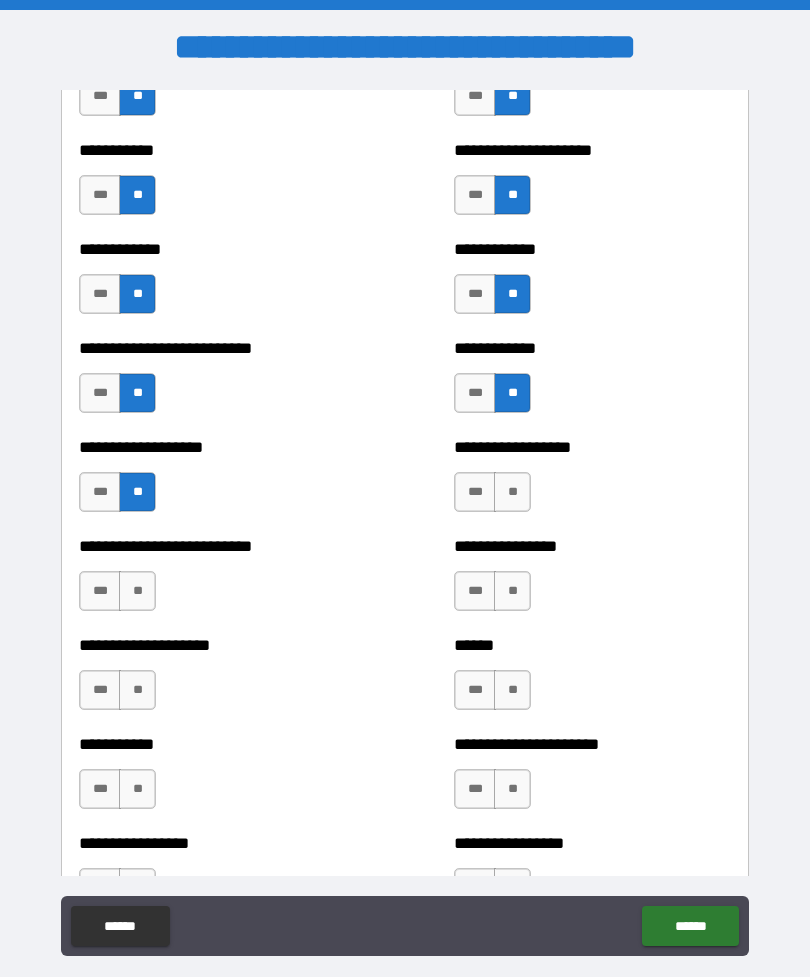 click on "**" at bounding box center [512, 492] 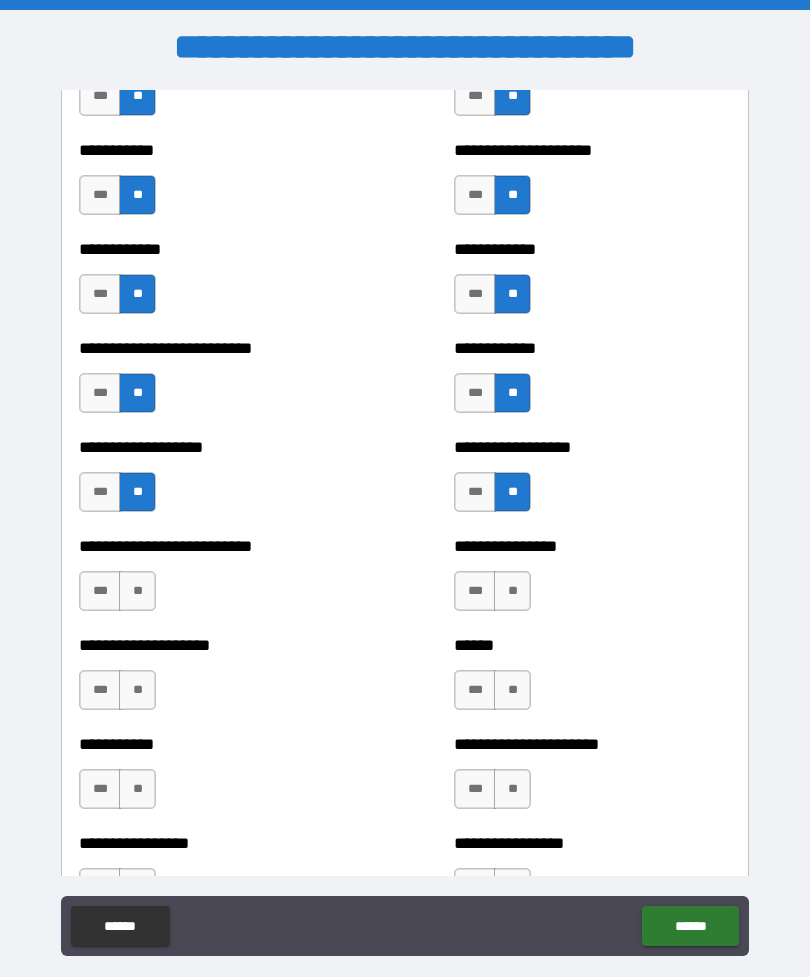 click on "**" at bounding box center (512, 591) 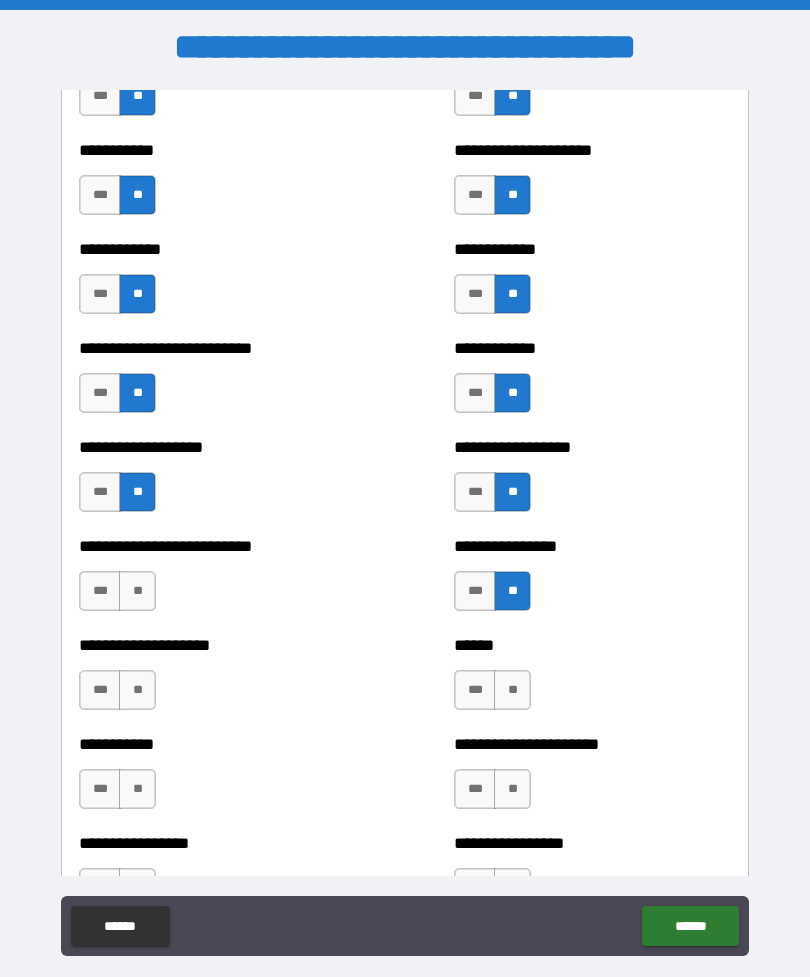 click on "**" at bounding box center [512, 690] 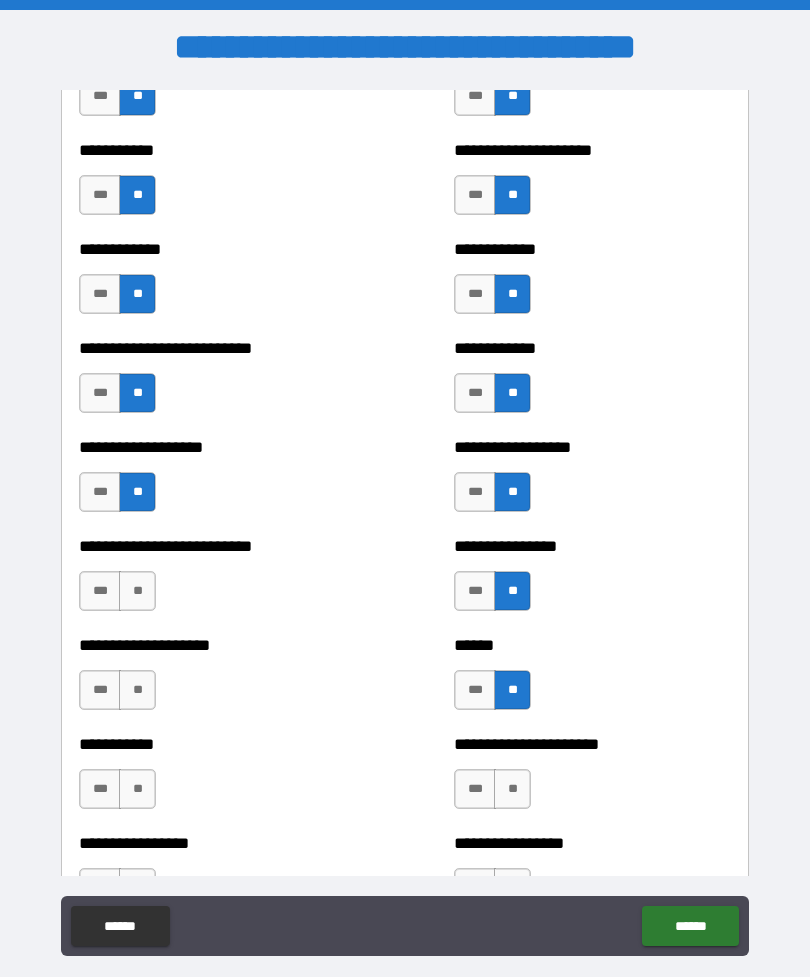 click on "**" at bounding box center [512, 789] 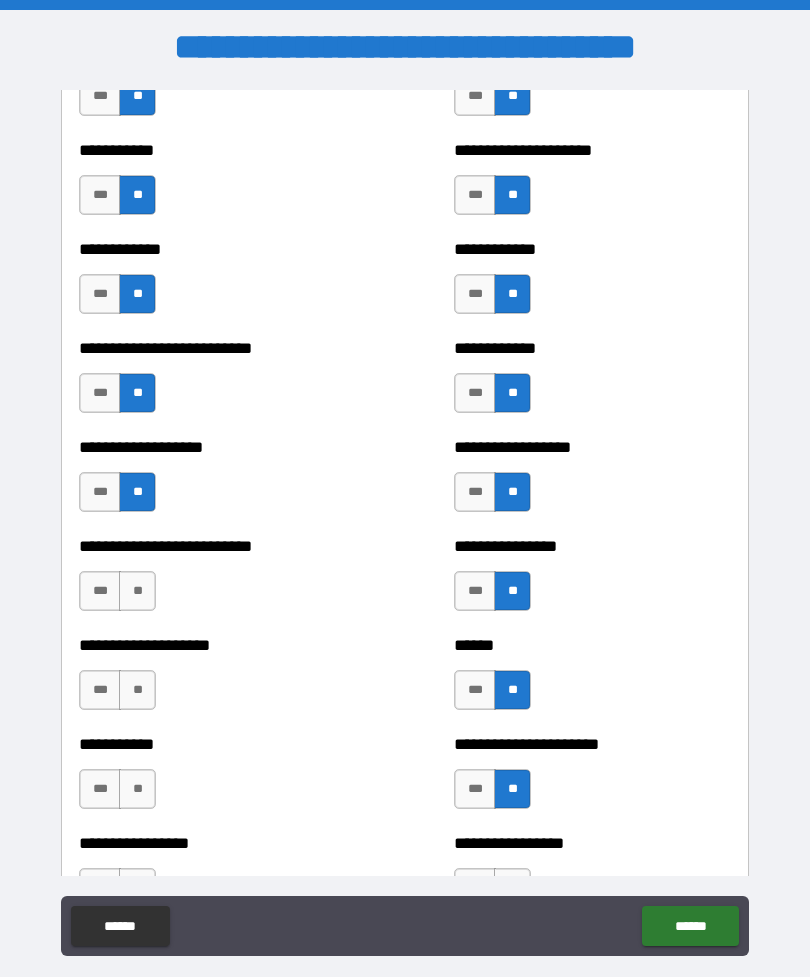 click on "**" at bounding box center [137, 789] 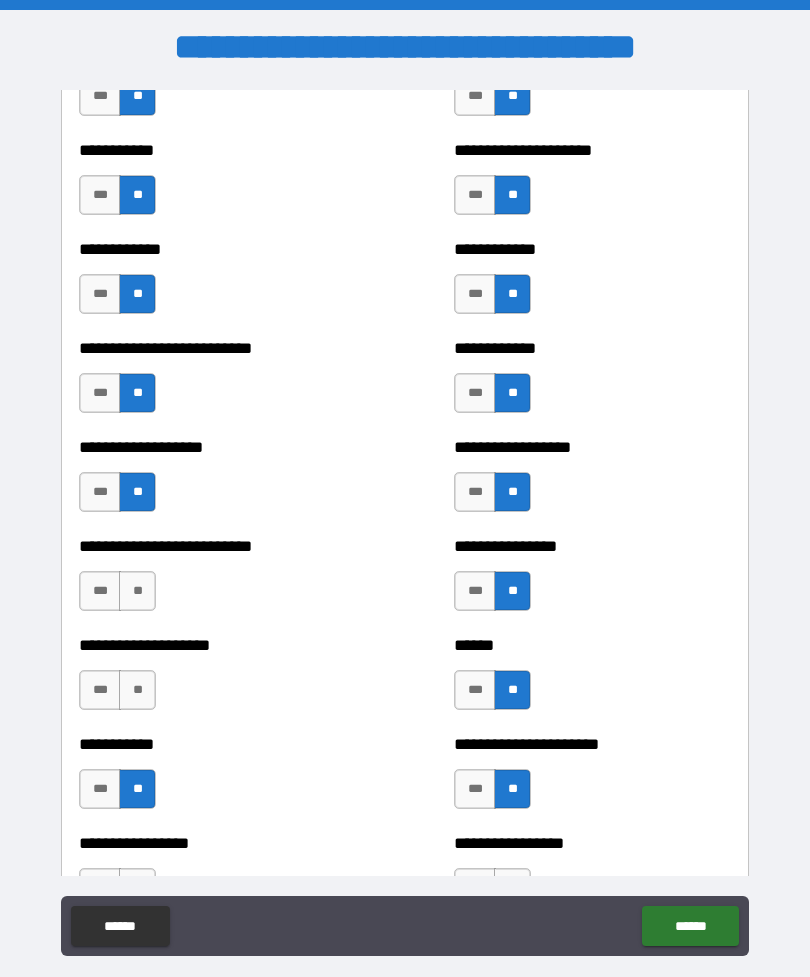 click on "**" at bounding box center [137, 690] 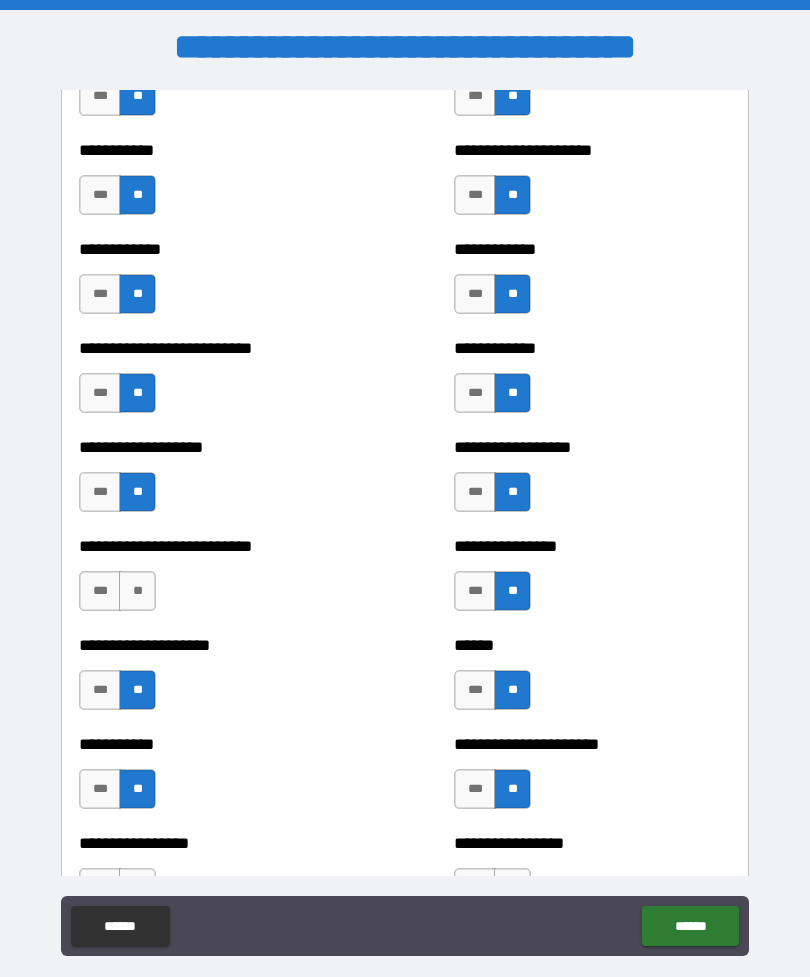click on "**" at bounding box center (137, 591) 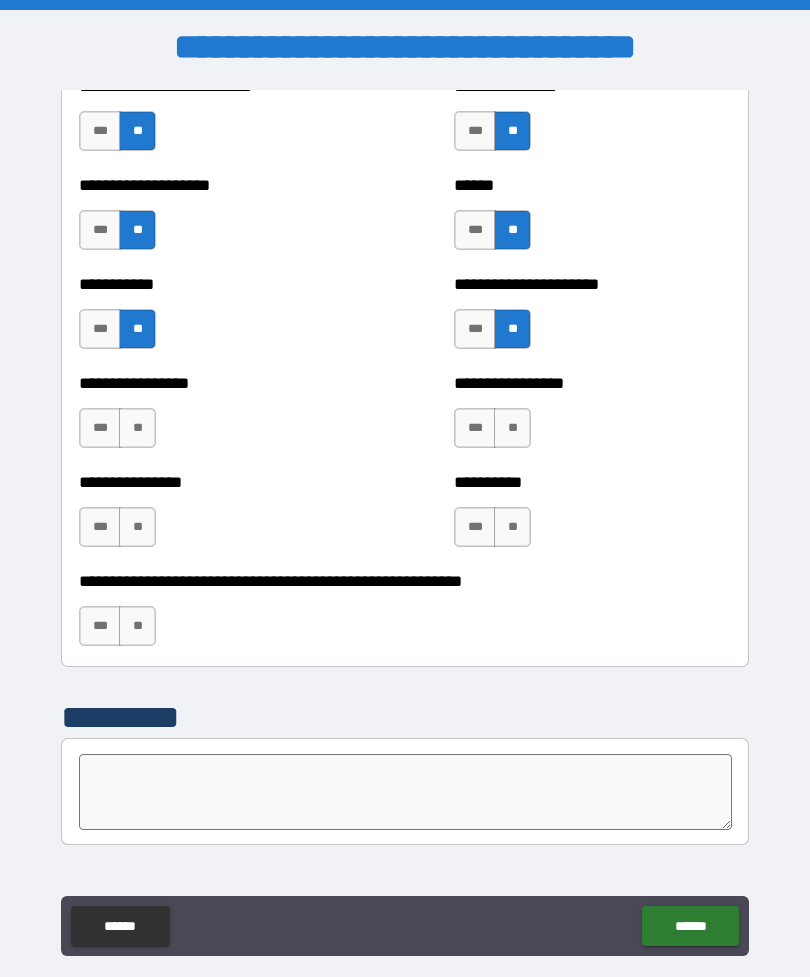 scroll, scrollTop: 5839, scrollLeft: 0, axis: vertical 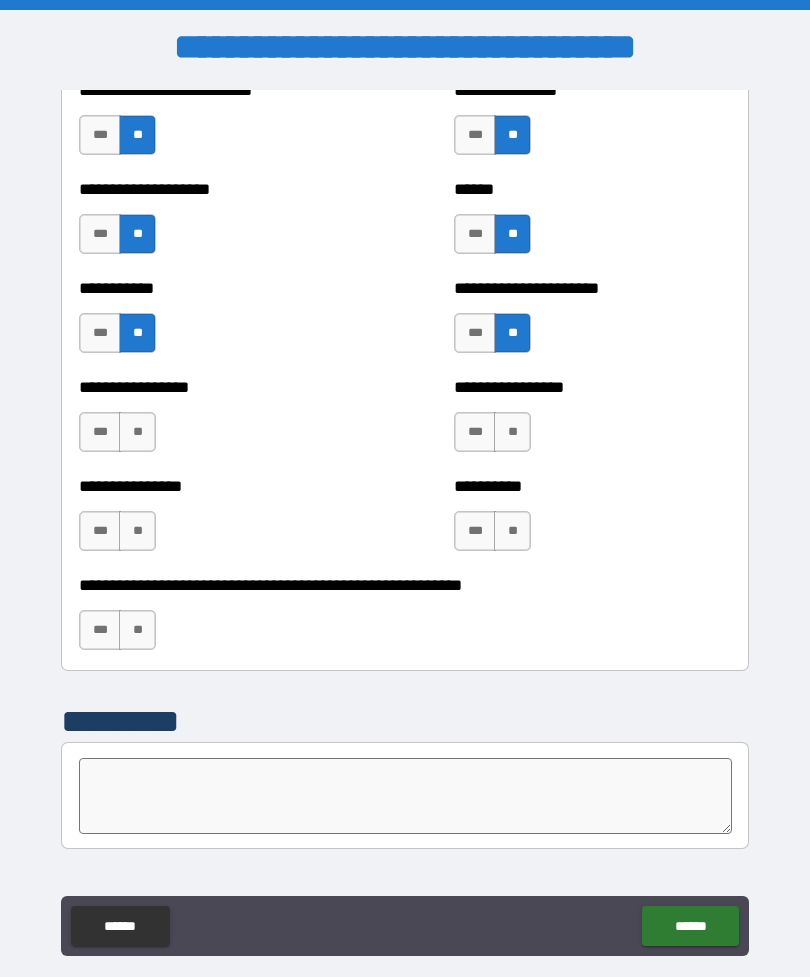click on "**" at bounding box center (512, 432) 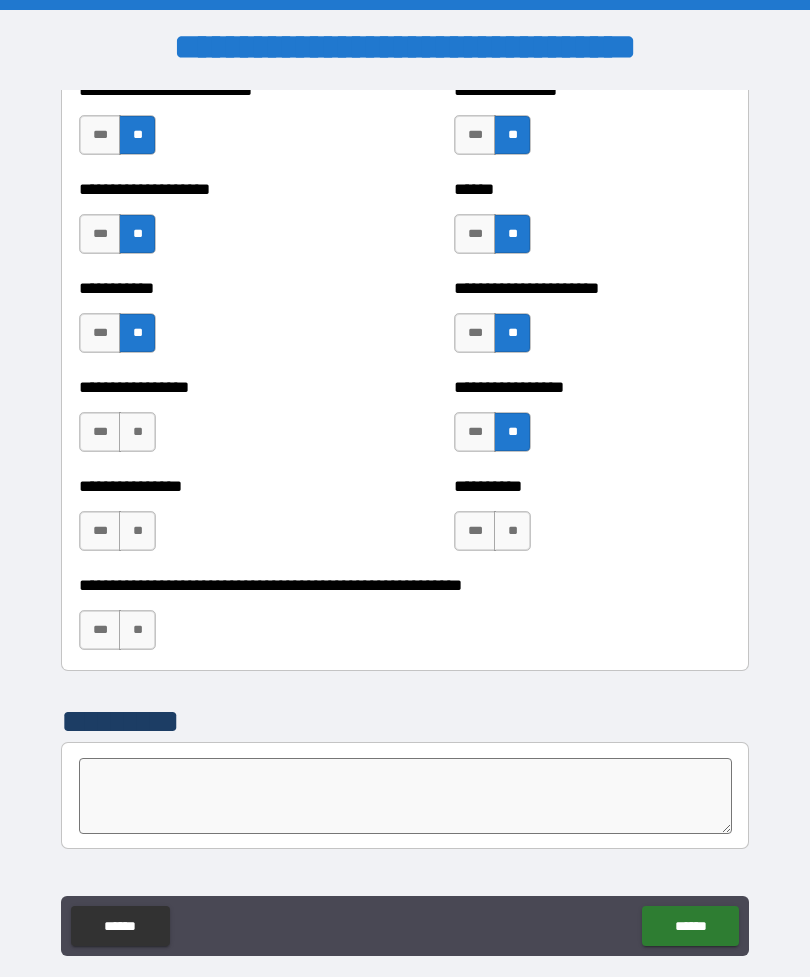 click on "**" at bounding box center (512, 531) 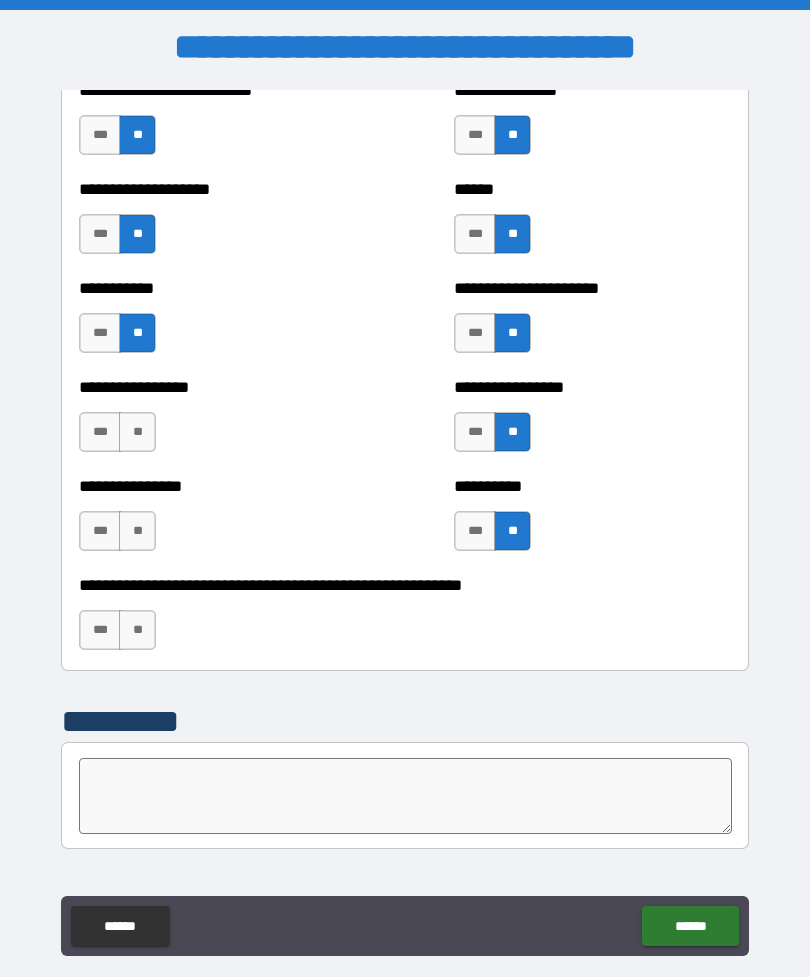 click on "**" at bounding box center [137, 630] 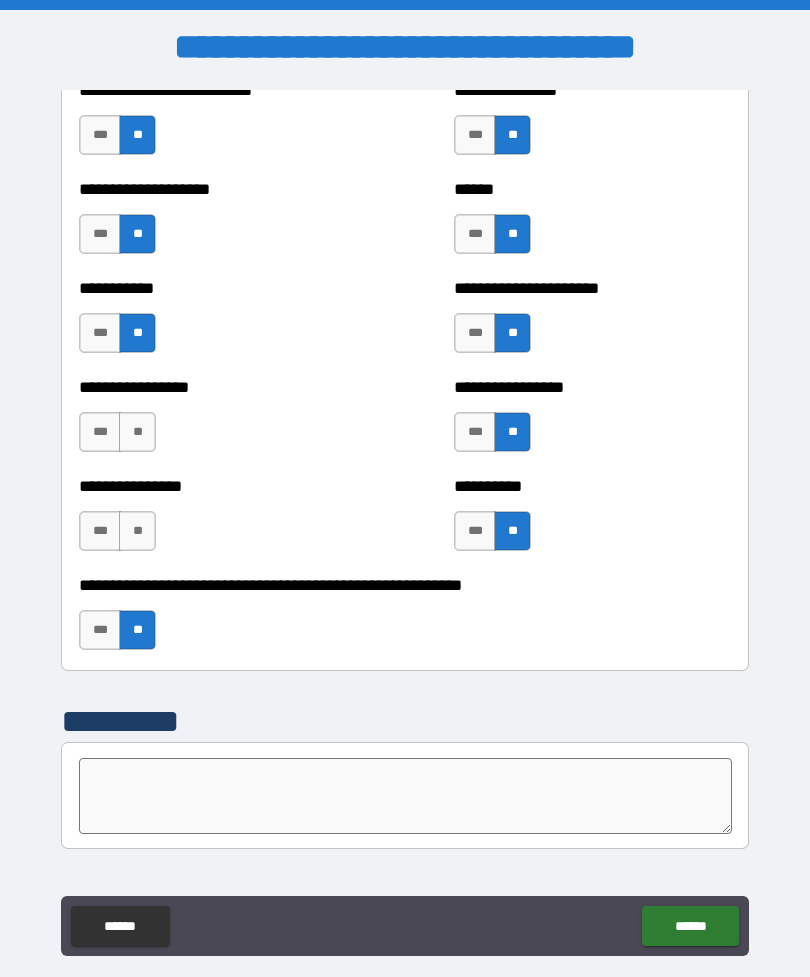 click on "**" at bounding box center [137, 531] 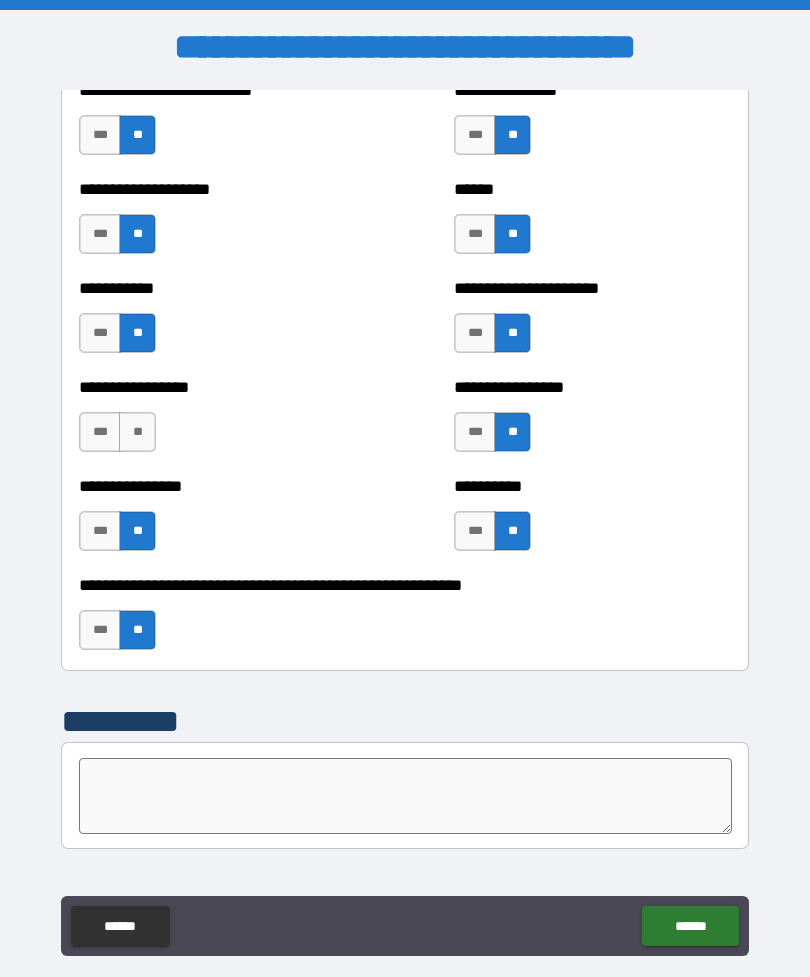 click on "**" at bounding box center (137, 432) 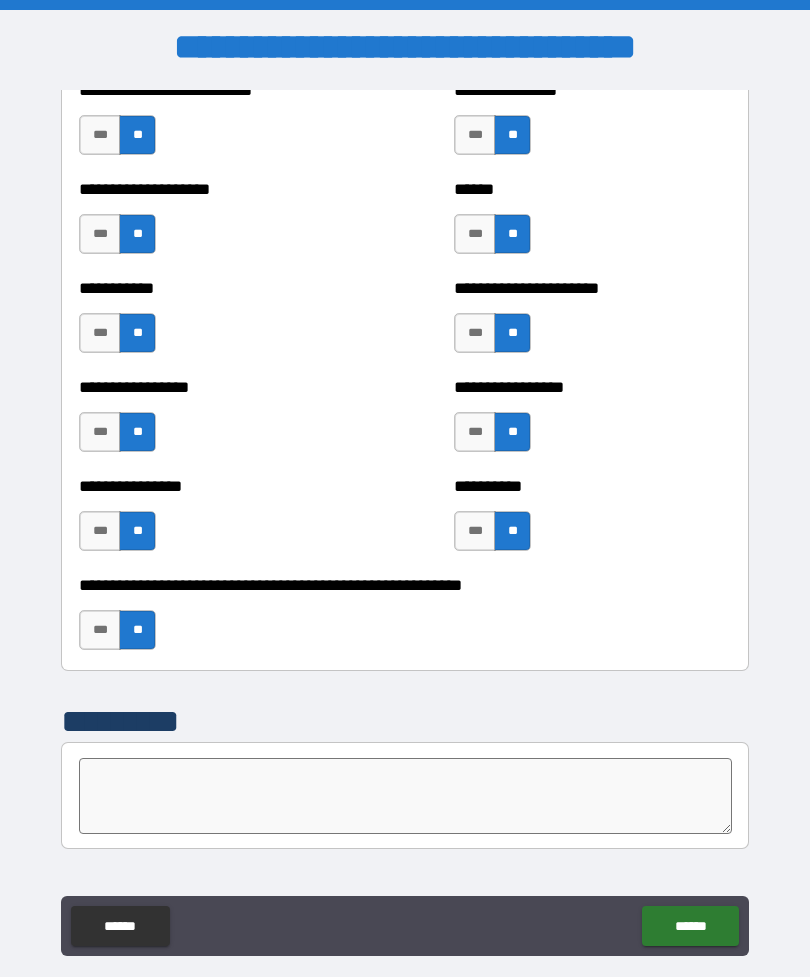 click on "******" at bounding box center [690, 926] 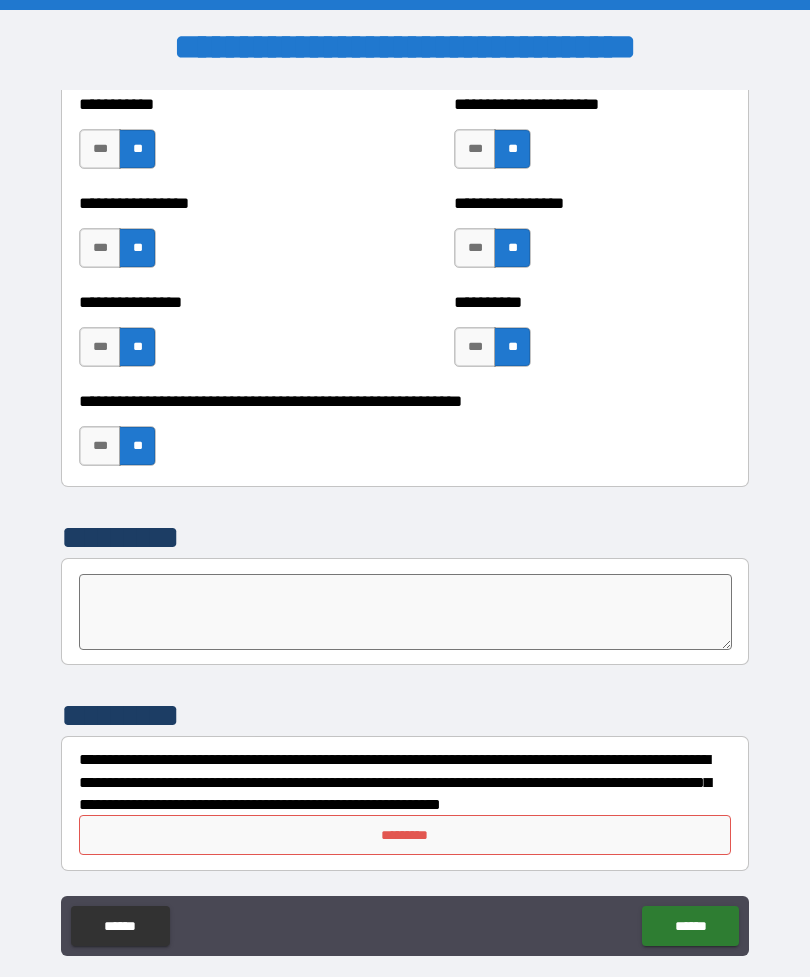scroll, scrollTop: 6023, scrollLeft: 0, axis: vertical 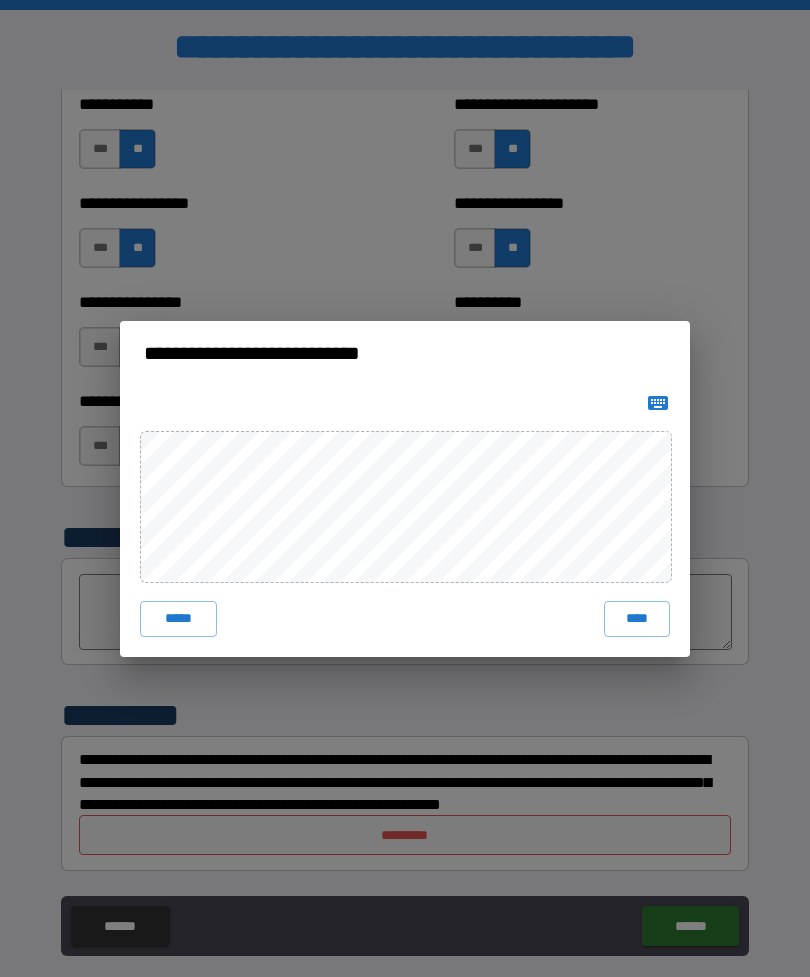 click on "****" at bounding box center (637, 619) 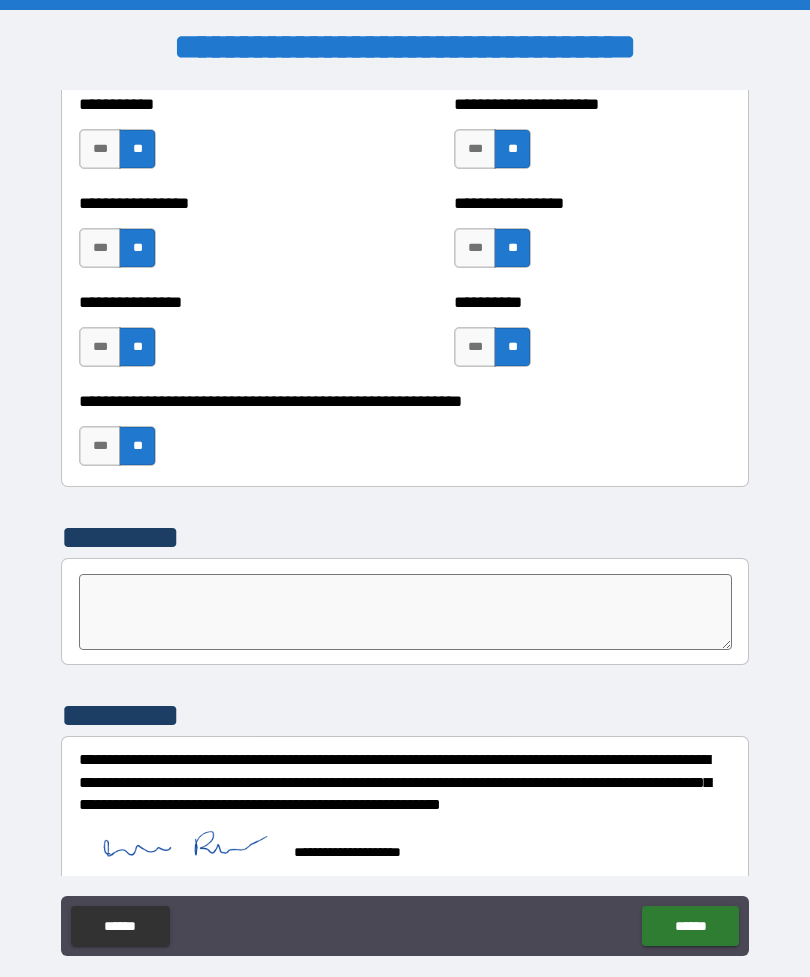 scroll, scrollTop: 6013, scrollLeft: 0, axis: vertical 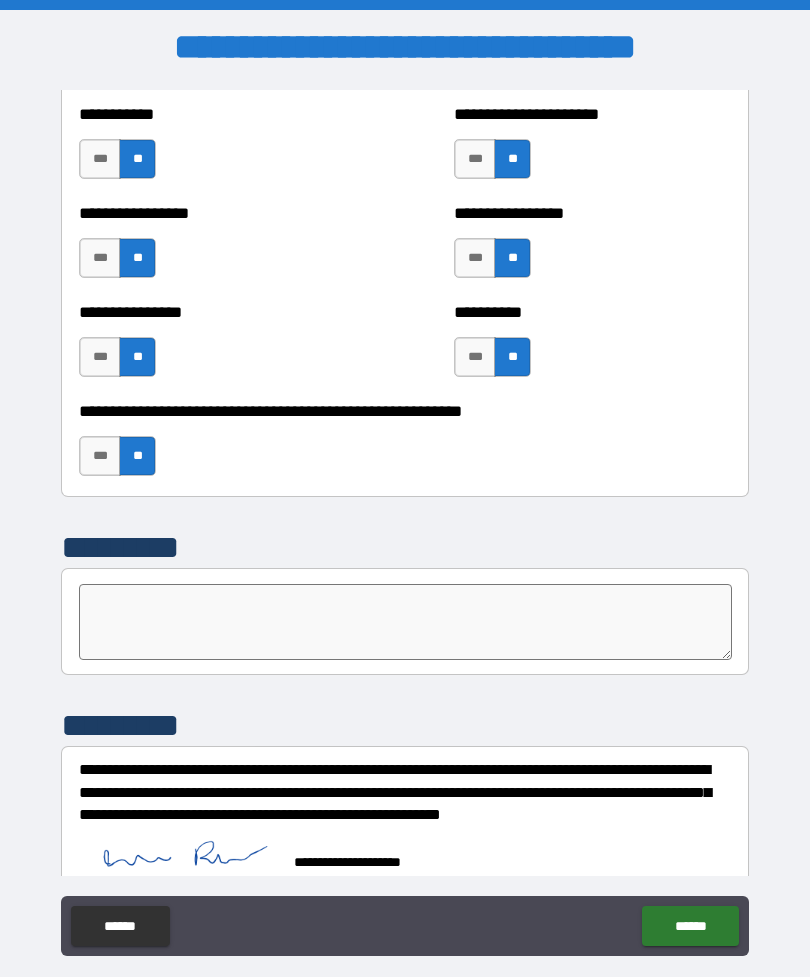 click on "******" at bounding box center [690, 926] 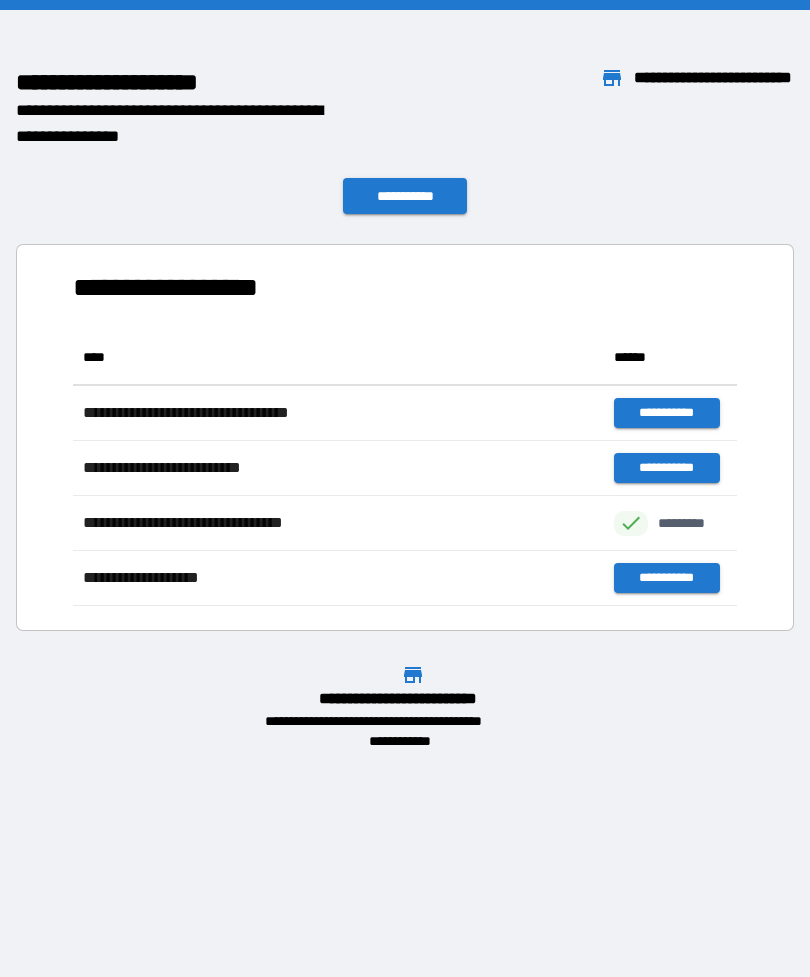 scroll, scrollTop: 1, scrollLeft: 1, axis: both 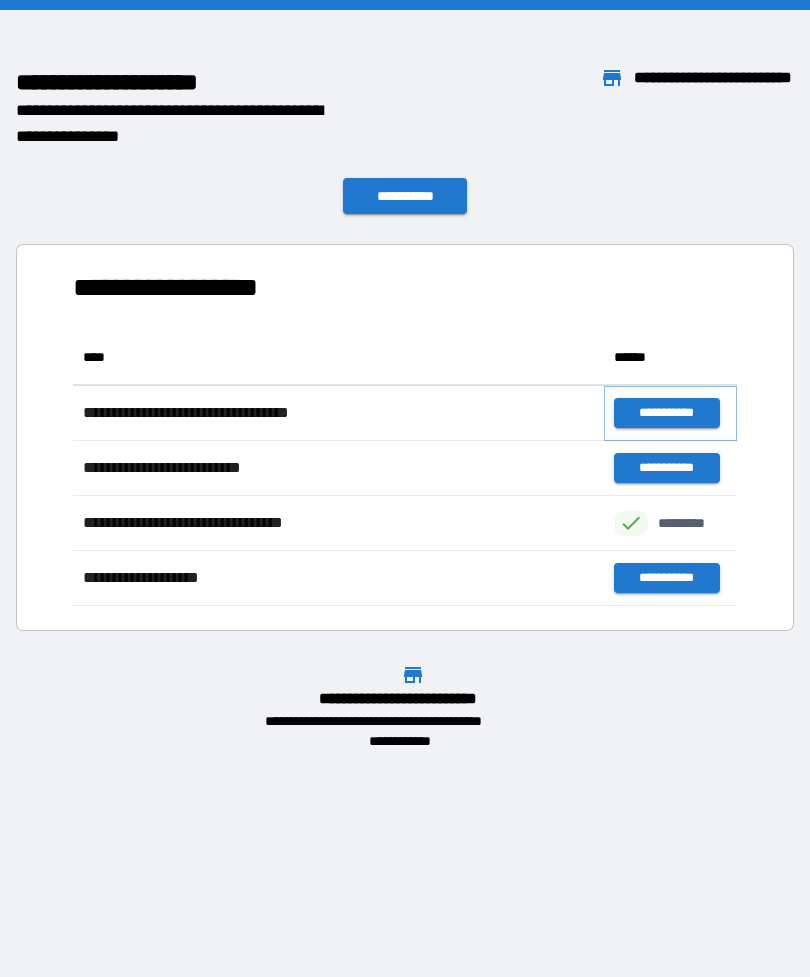 click on "**********" at bounding box center (666, 413) 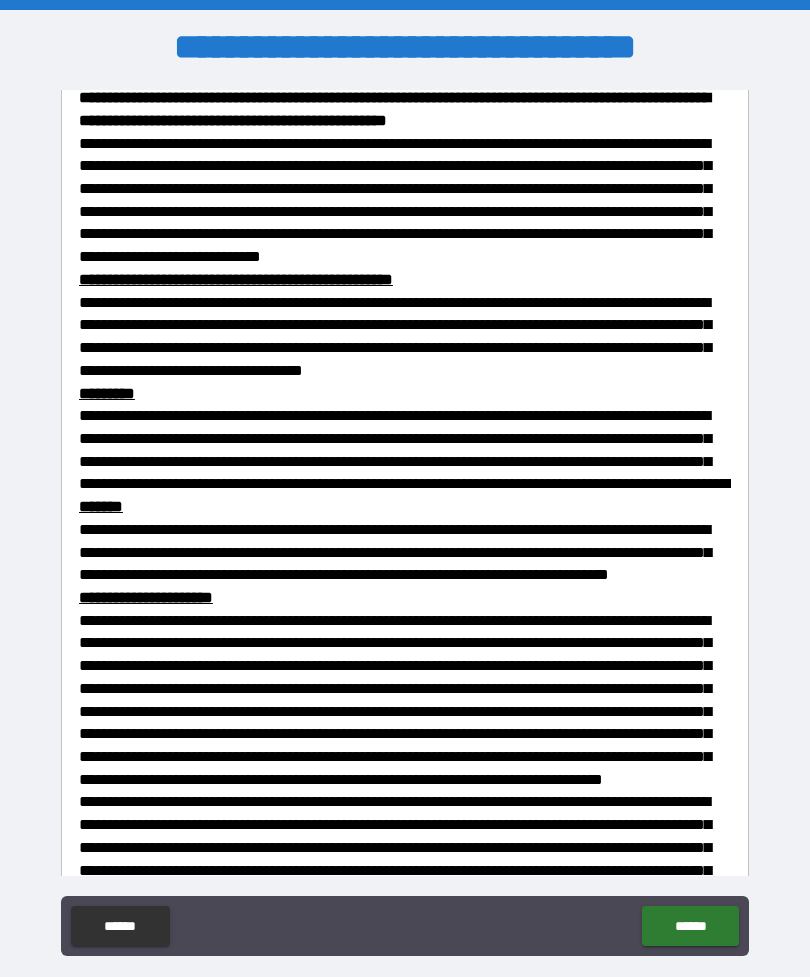 click on "******" at bounding box center [690, 926] 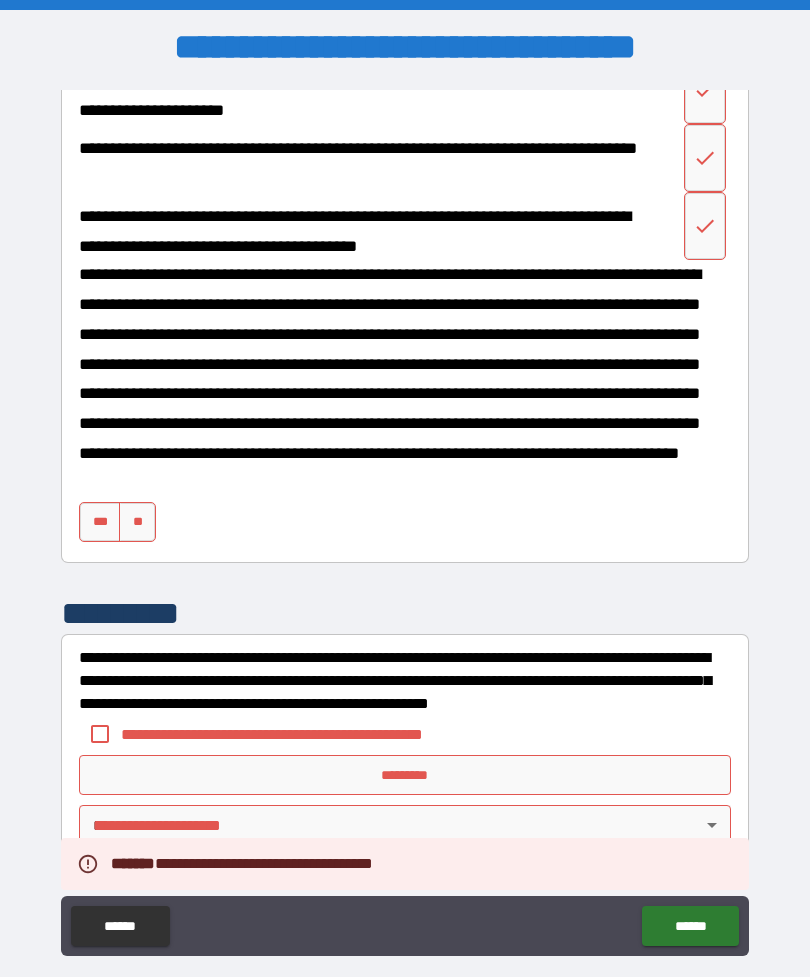 scroll, scrollTop: 2406, scrollLeft: 0, axis: vertical 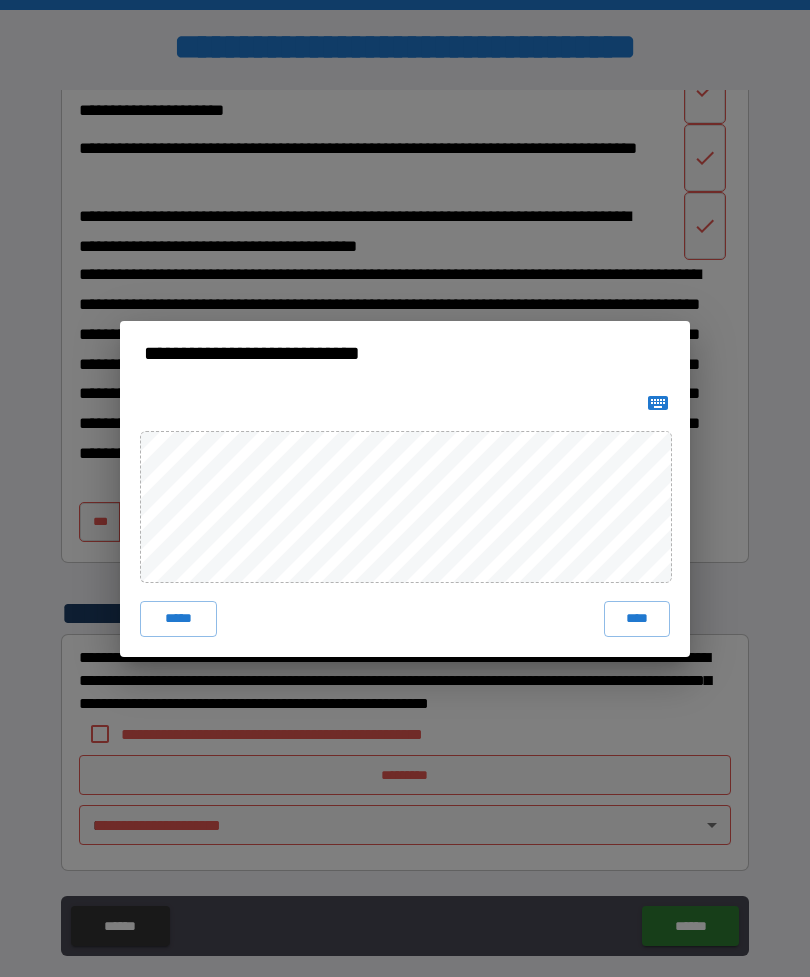 click on "****" at bounding box center (637, 619) 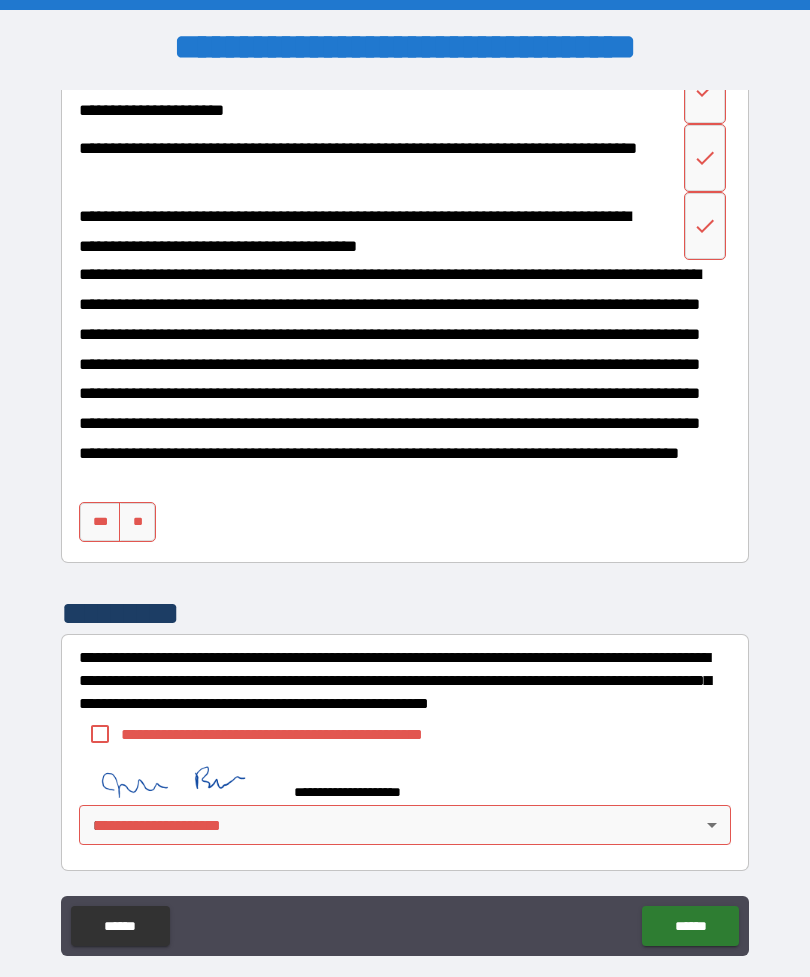 scroll, scrollTop: 2396, scrollLeft: 0, axis: vertical 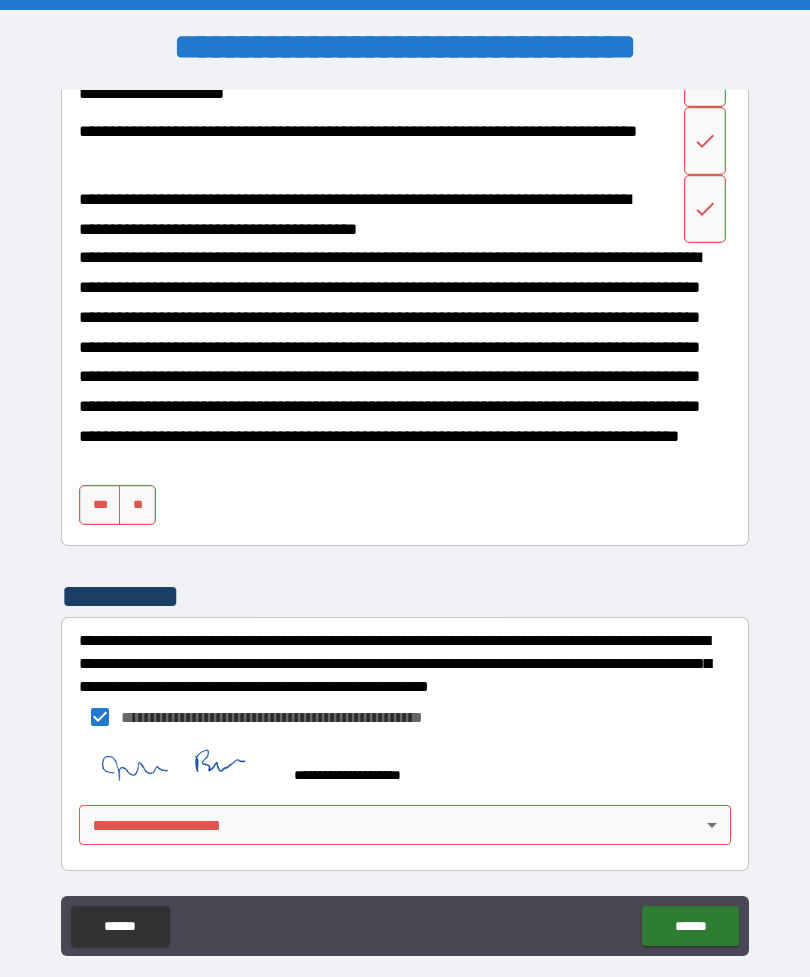 click on "******" at bounding box center (690, 926) 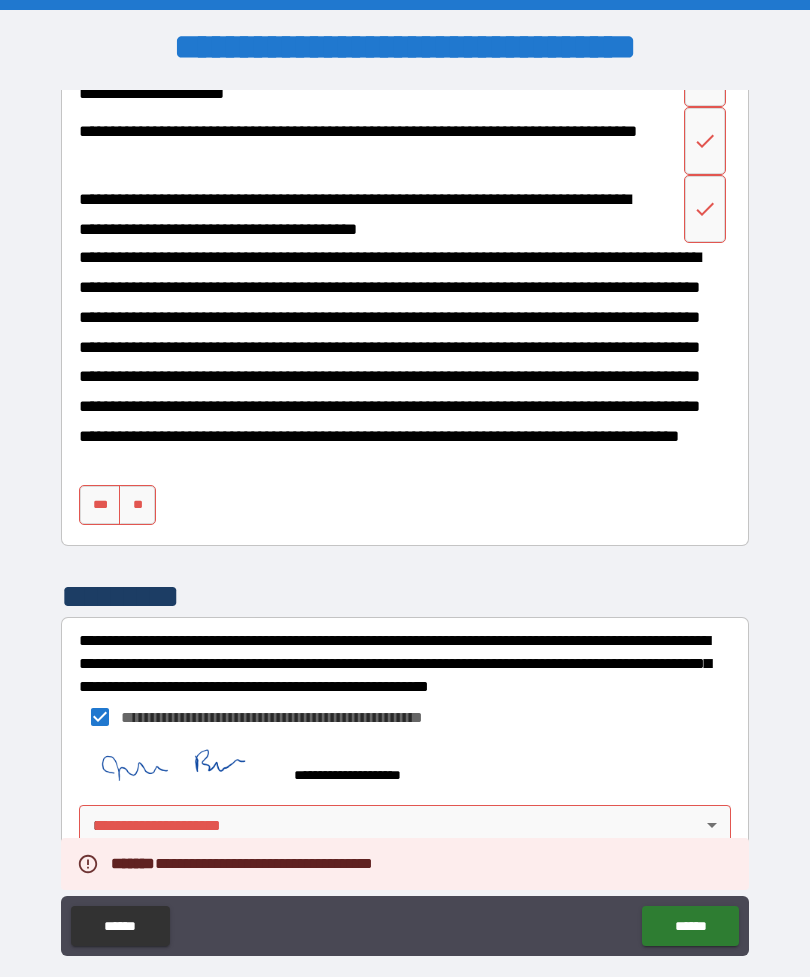 scroll, scrollTop: 2423, scrollLeft: 0, axis: vertical 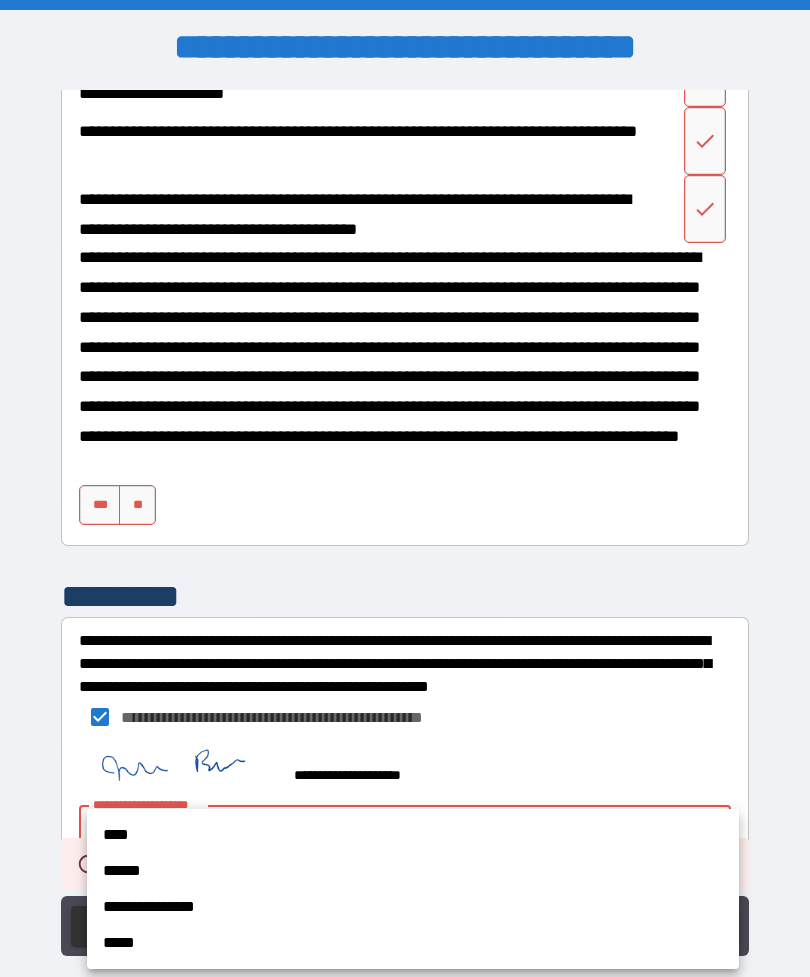 click on "****" at bounding box center (413, 835) 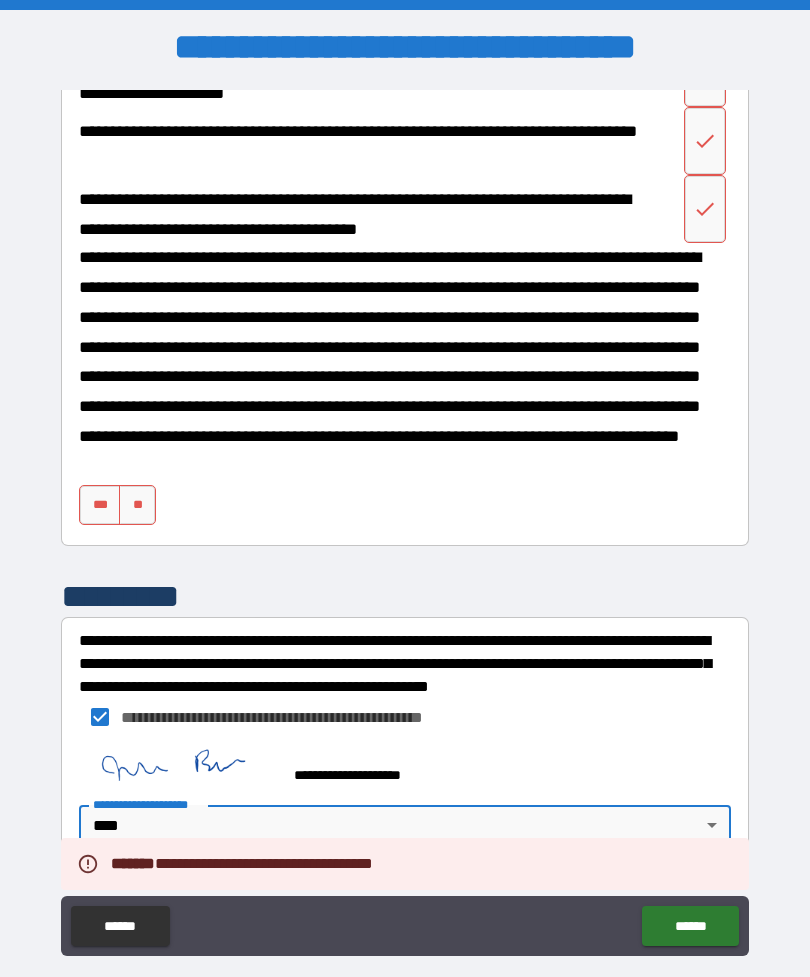 type on "****" 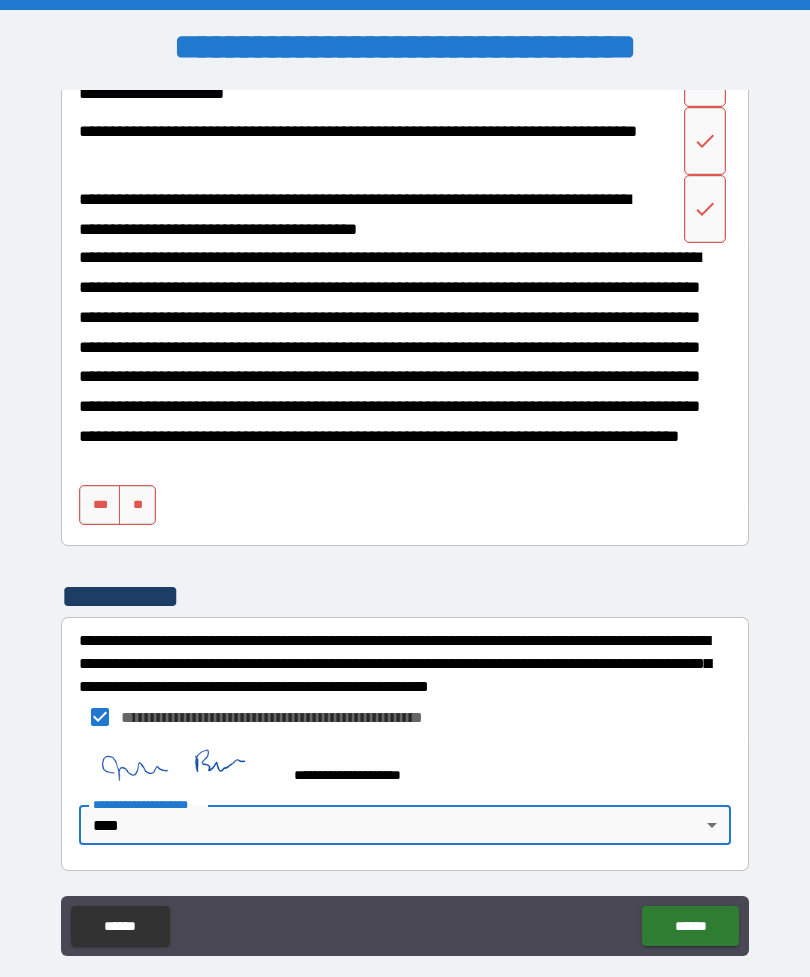 click on "******" at bounding box center [690, 926] 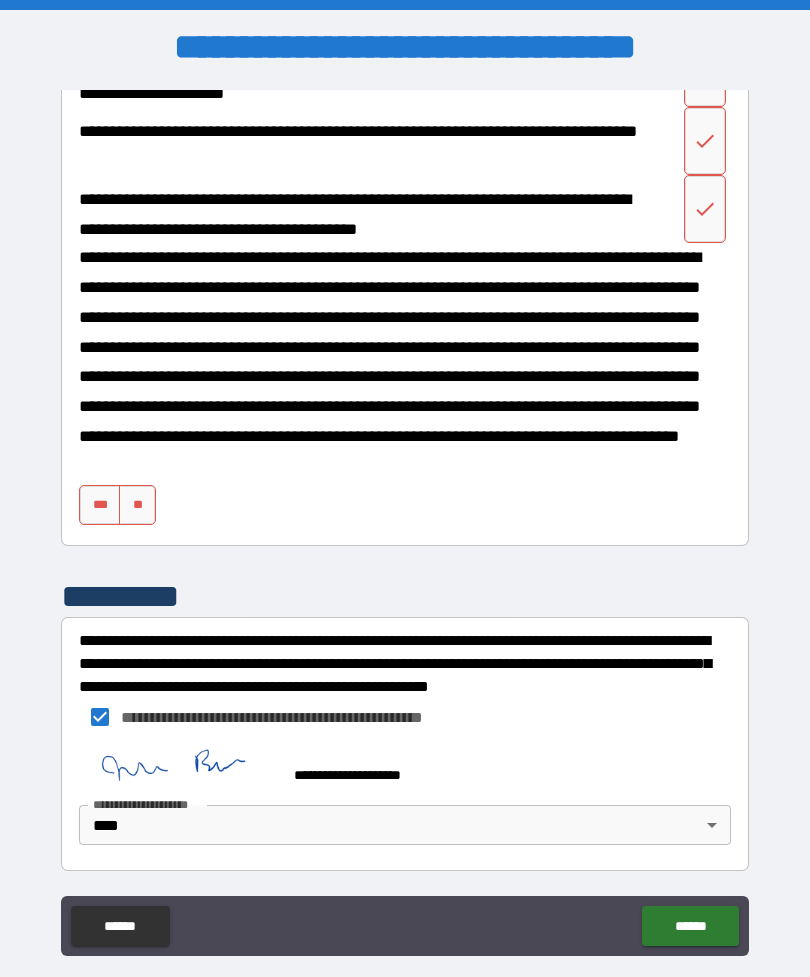 scroll, scrollTop: 2423, scrollLeft: 0, axis: vertical 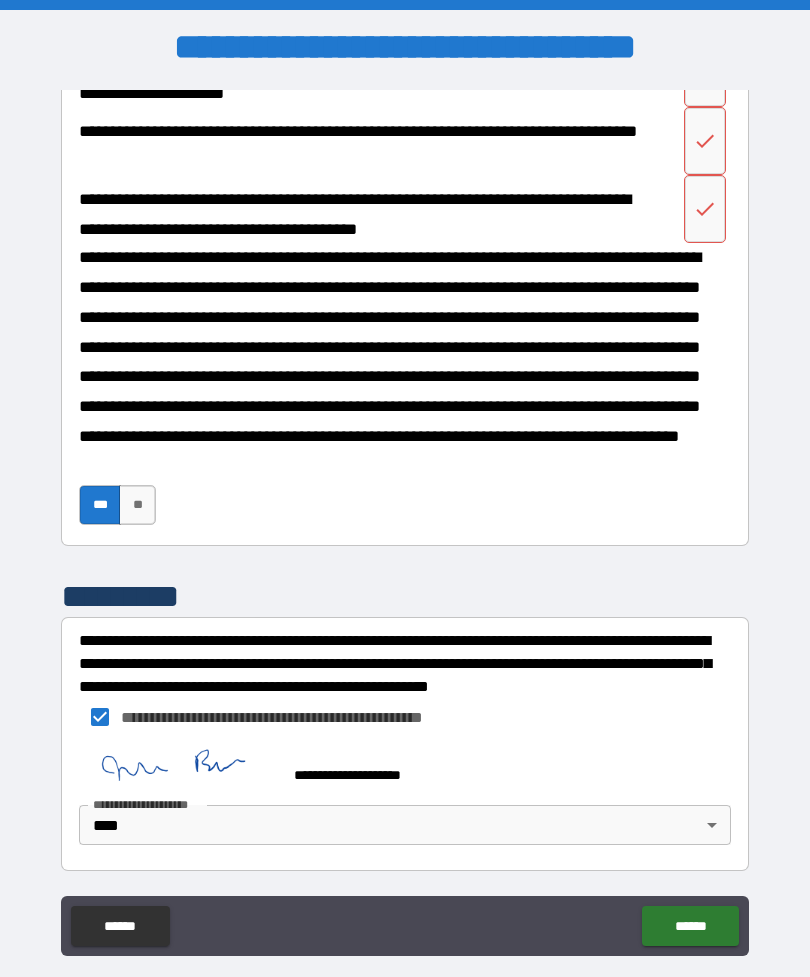 click on "******" at bounding box center [690, 926] 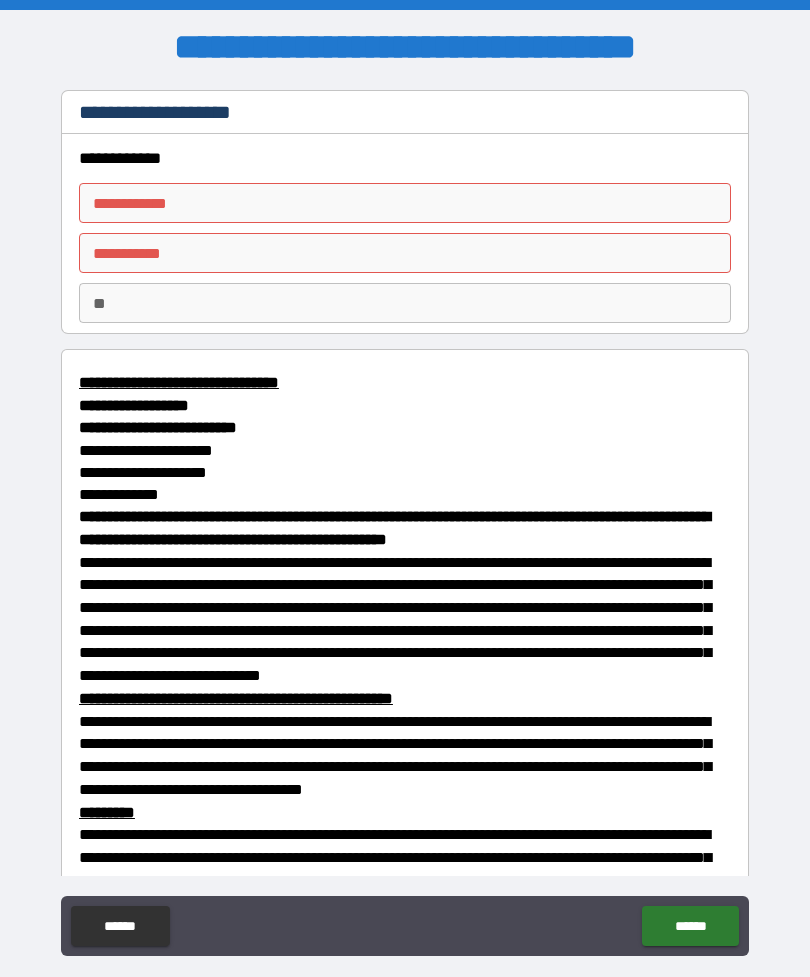 scroll, scrollTop: 0, scrollLeft: 0, axis: both 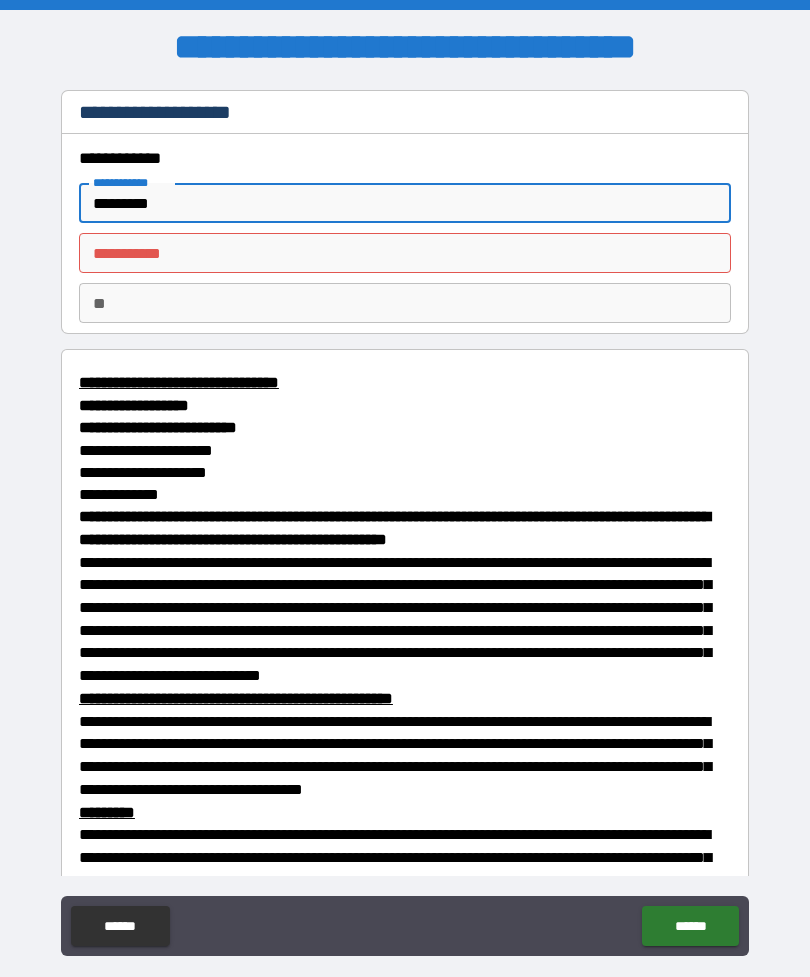 type on "********" 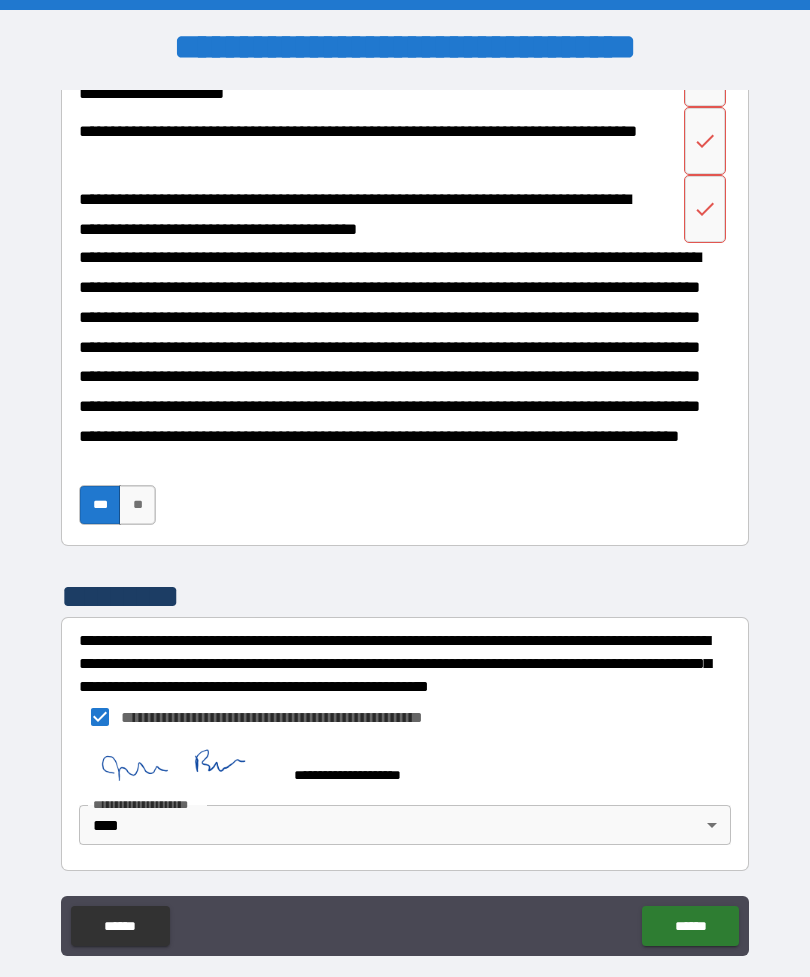 scroll, scrollTop: 2423, scrollLeft: 0, axis: vertical 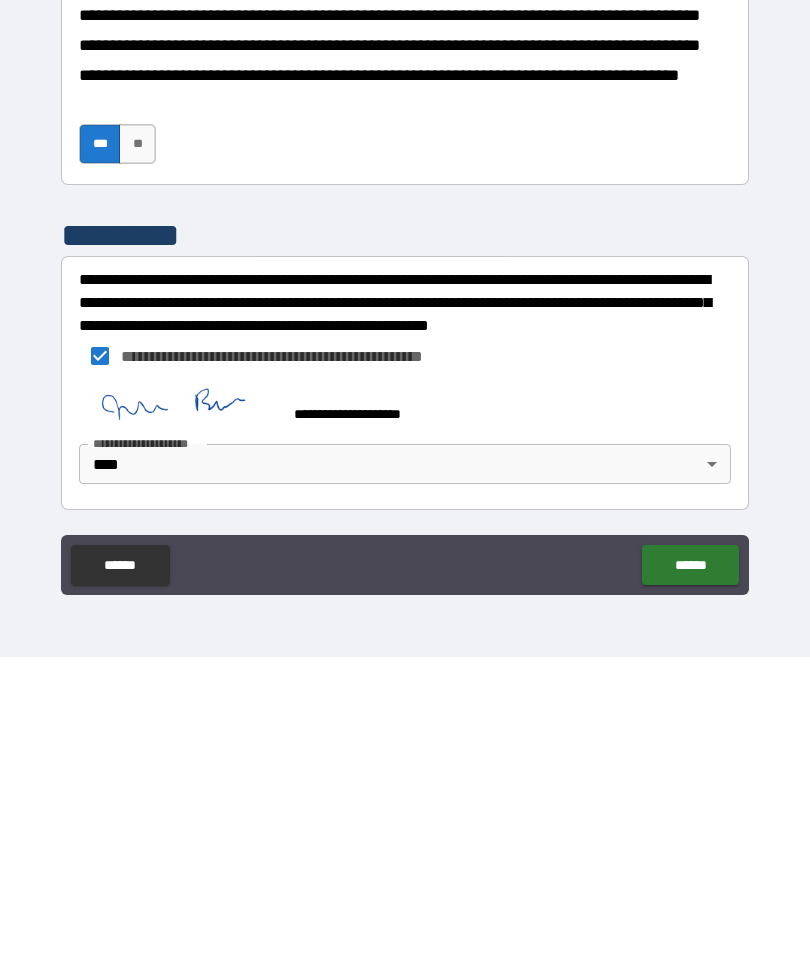 type on "****" 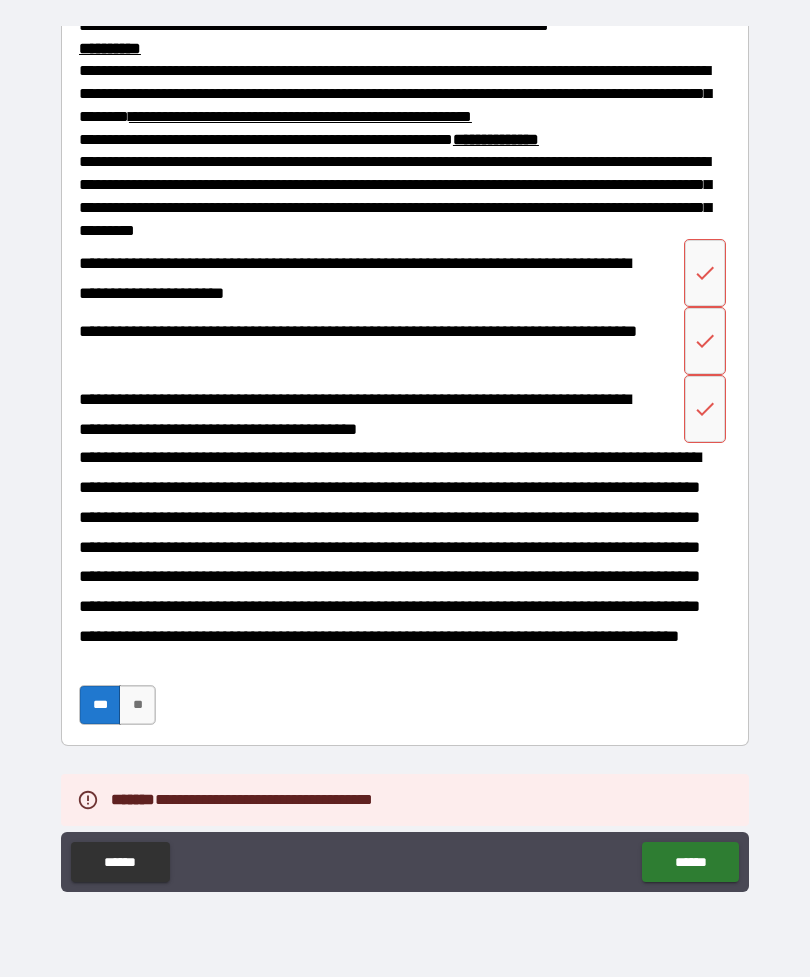 scroll, scrollTop: 1983, scrollLeft: 0, axis: vertical 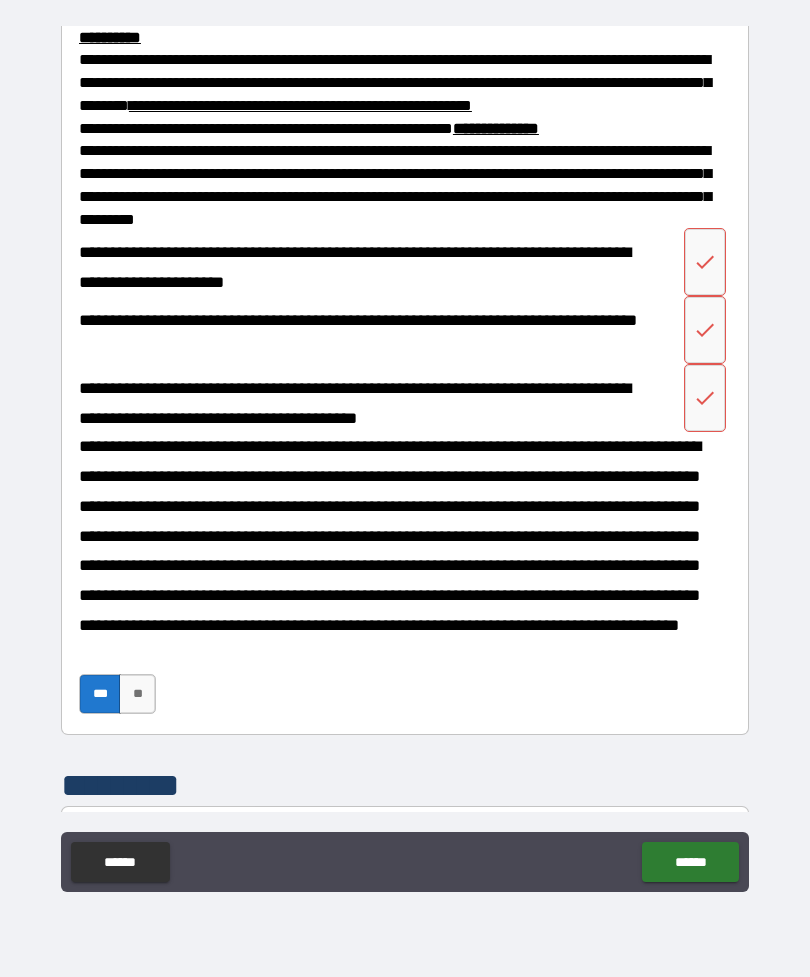 click 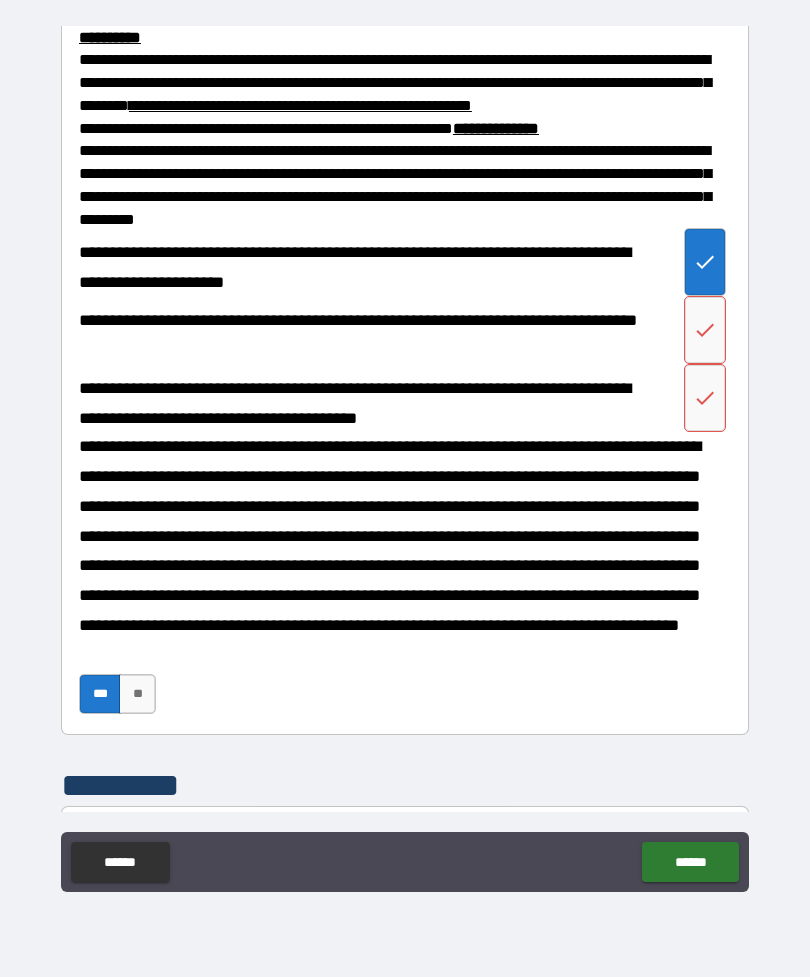 click at bounding box center (705, 330) 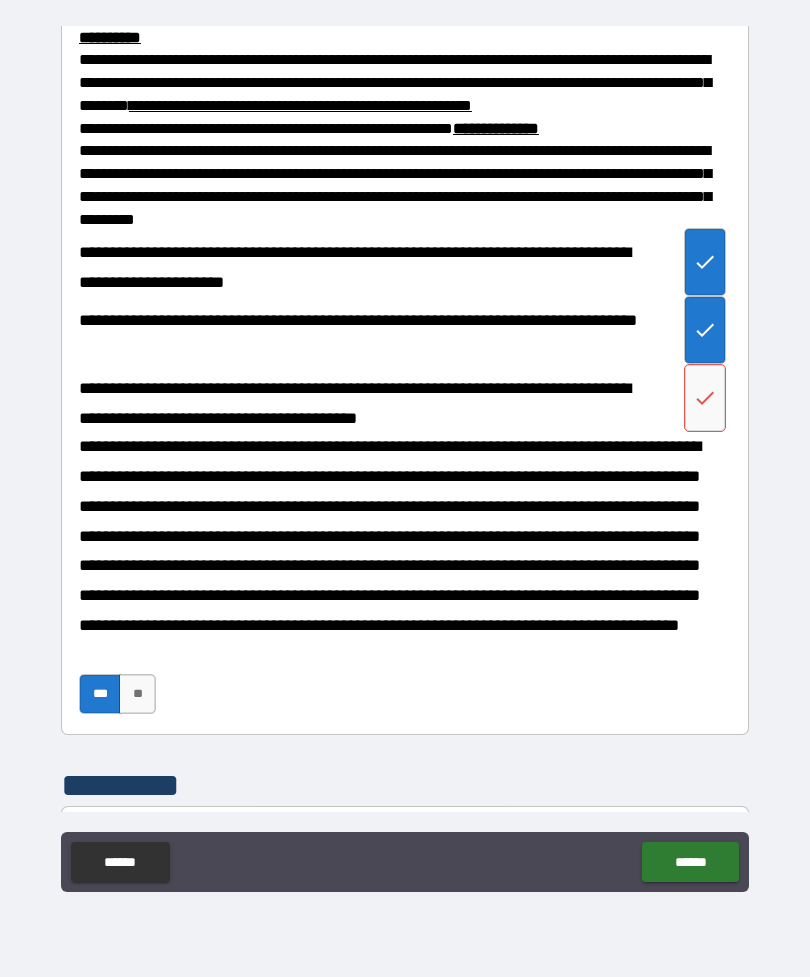 click 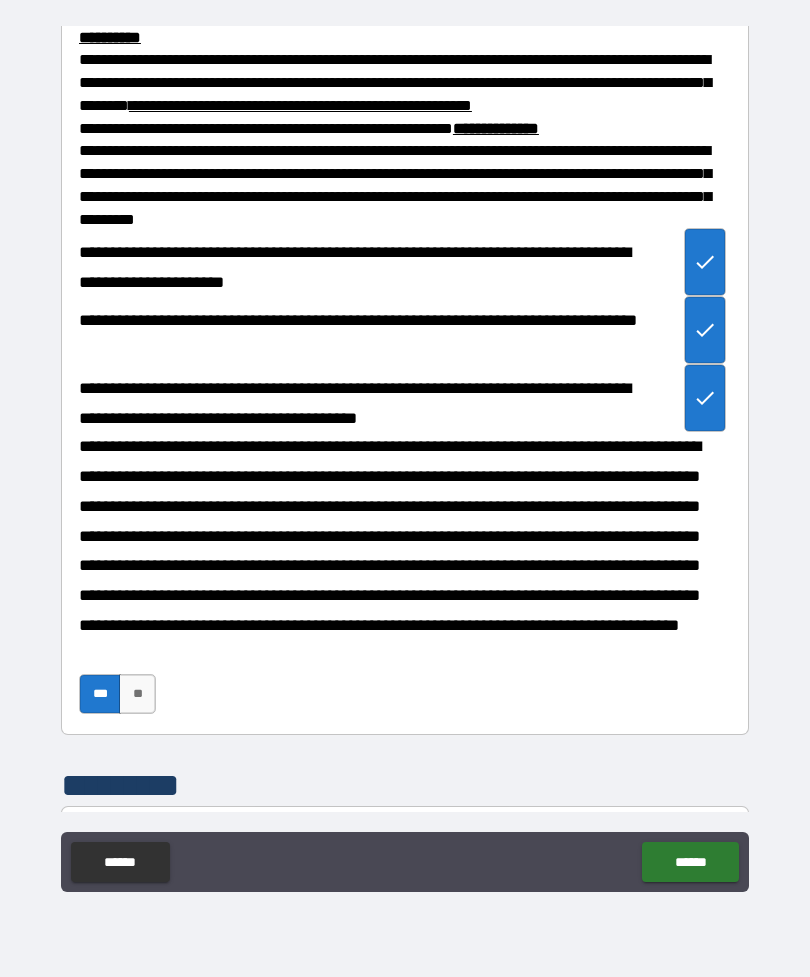 click on "******" at bounding box center (690, 862) 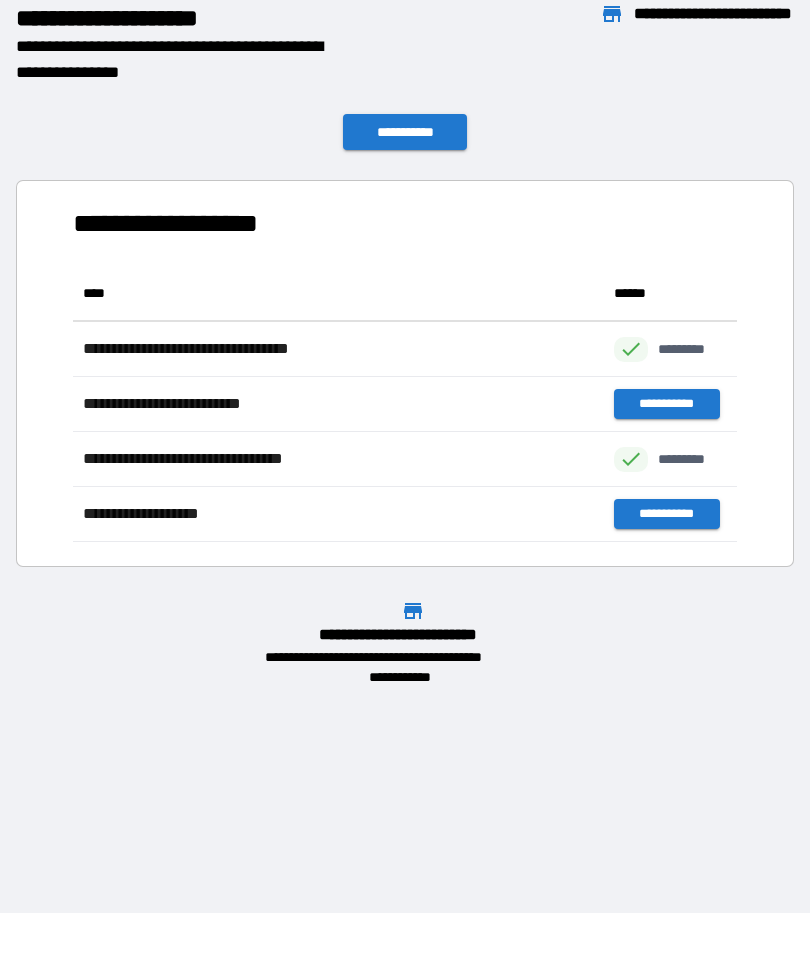 scroll, scrollTop: 1, scrollLeft: 1, axis: both 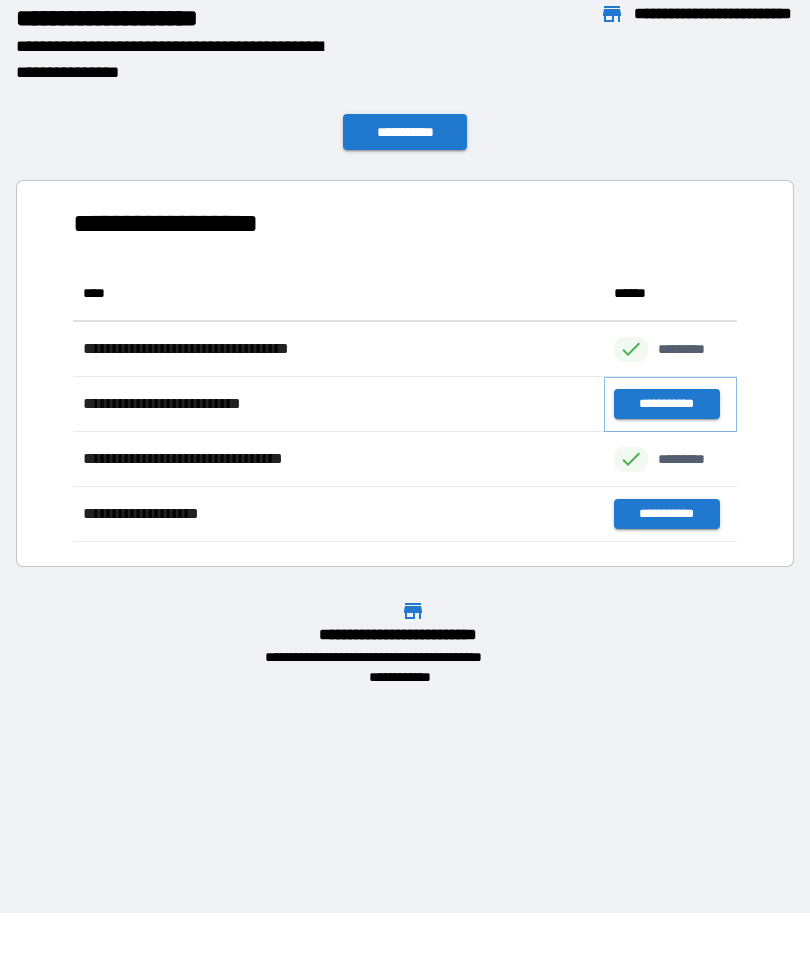 click on "**********" at bounding box center (666, 404) 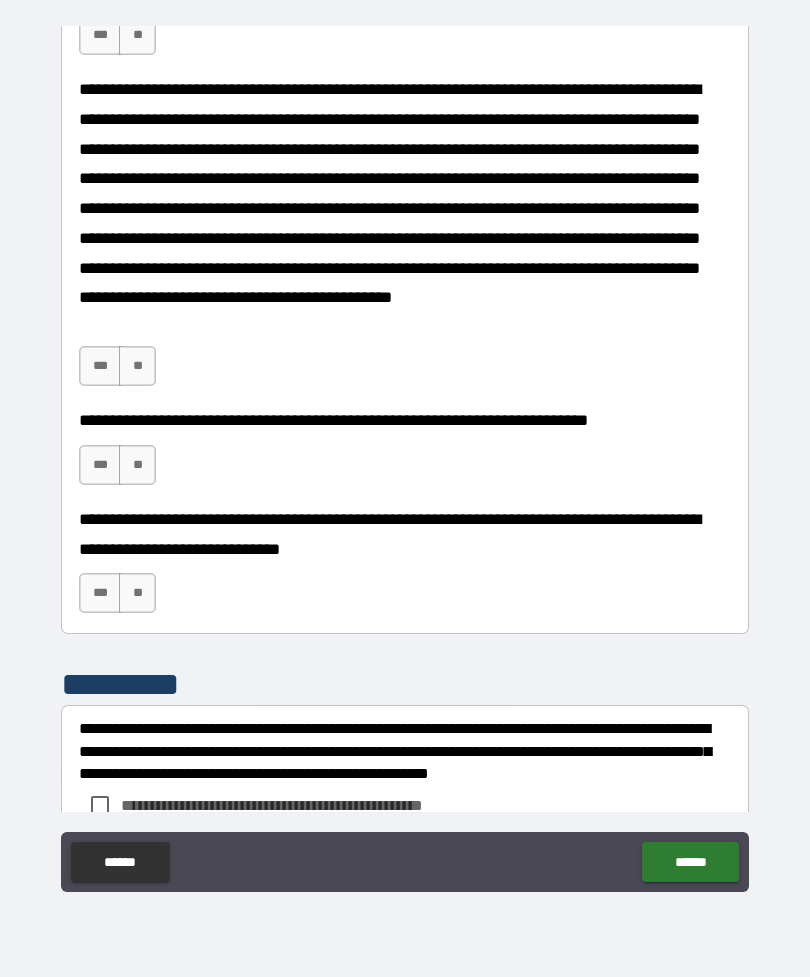 scroll, scrollTop: 2031, scrollLeft: 0, axis: vertical 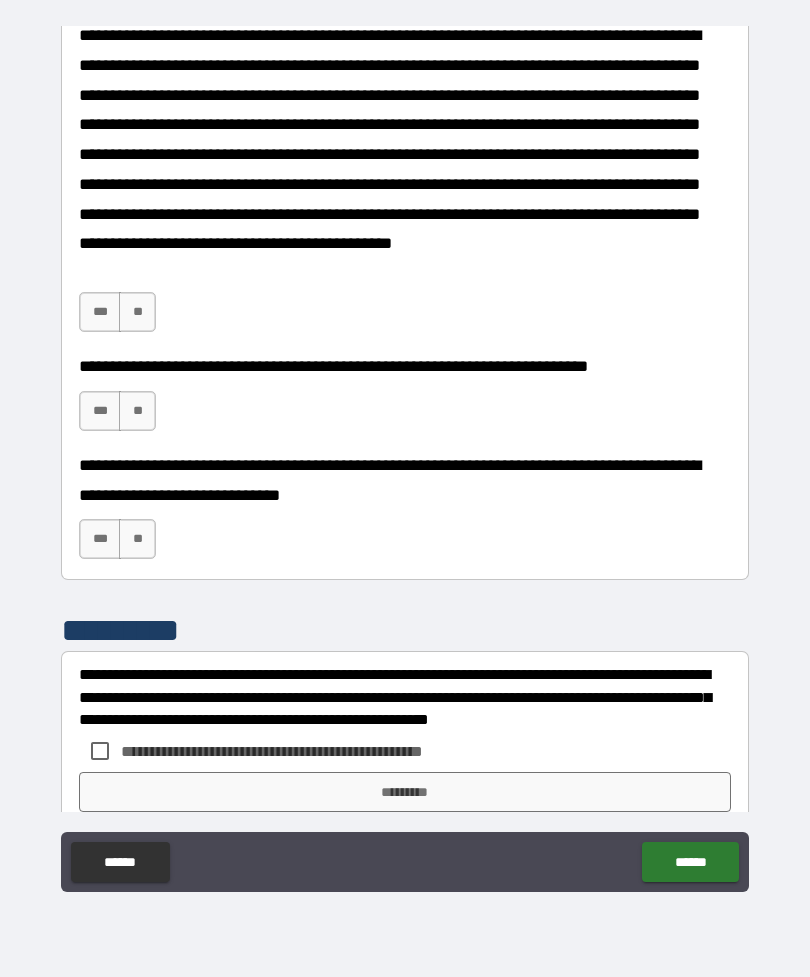 click on "***" at bounding box center (100, 312) 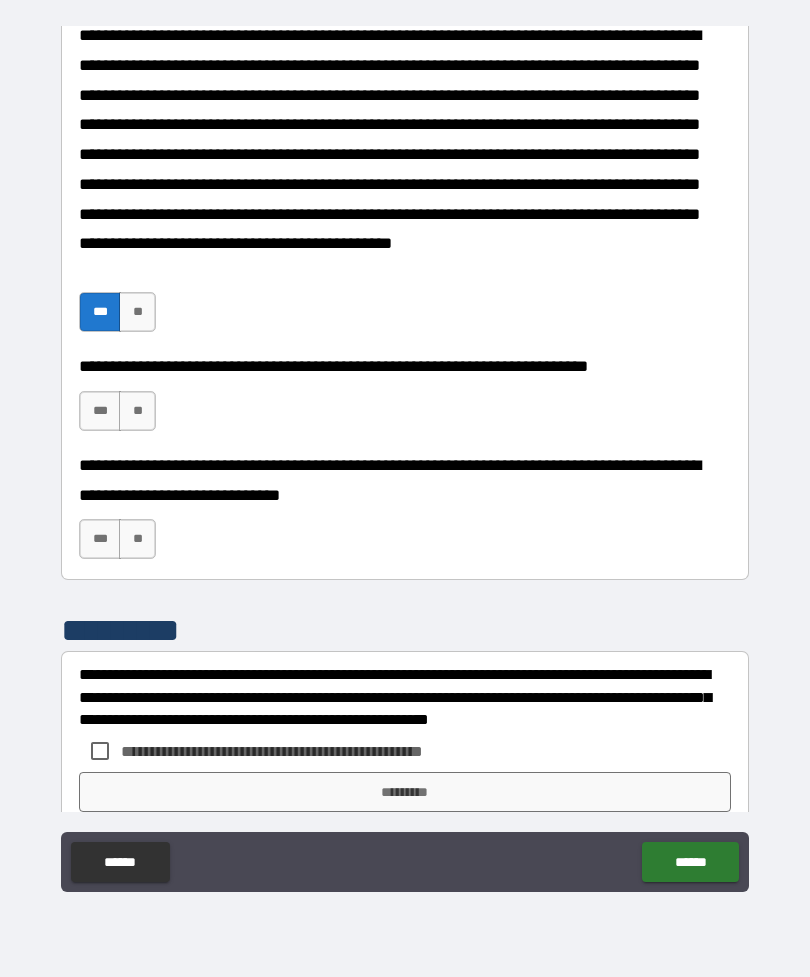 click on "***" at bounding box center [100, 411] 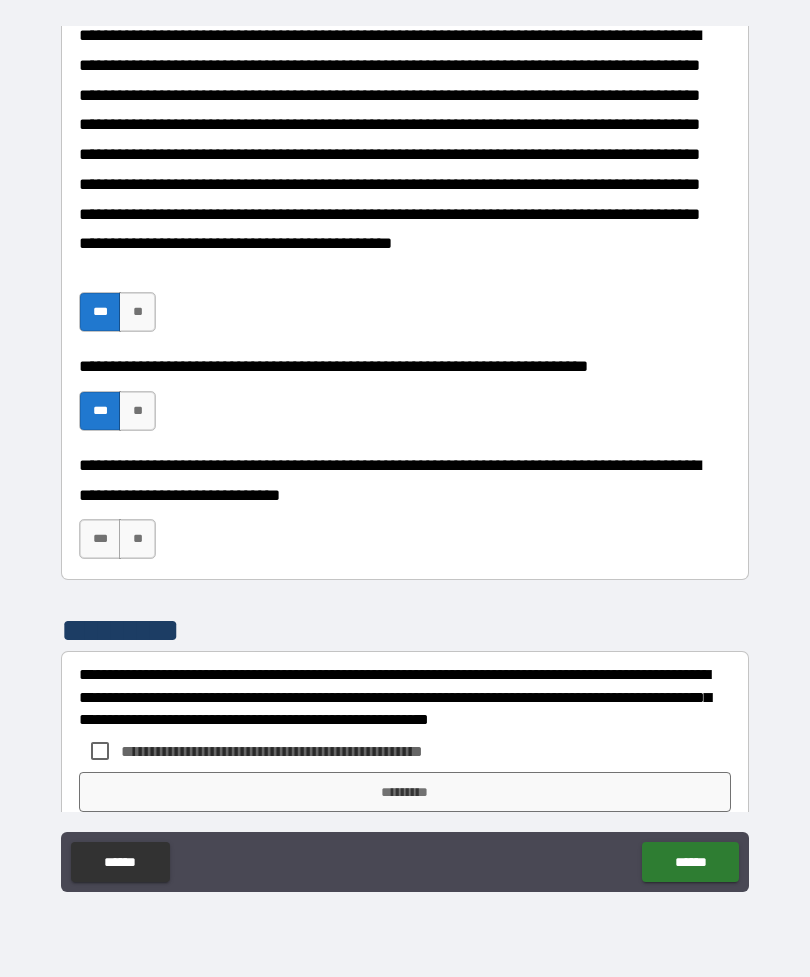 click on "***" at bounding box center [100, 539] 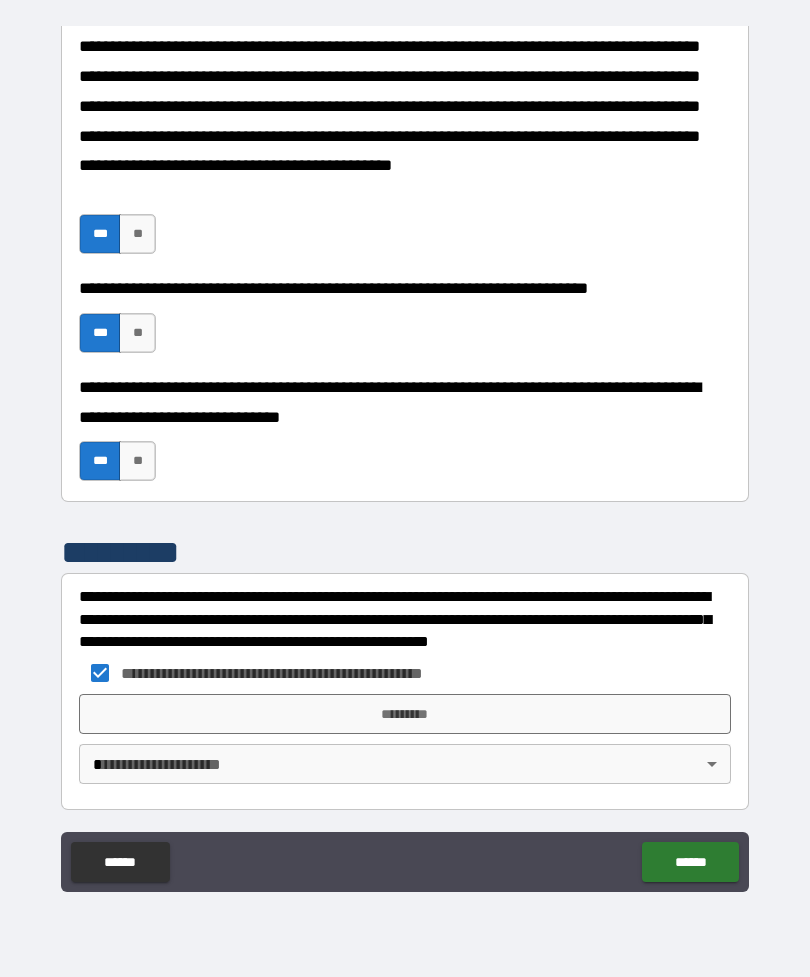 scroll, scrollTop: 2107, scrollLeft: 0, axis: vertical 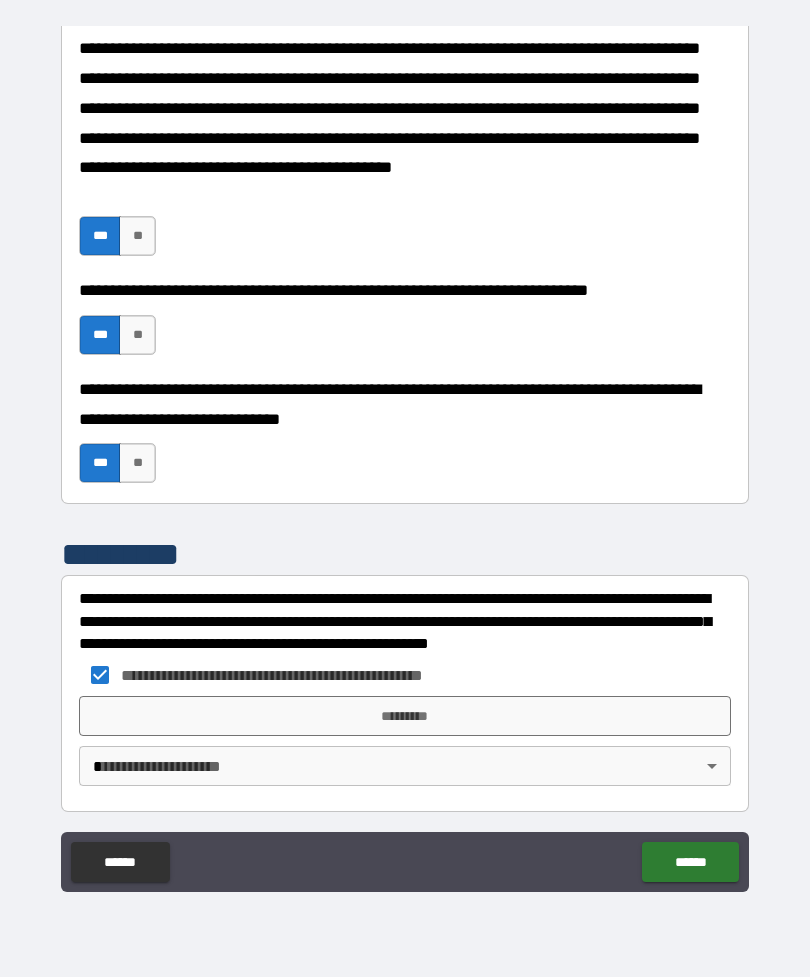 click on "**********" at bounding box center [405, 456] 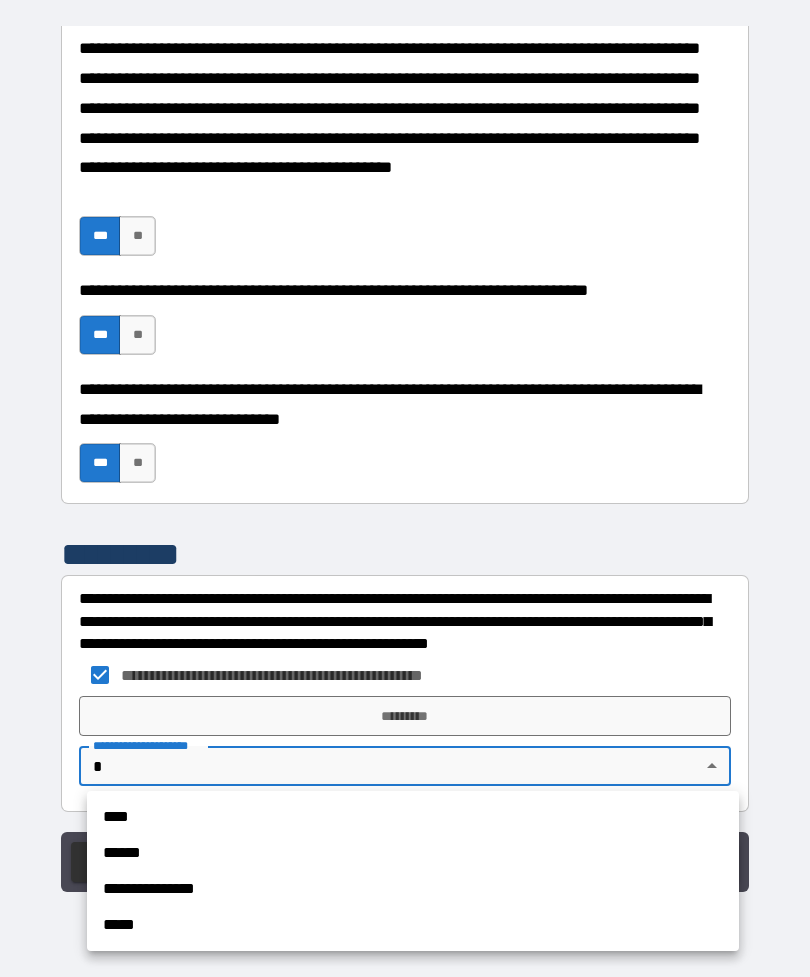 click on "****" at bounding box center (413, 817) 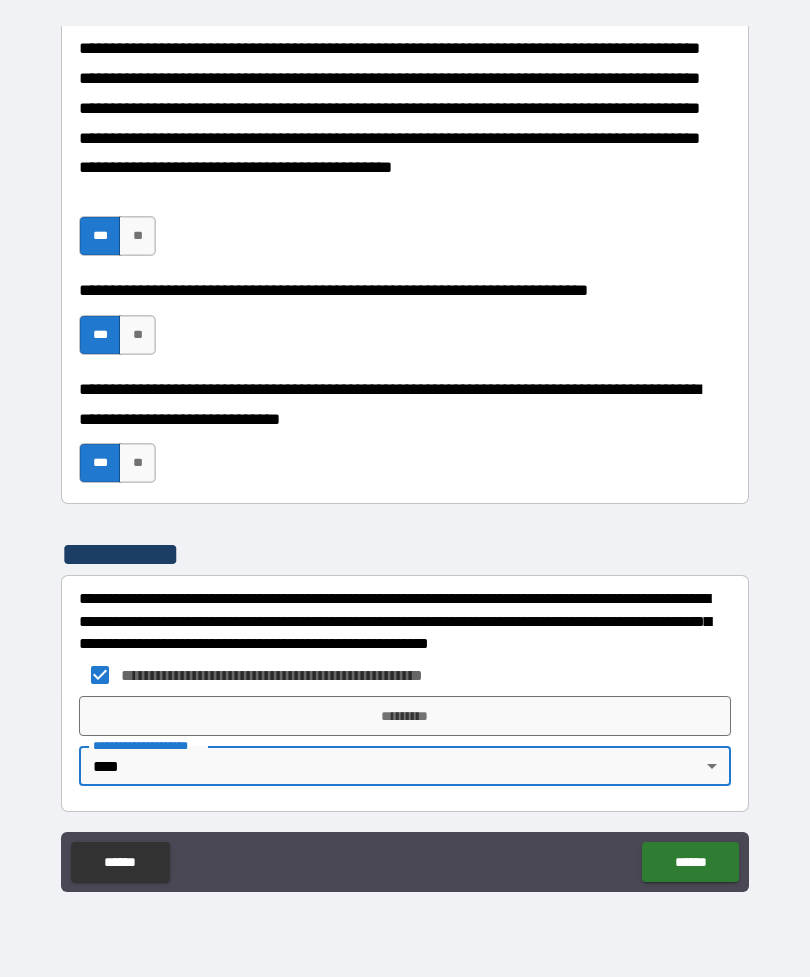 click on "*********" at bounding box center (405, 716) 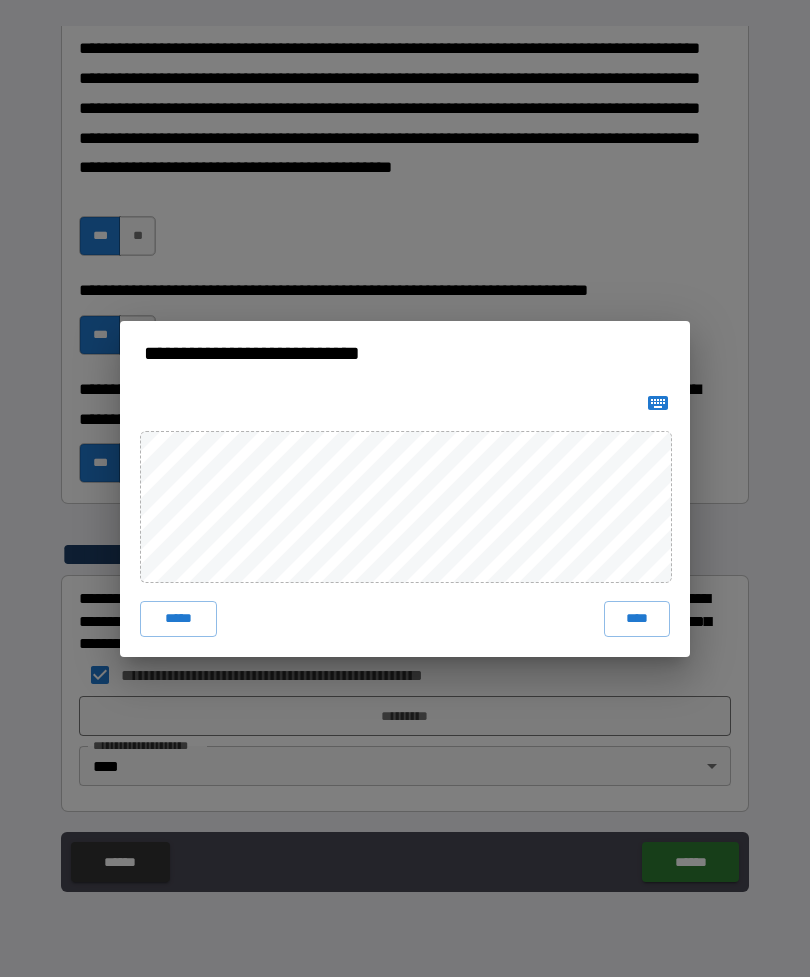 click on "****" at bounding box center [637, 619] 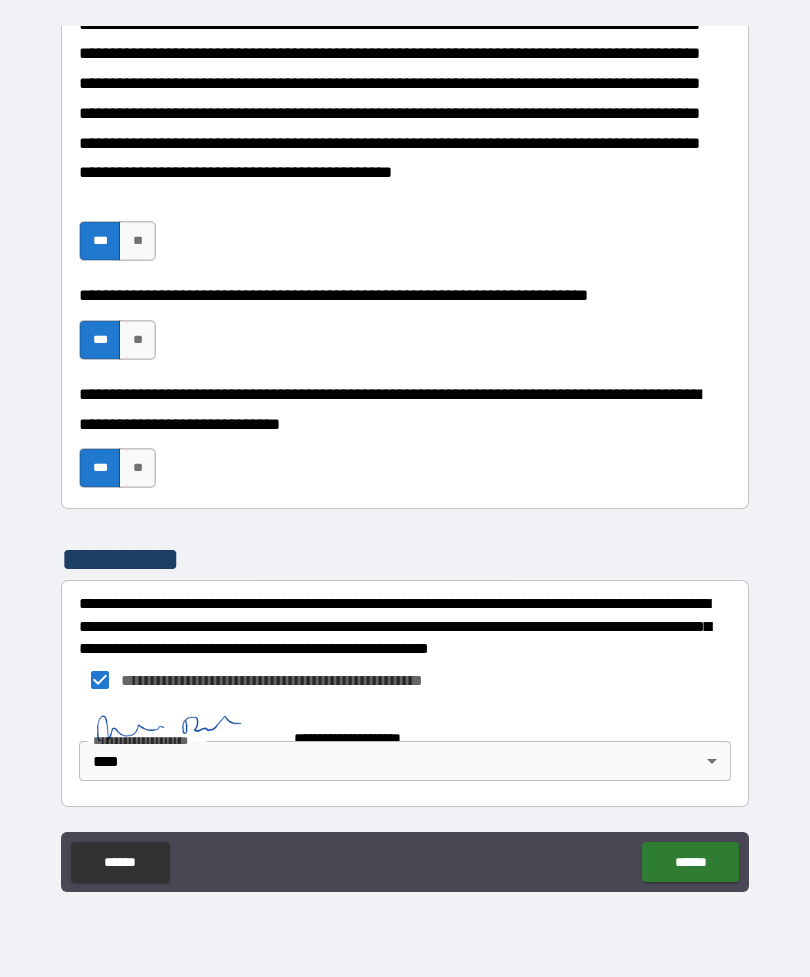 scroll, scrollTop: 2097, scrollLeft: 0, axis: vertical 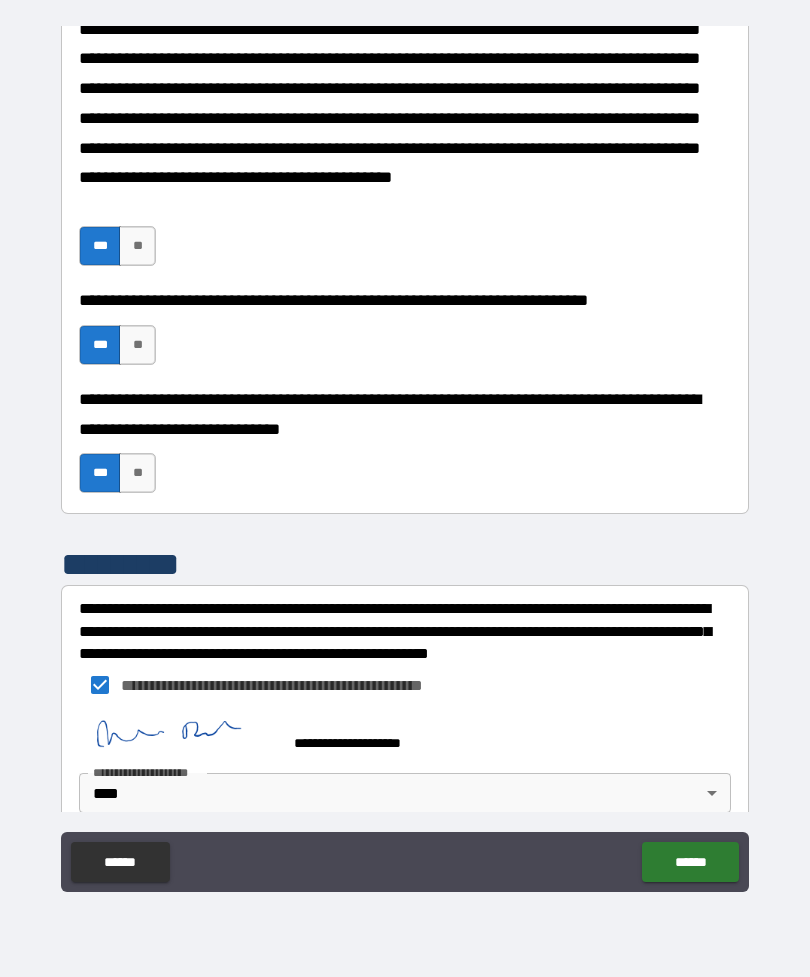 click on "******" at bounding box center [690, 862] 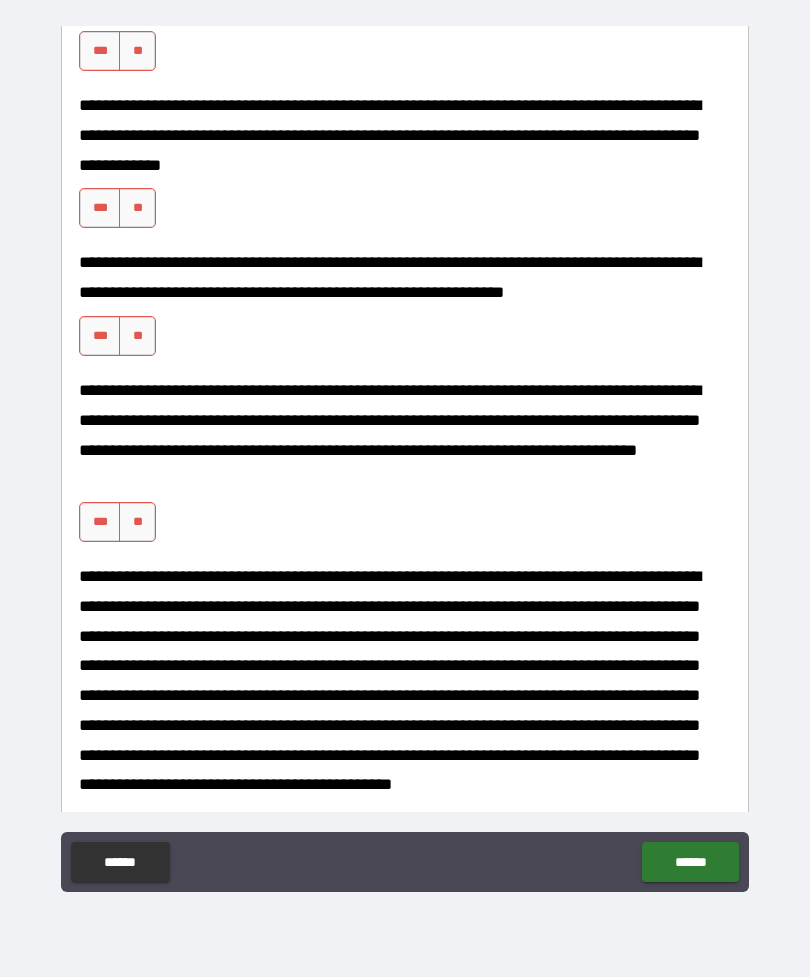scroll, scrollTop: 1486, scrollLeft: 0, axis: vertical 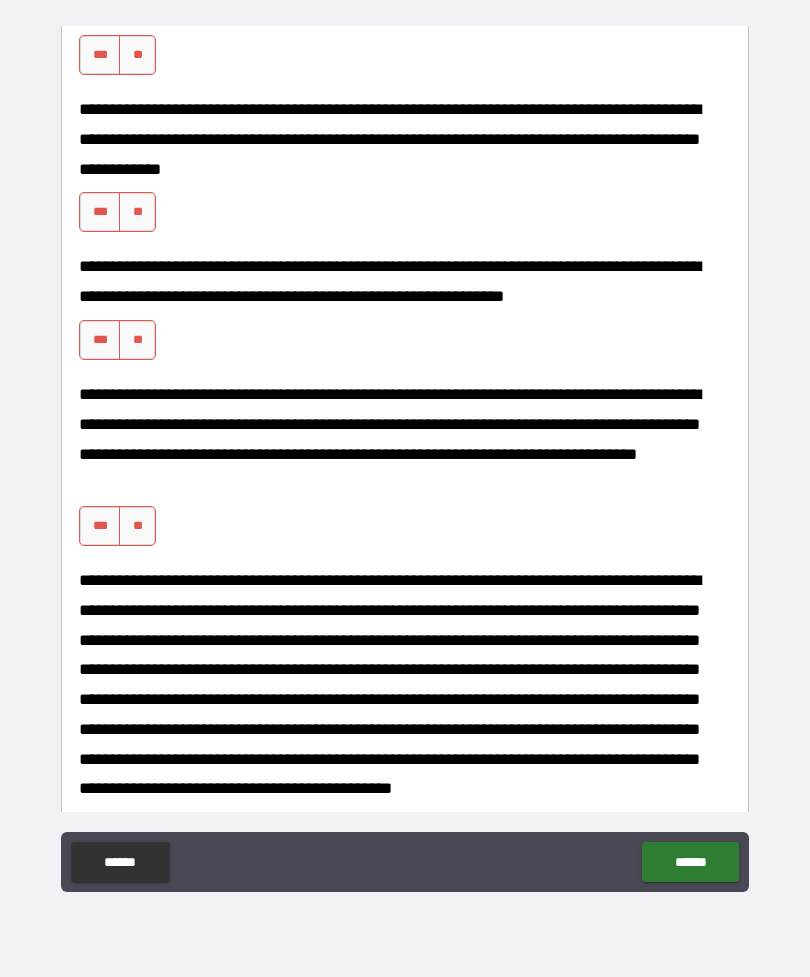 click on "***" at bounding box center (100, 526) 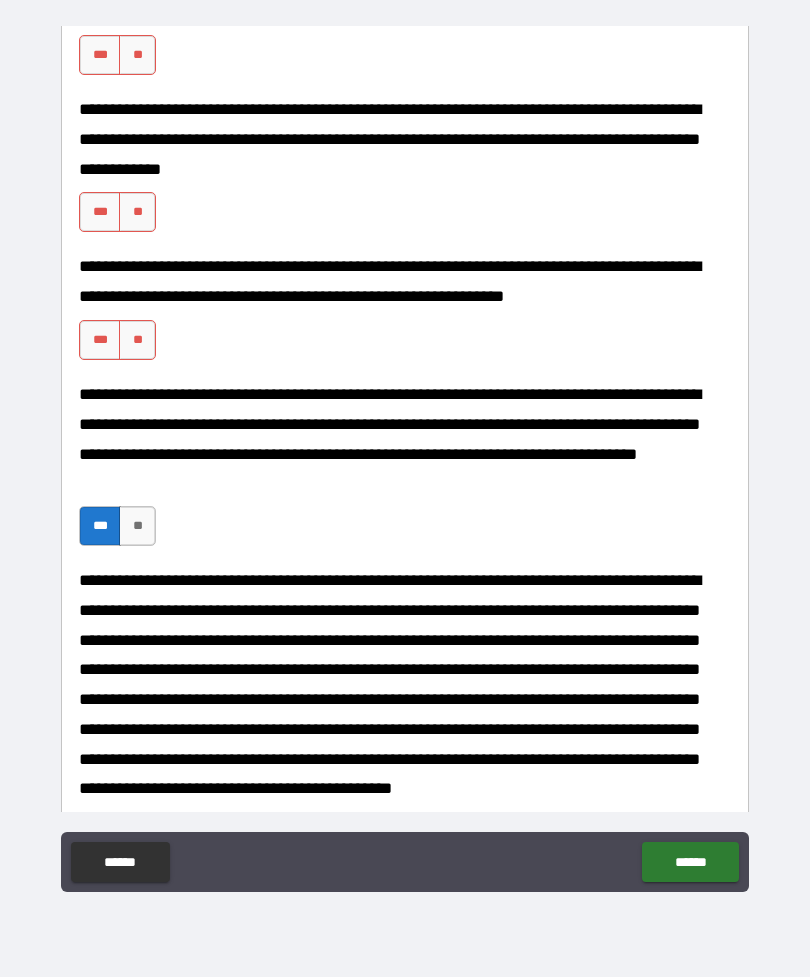 click on "**********" at bounding box center (405, 316) 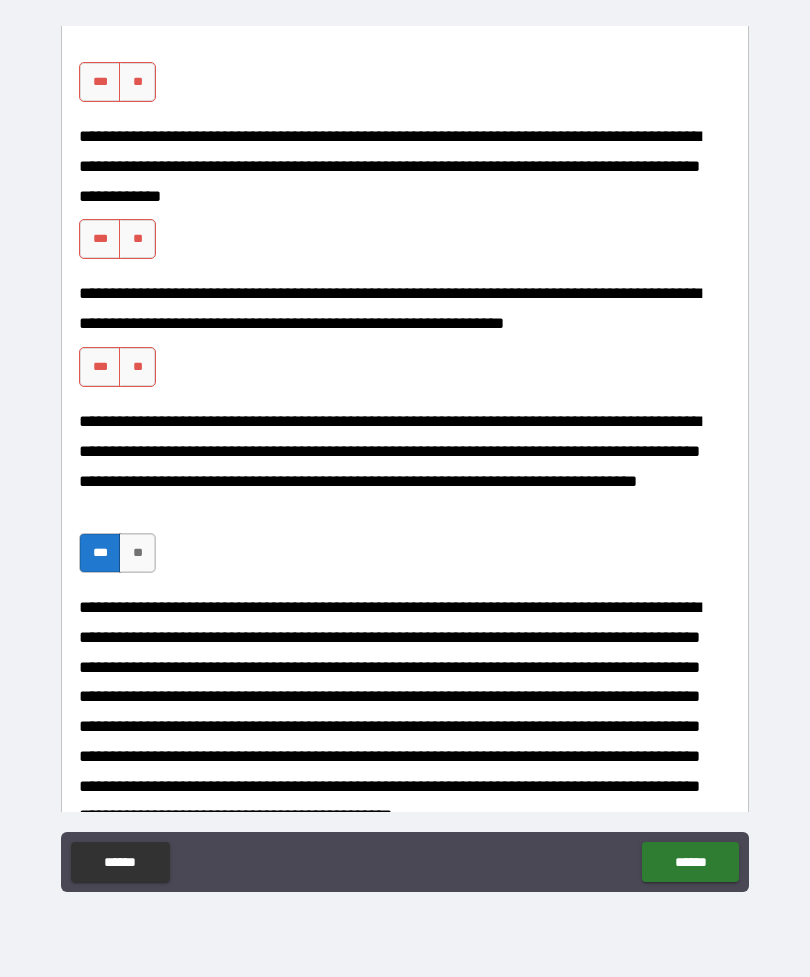 scroll, scrollTop: 1421, scrollLeft: 0, axis: vertical 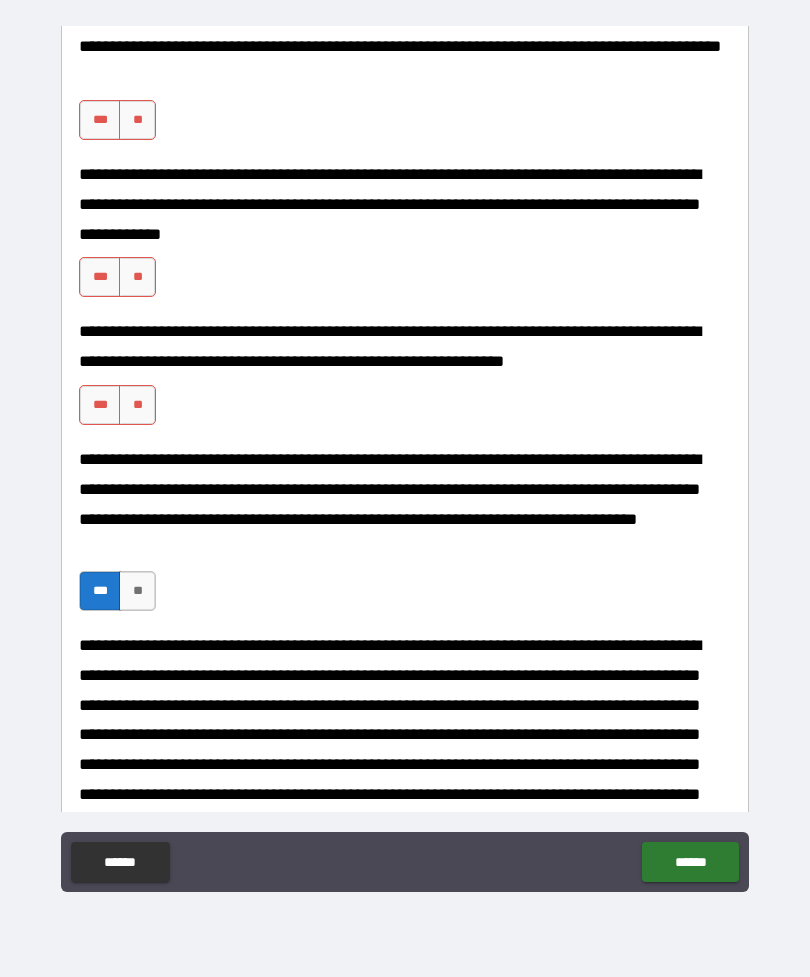 click on "***" at bounding box center (100, 405) 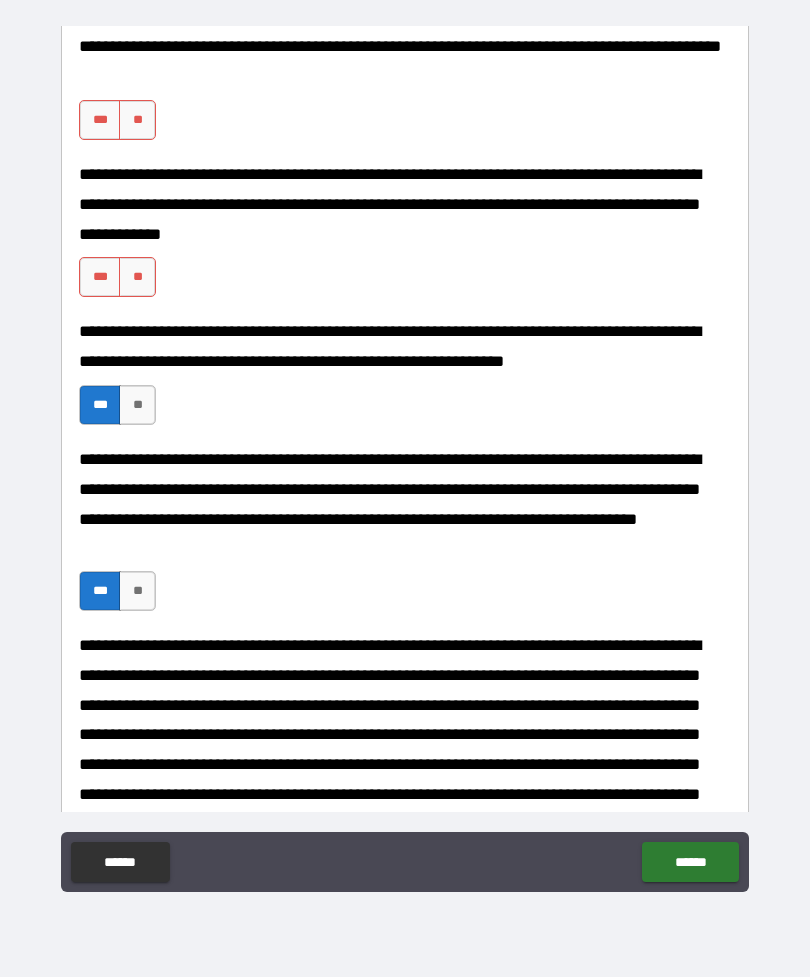 click on "***" at bounding box center (100, 277) 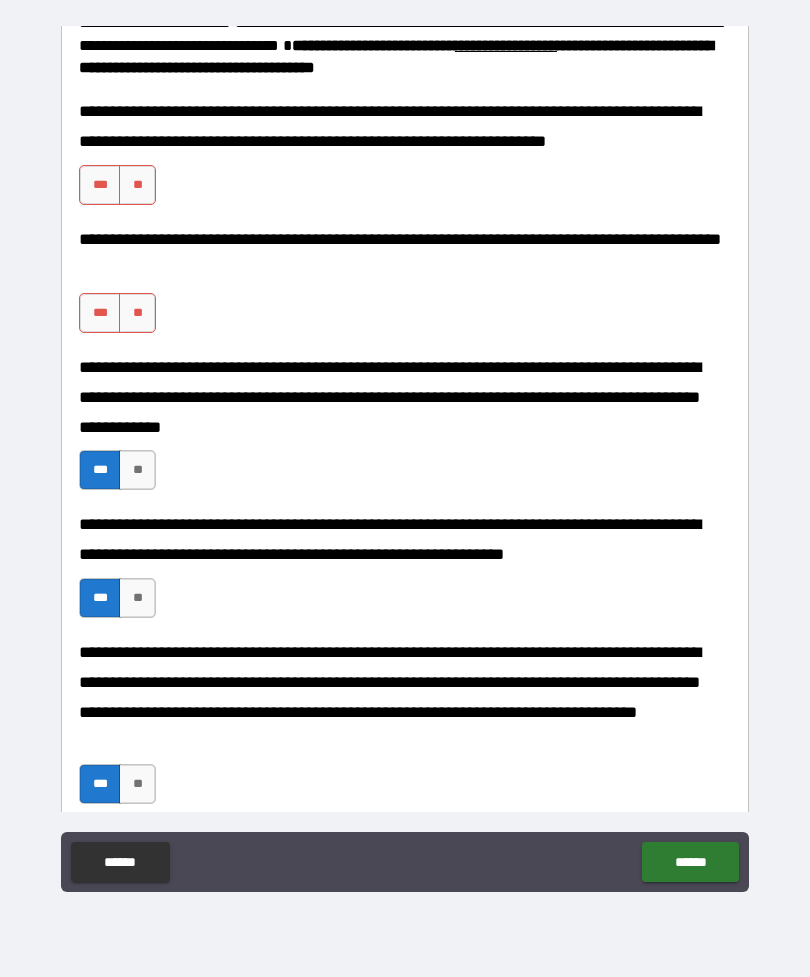 scroll, scrollTop: 1196, scrollLeft: 0, axis: vertical 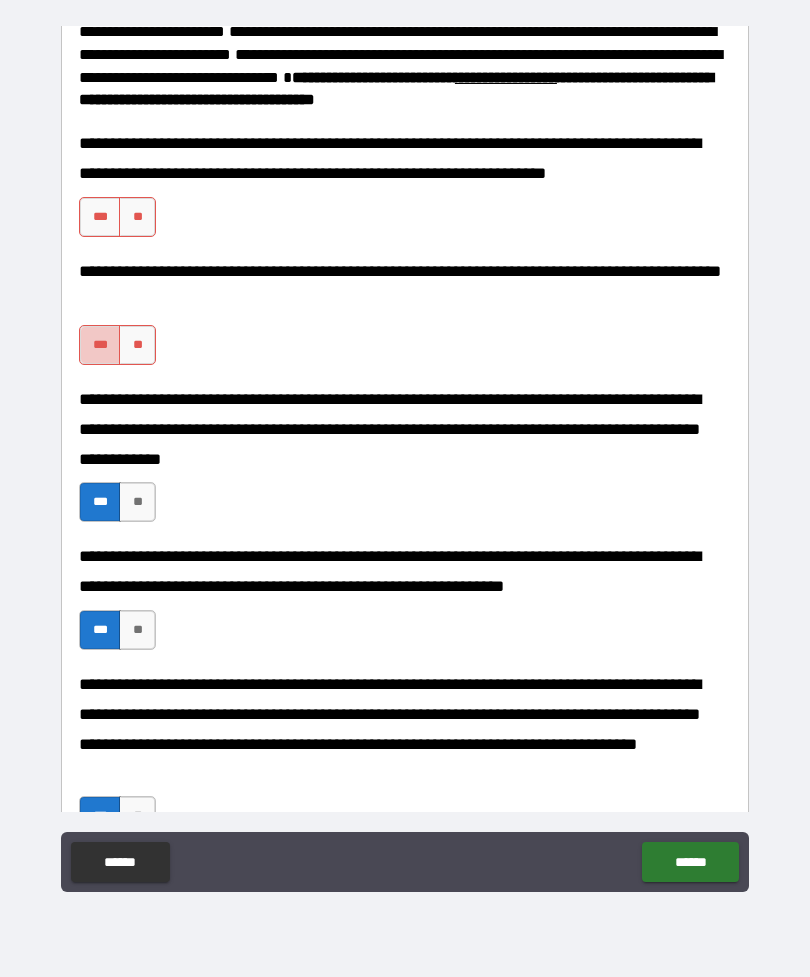 click on "***" at bounding box center (100, 345) 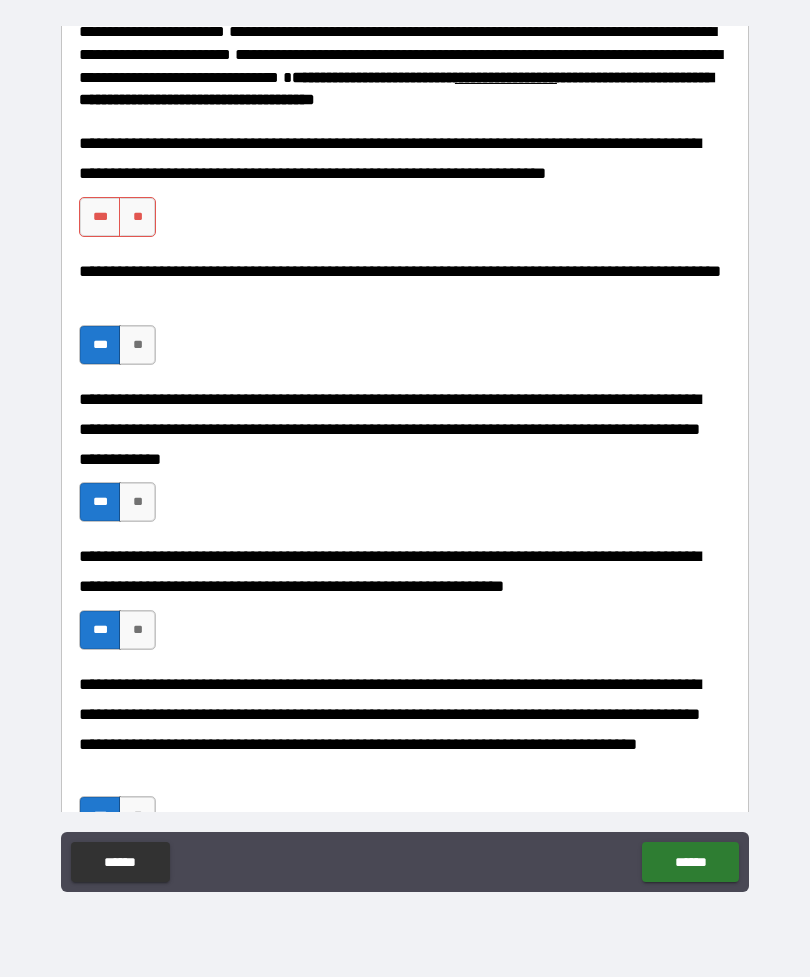 click on "***" at bounding box center [100, 217] 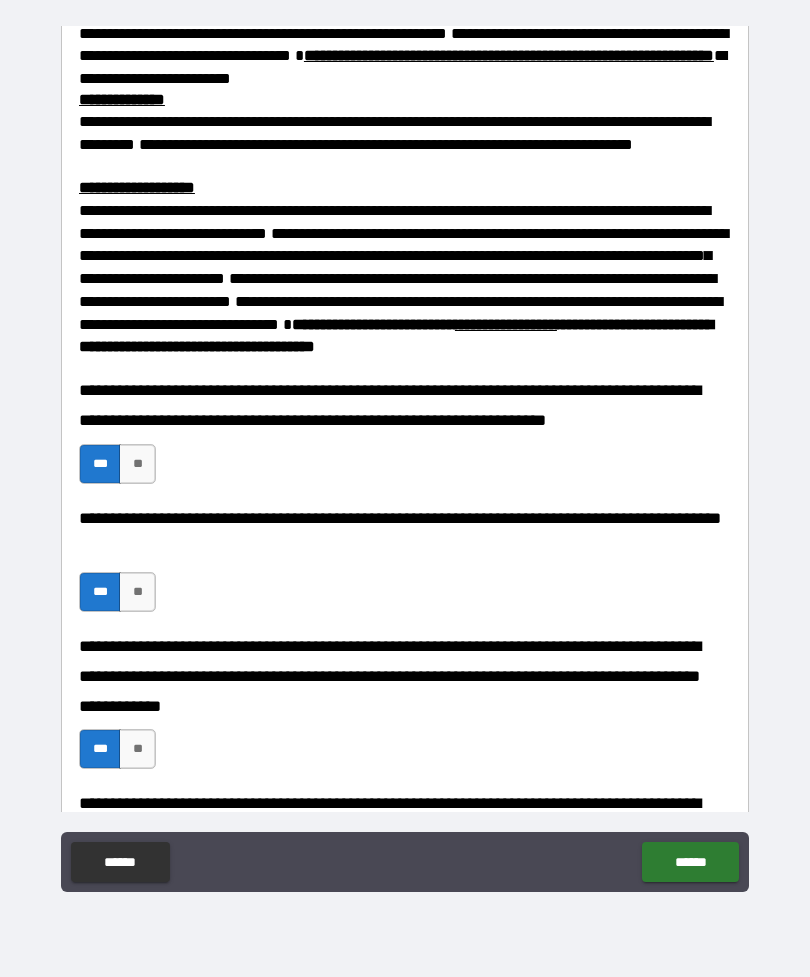 scroll, scrollTop: 1000, scrollLeft: 0, axis: vertical 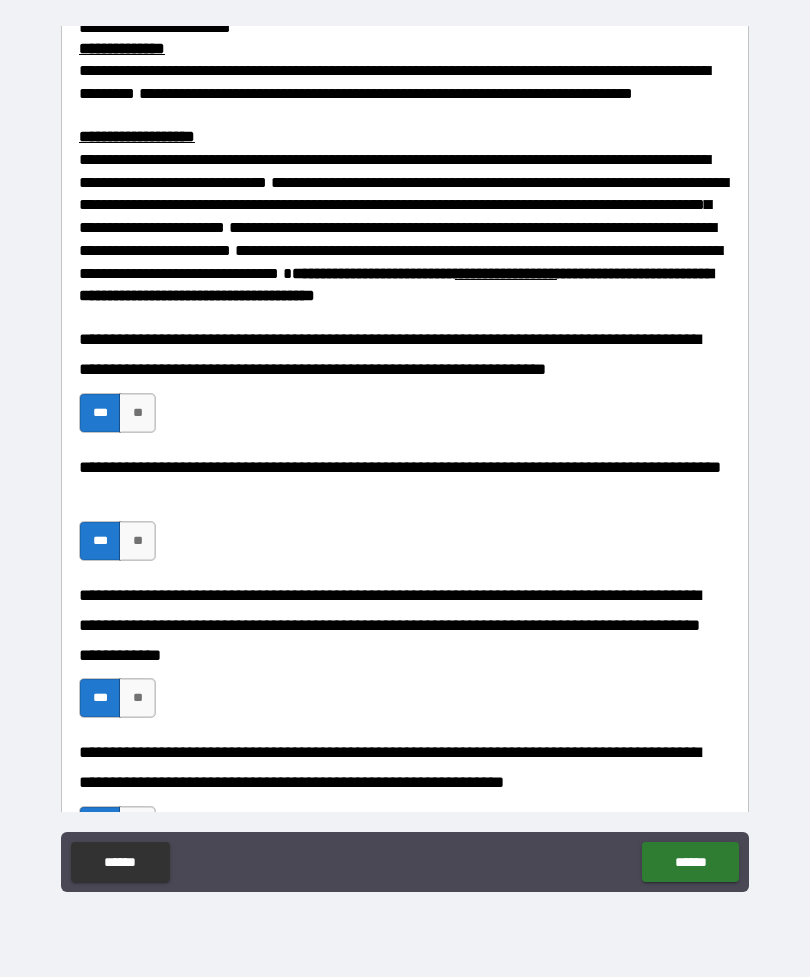 click on "******" at bounding box center [690, 862] 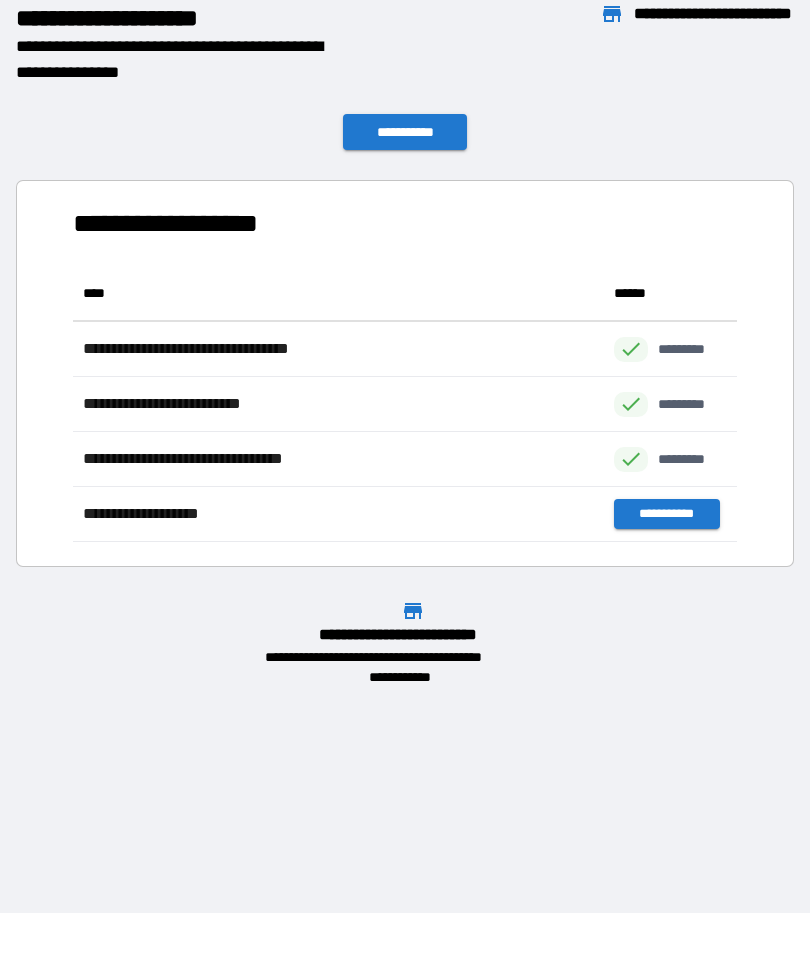 scroll, scrollTop: 1, scrollLeft: 1, axis: both 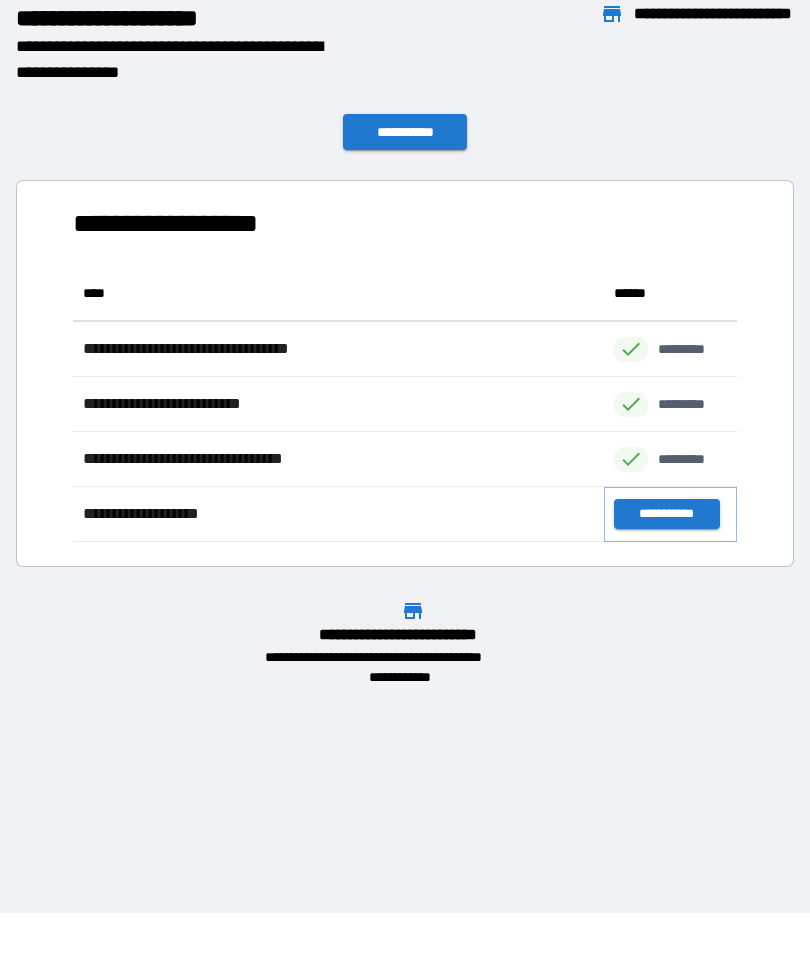 click on "**********" at bounding box center [666, 514] 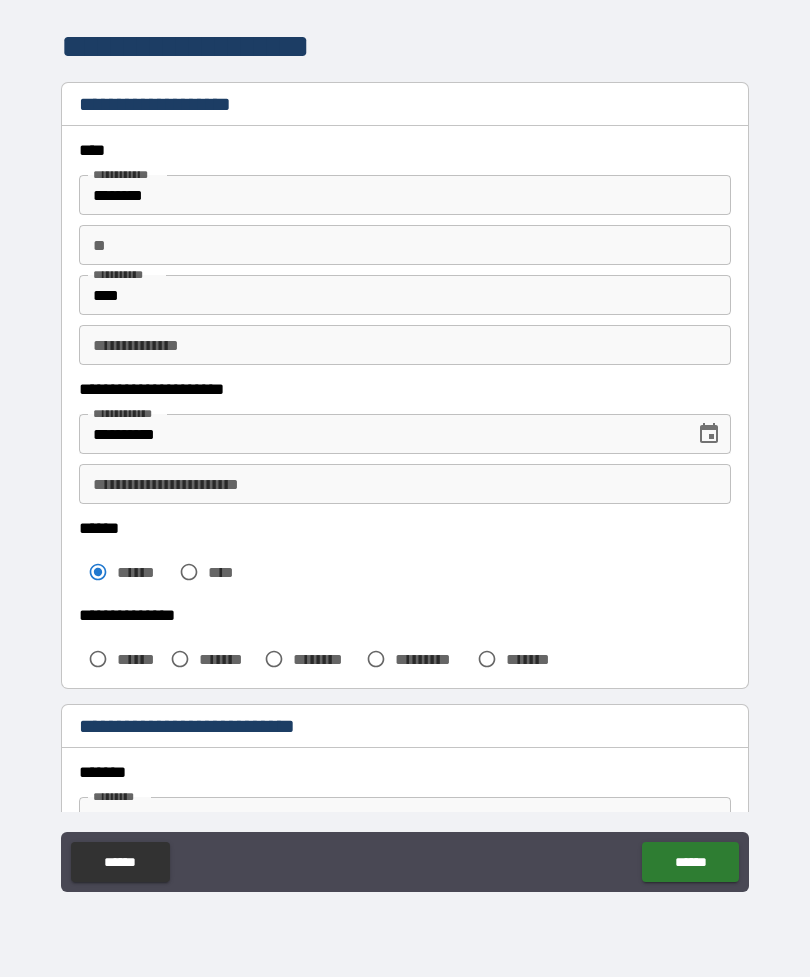 click on "*******" at bounding box center (227, 659) 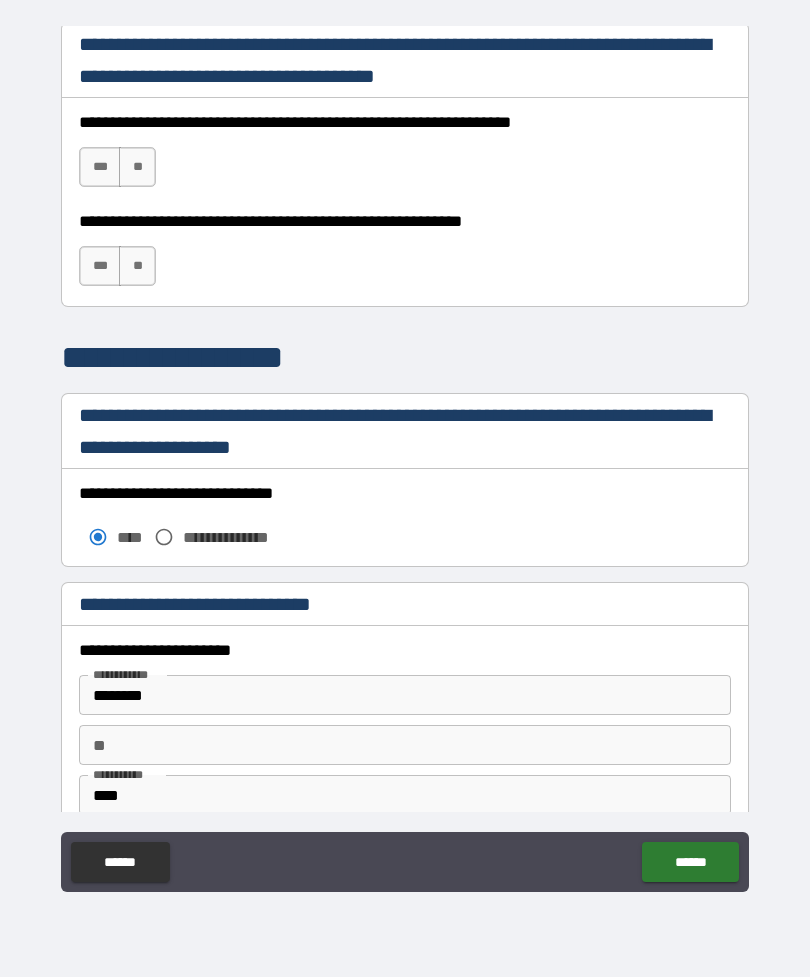 scroll, scrollTop: 1315, scrollLeft: 0, axis: vertical 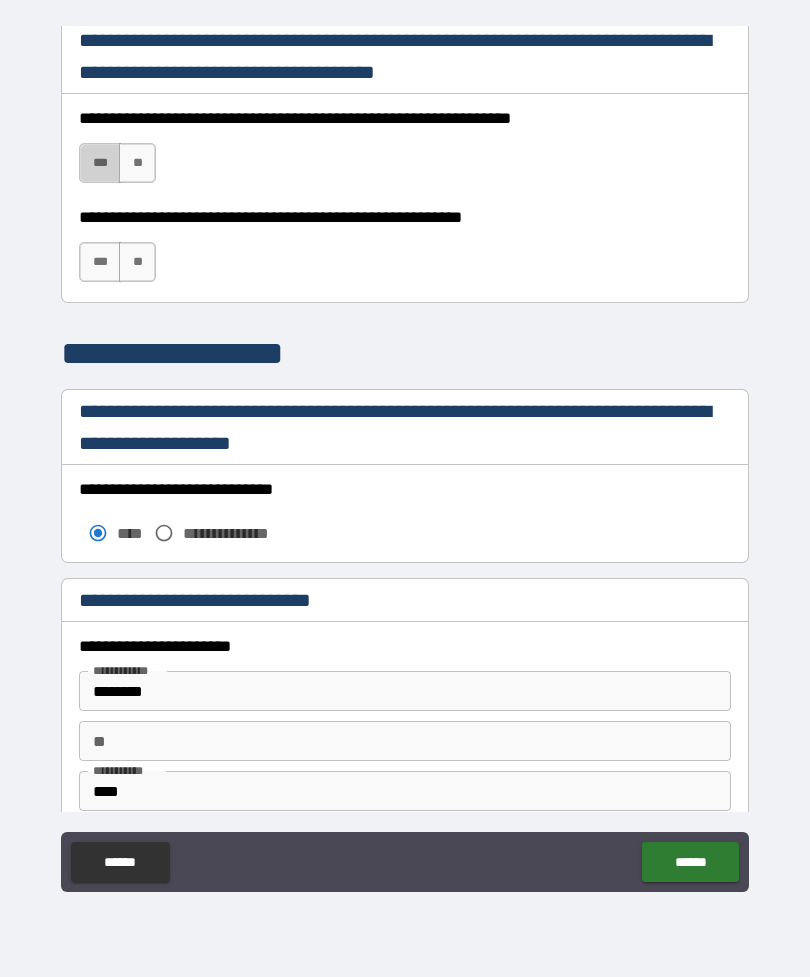 click on "***" at bounding box center [100, 163] 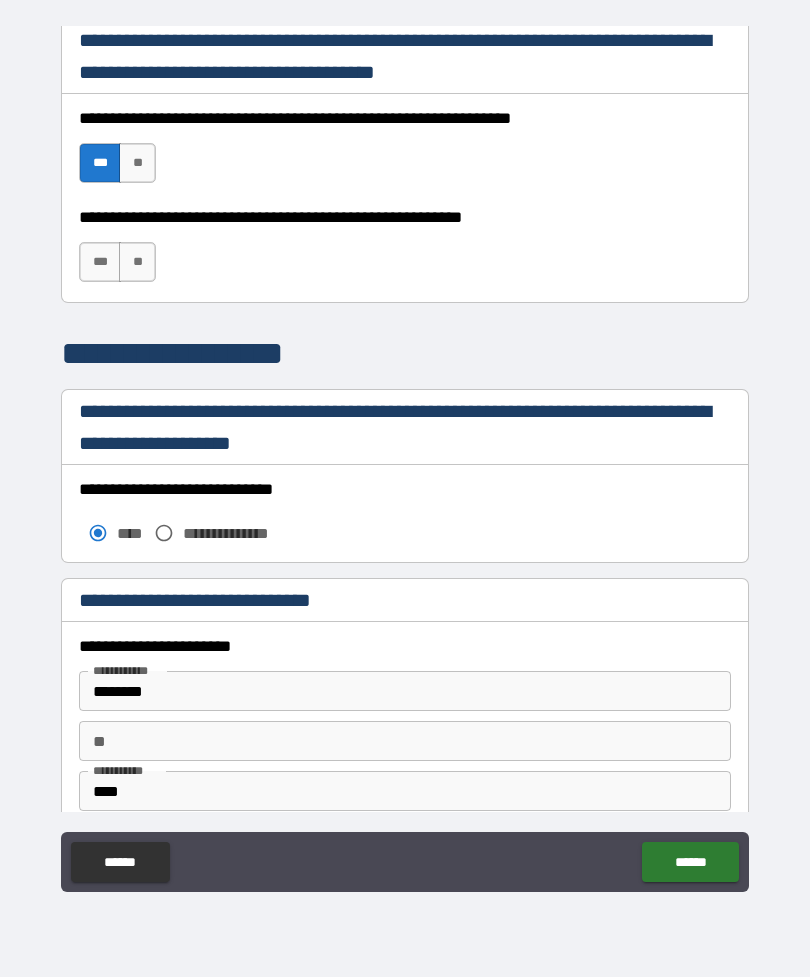 click on "***" at bounding box center [100, 262] 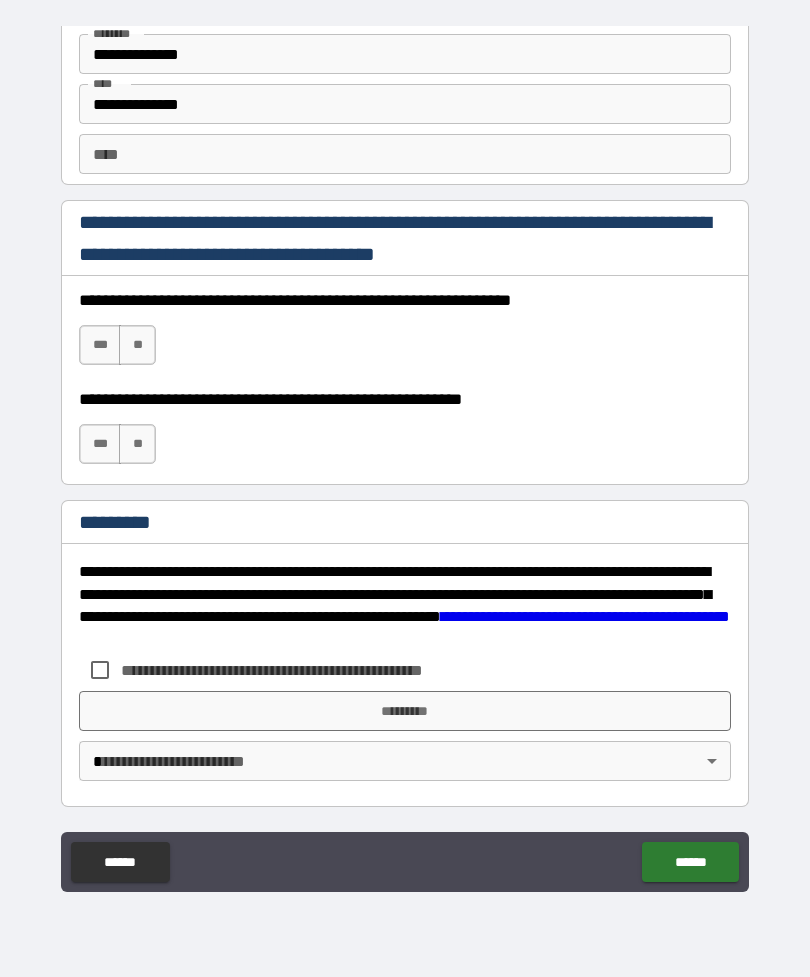 scroll, scrollTop: 2770, scrollLeft: 0, axis: vertical 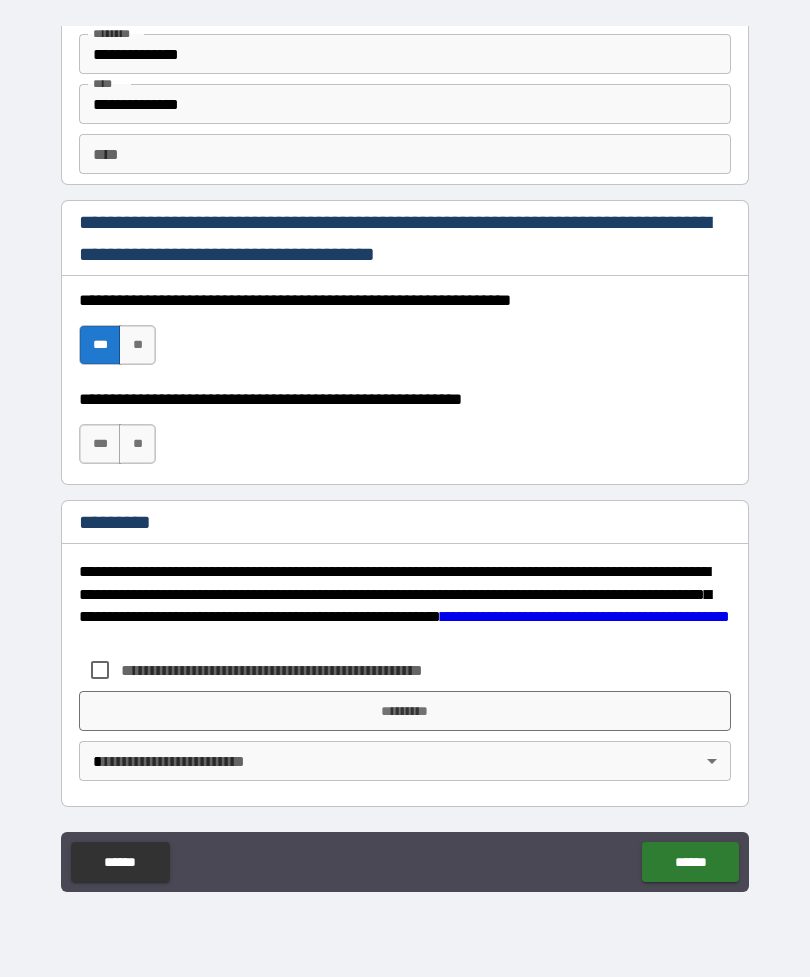 click on "***" at bounding box center (100, 444) 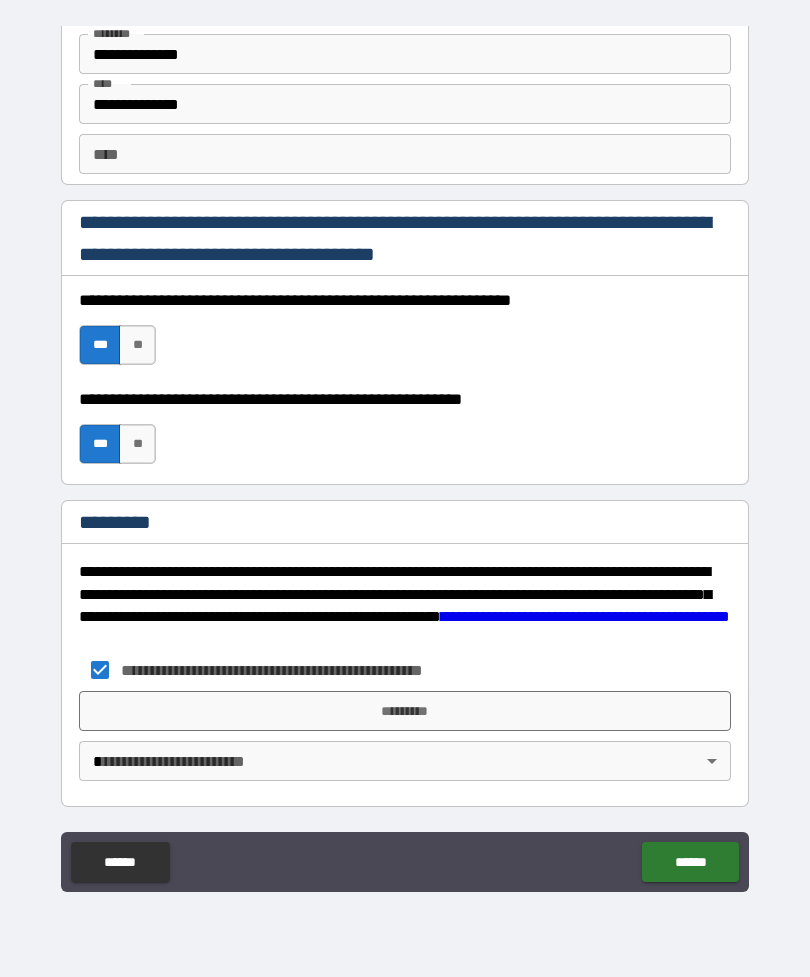 click on "**********" at bounding box center (405, 456) 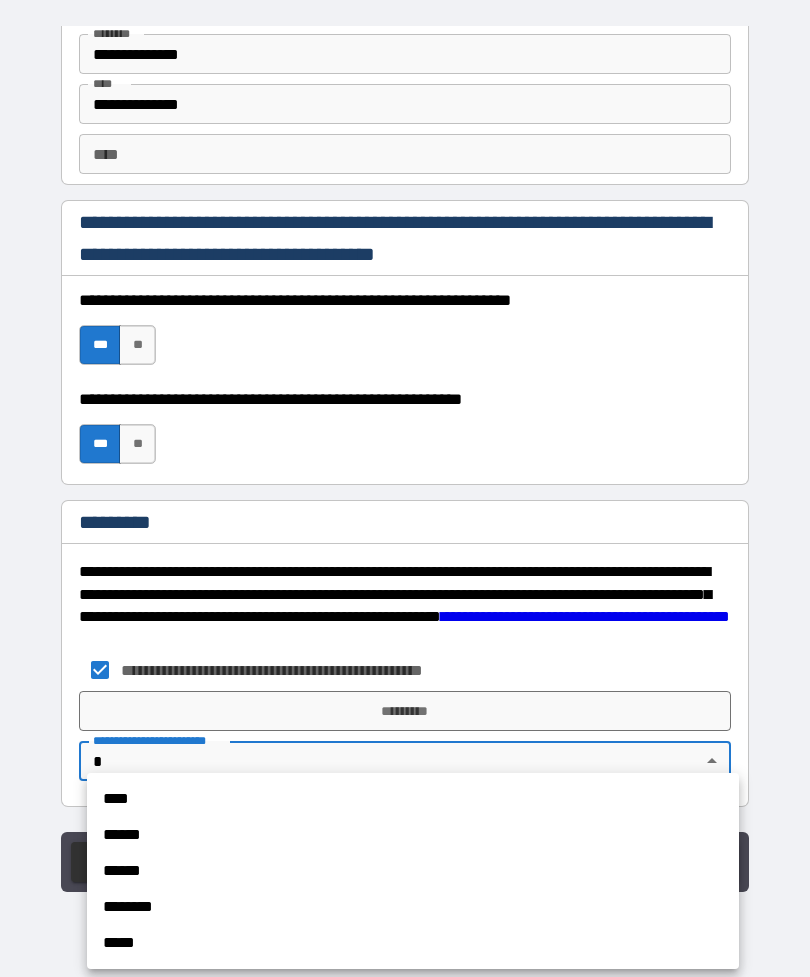 click on "****" at bounding box center (413, 799) 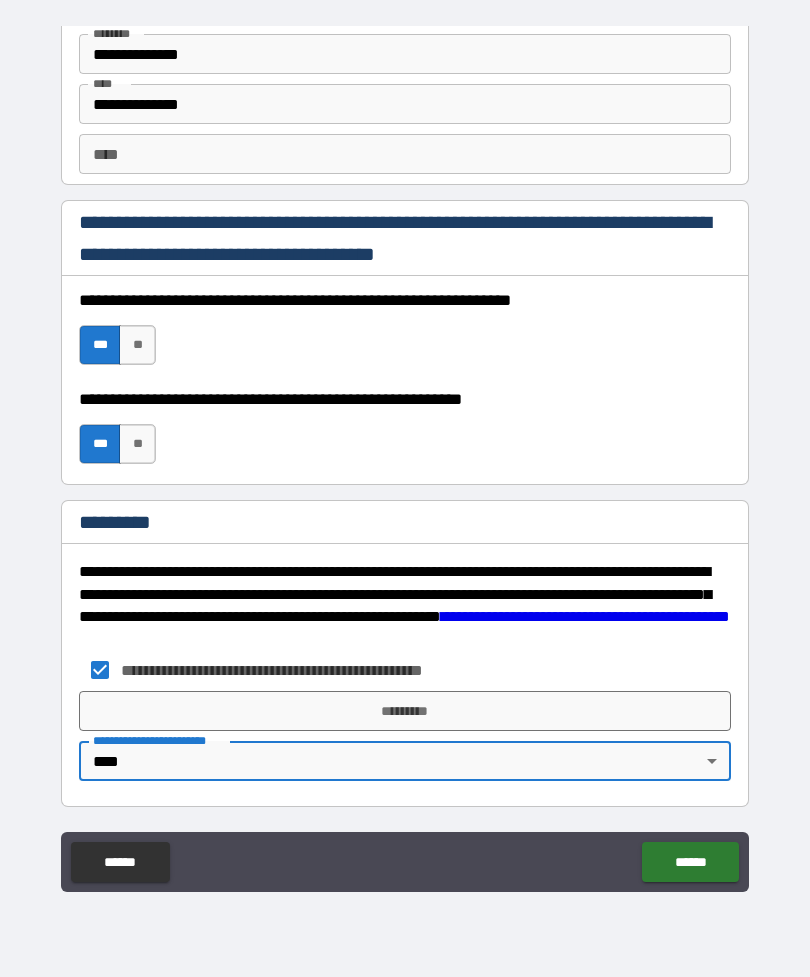 click on "*********" at bounding box center [405, 711] 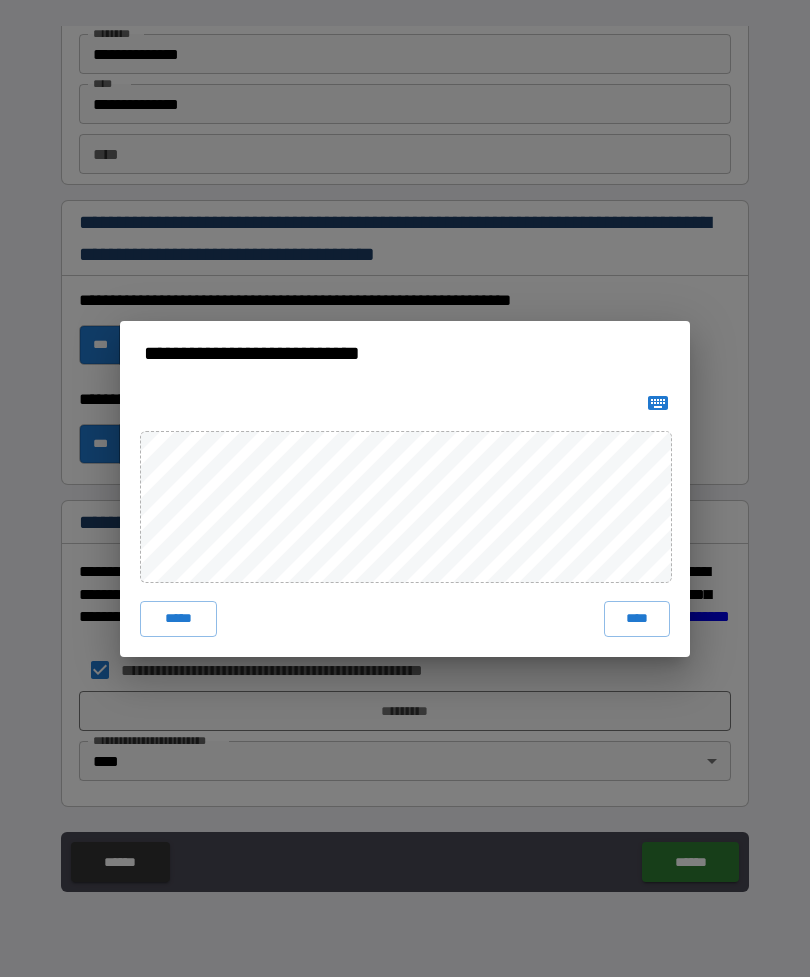 click on "****" at bounding box center [637, 619] 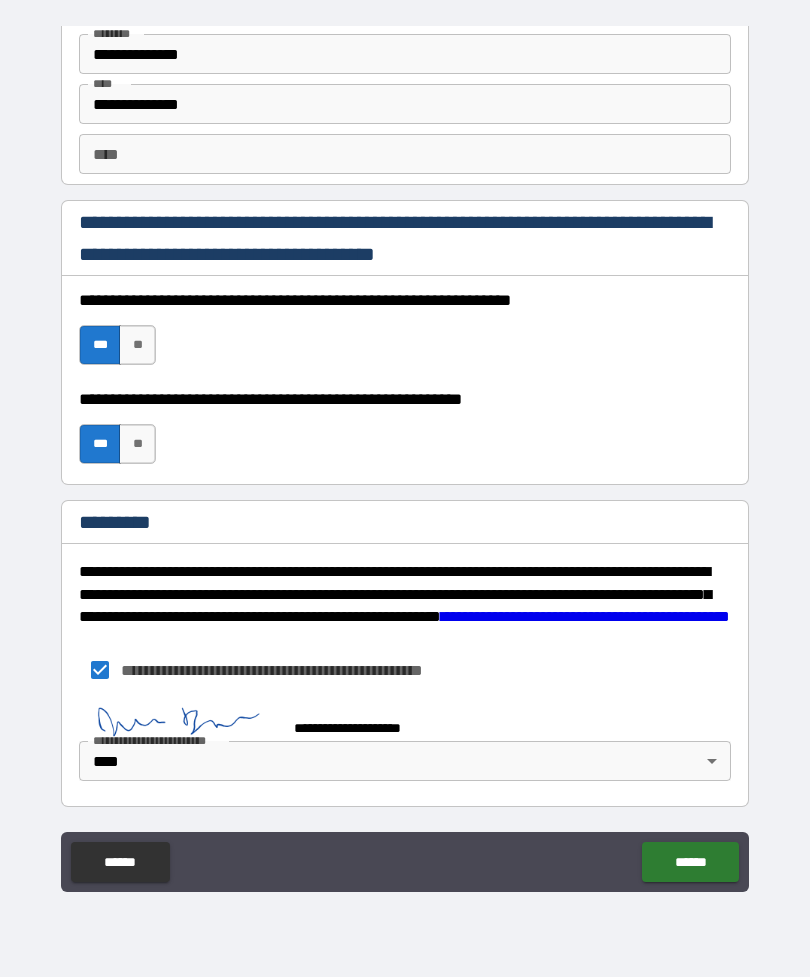 scroll, scrollTop: 2760, scrollLeft: 0, axis: vertical 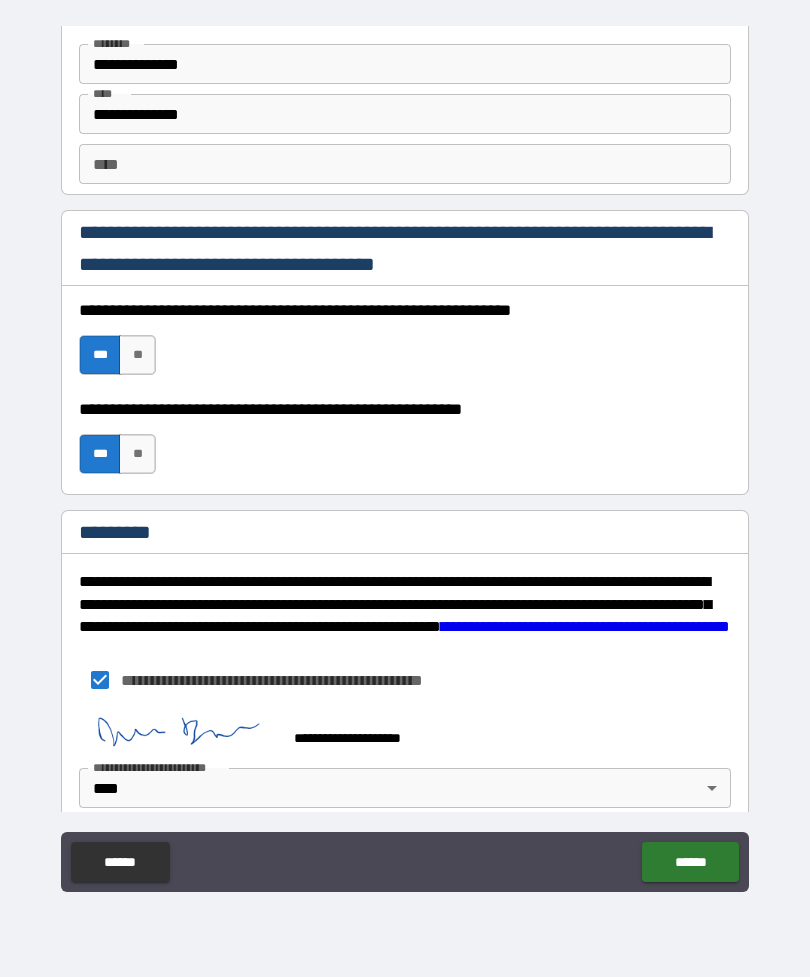 click on "******" at bounding box center (690, 862) 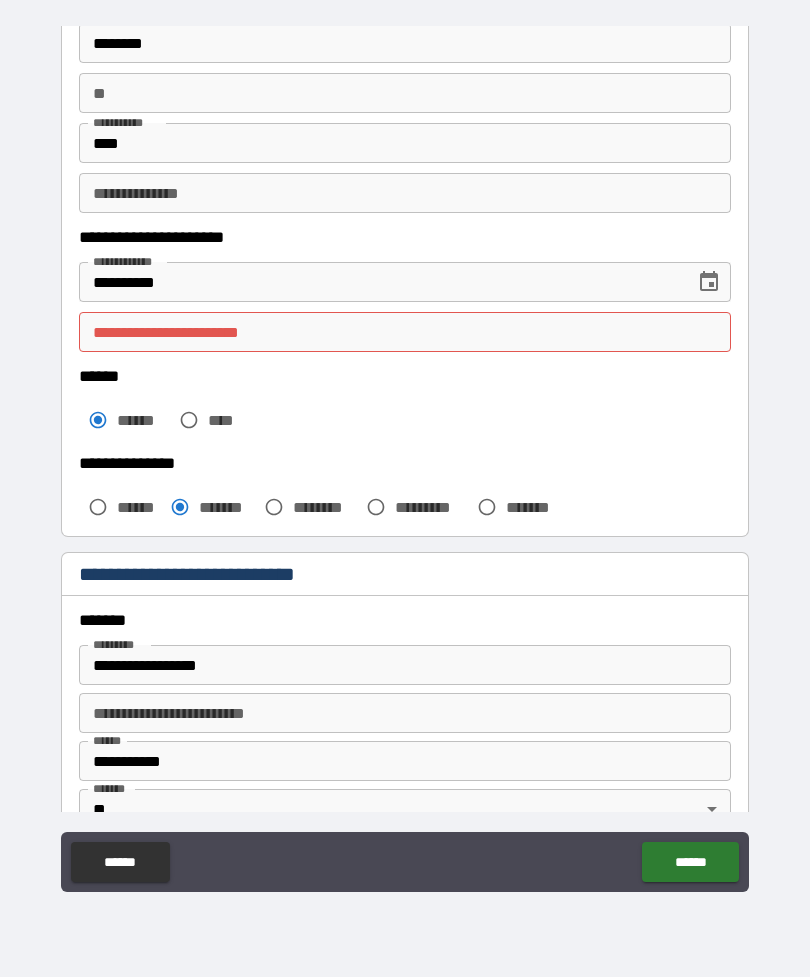 scroll, scrollTop: 150, scrollLeft: 0, axis: vertical 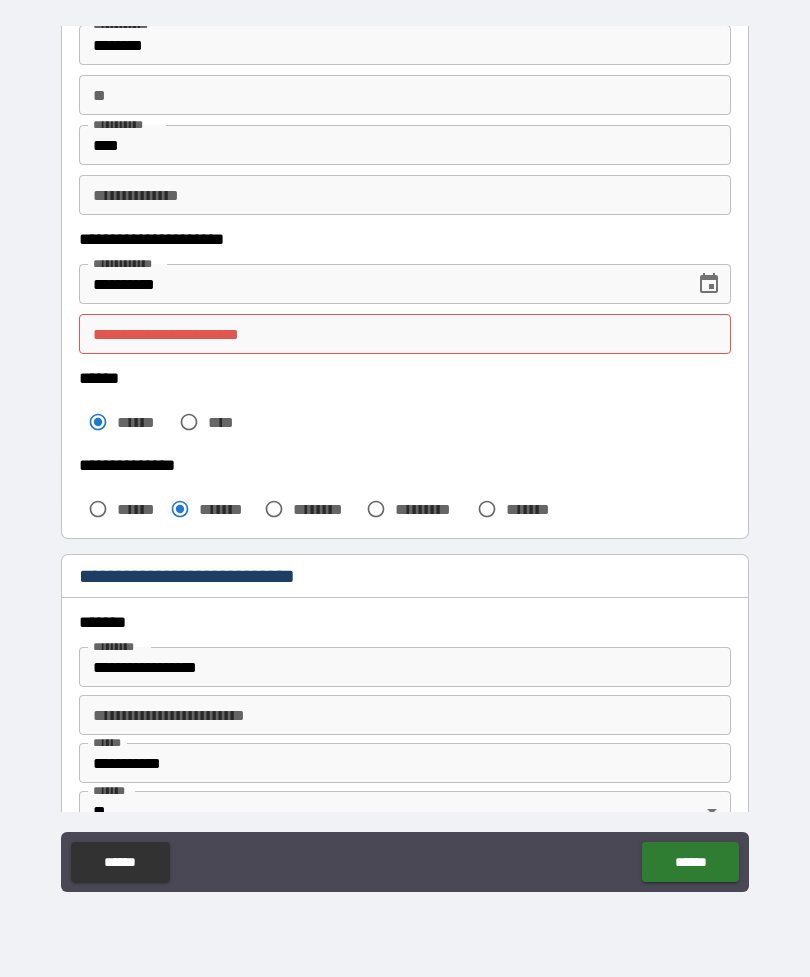 click on "**********" at bounding box center [405, 334] 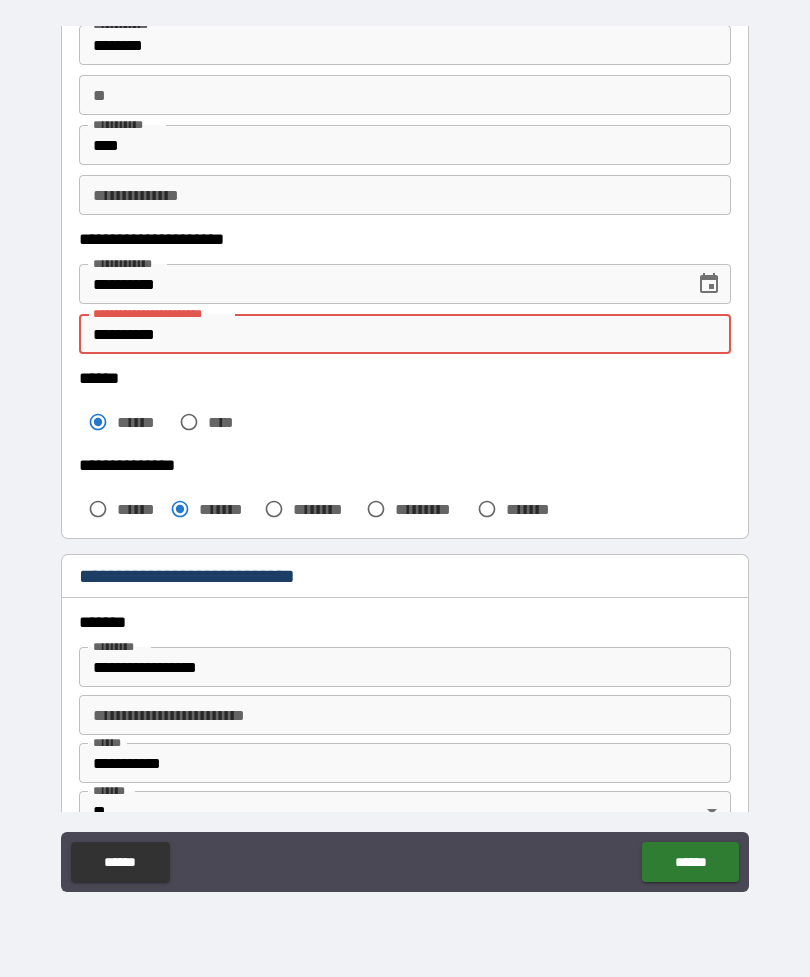 type on "**********" 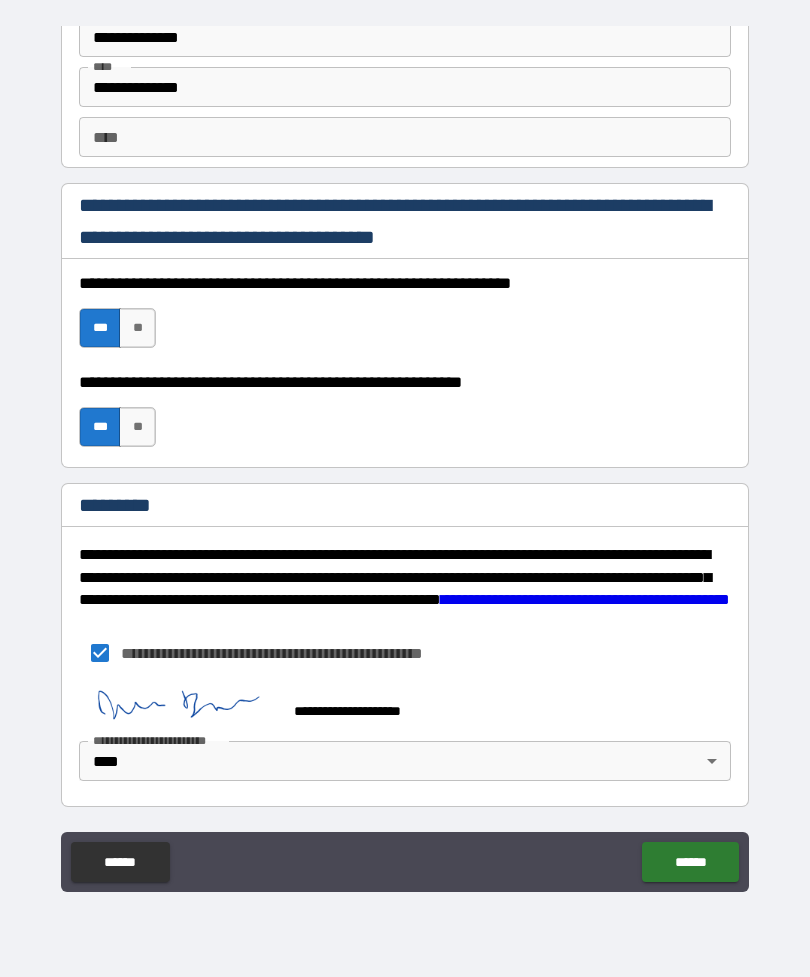 scroll, scrollTop: 2787, scrollLeft: 0, axis: vertical 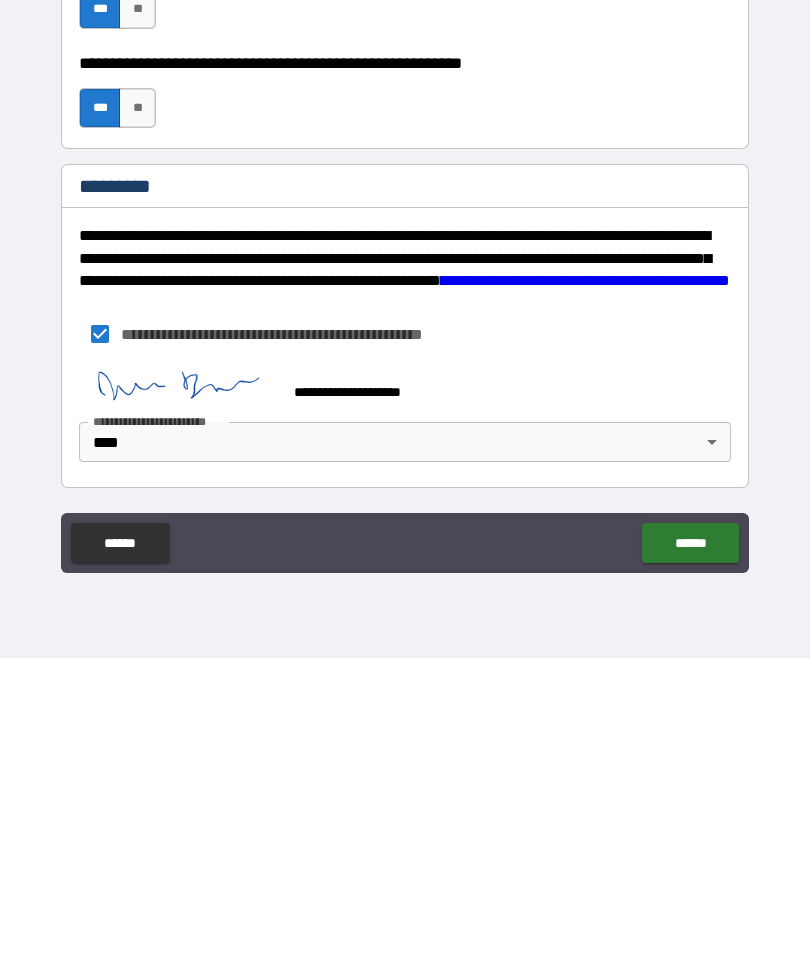 click on "******" at bounding box center [690, 862] 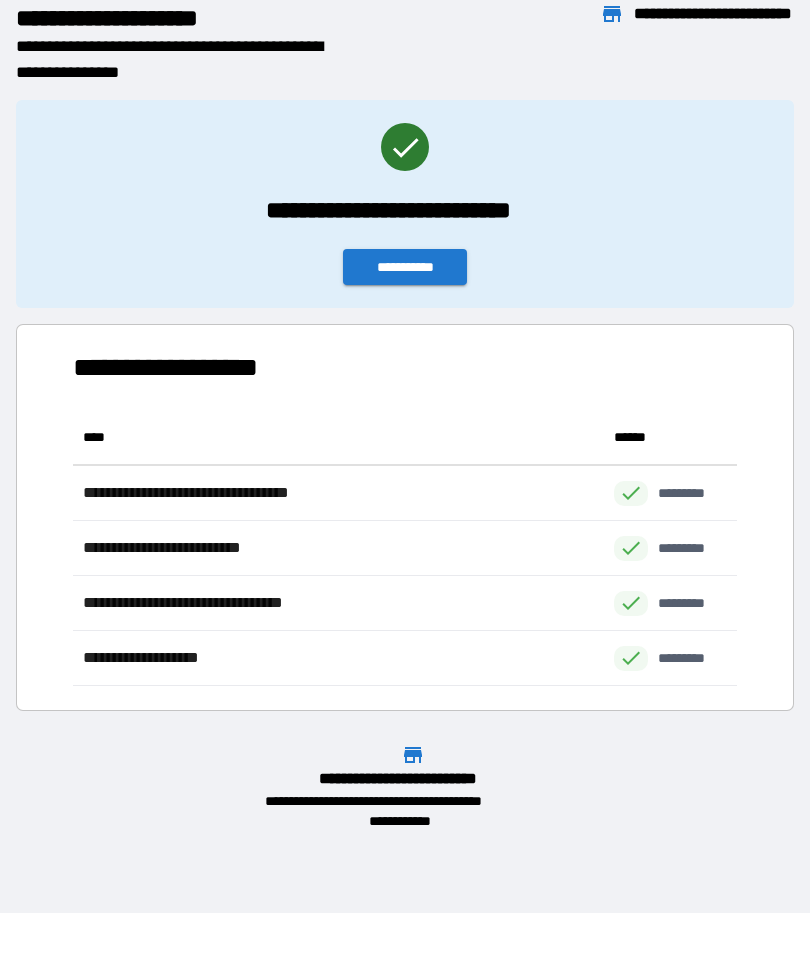 scroll, scrollTop: 1, scrollLeft: 1, axis: both 